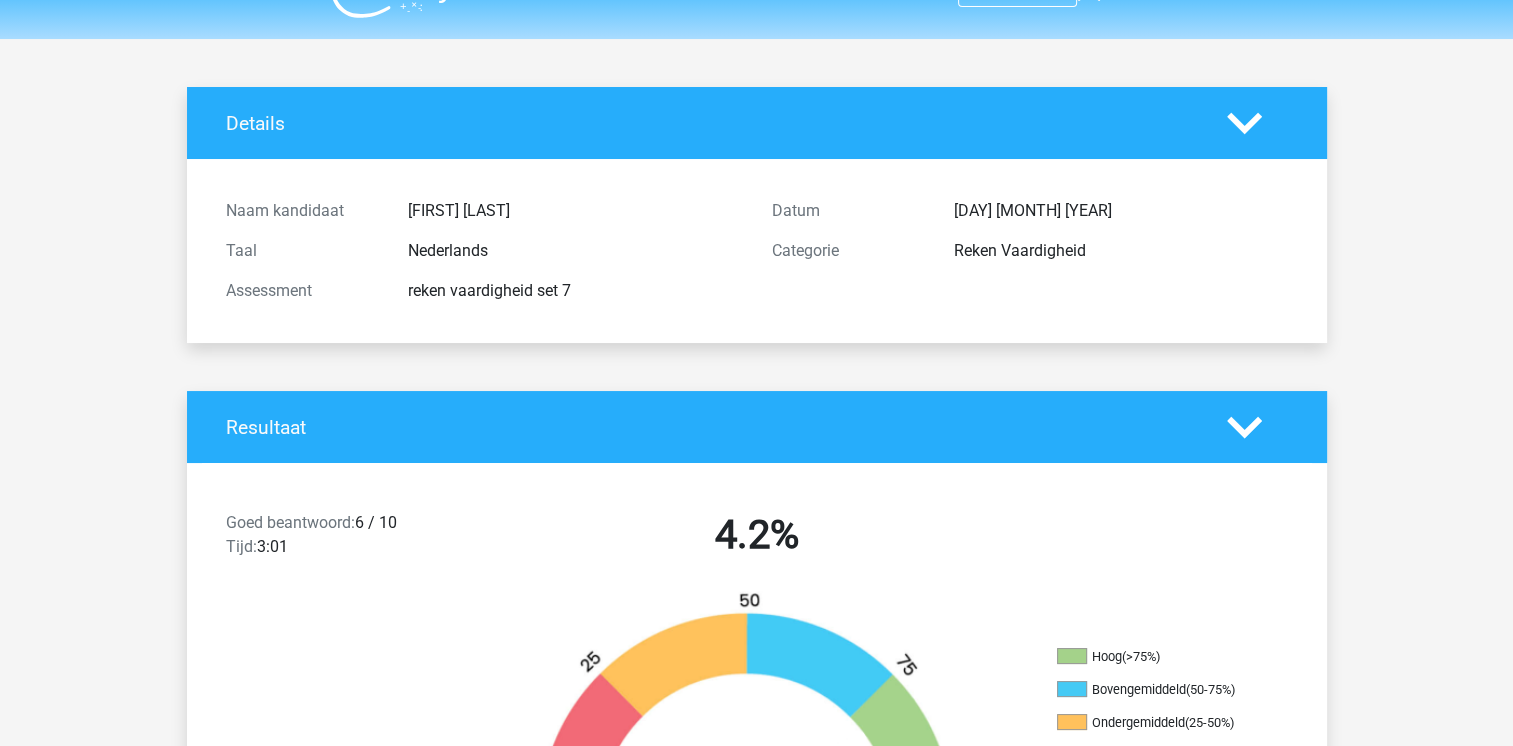 scroll, scrollTop: 0, scrollLeft: 0, axis: both 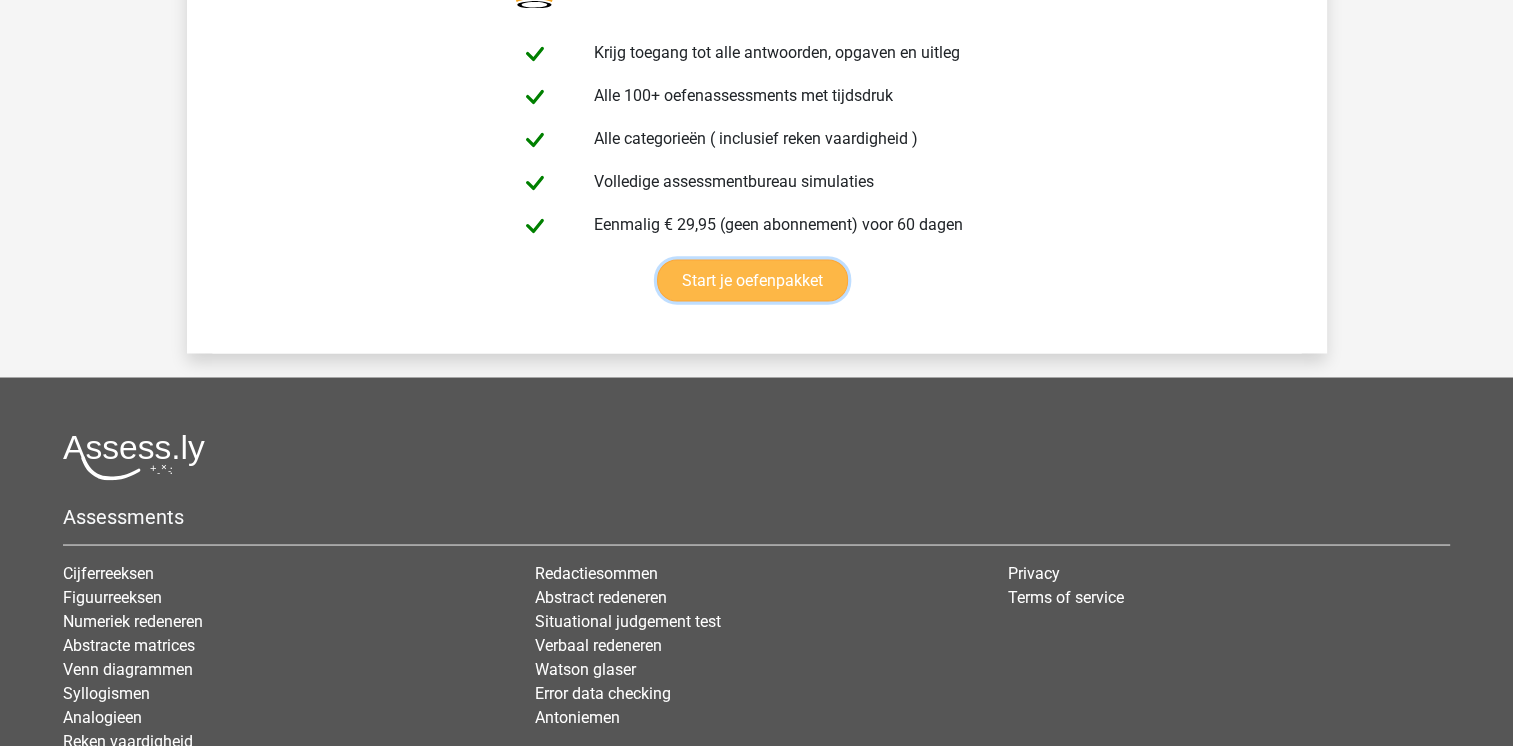 click on "Start je oefenpakket" at bounding box center (752, -2096) 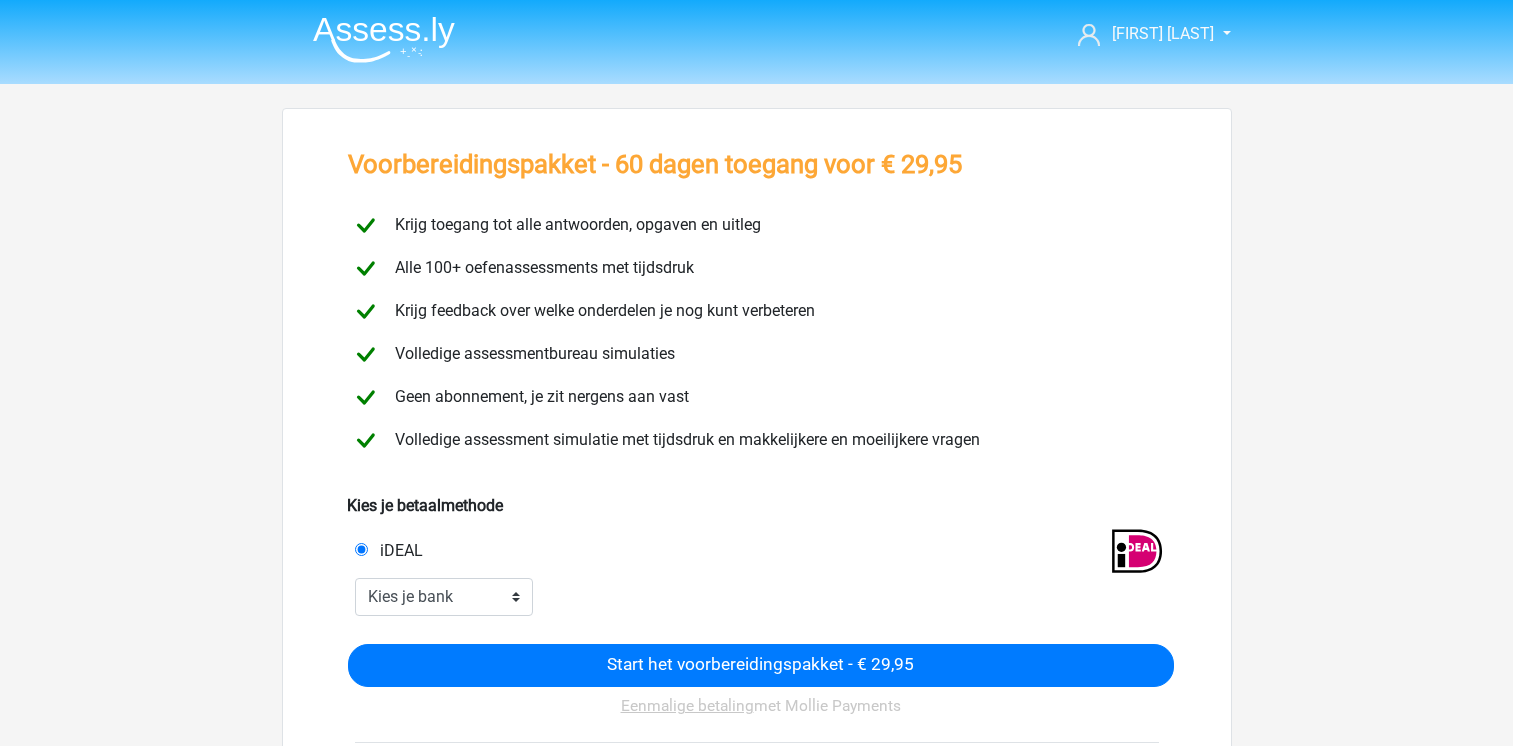 scroll, scrollTop: 0, scrollLeft: 0, axis: both 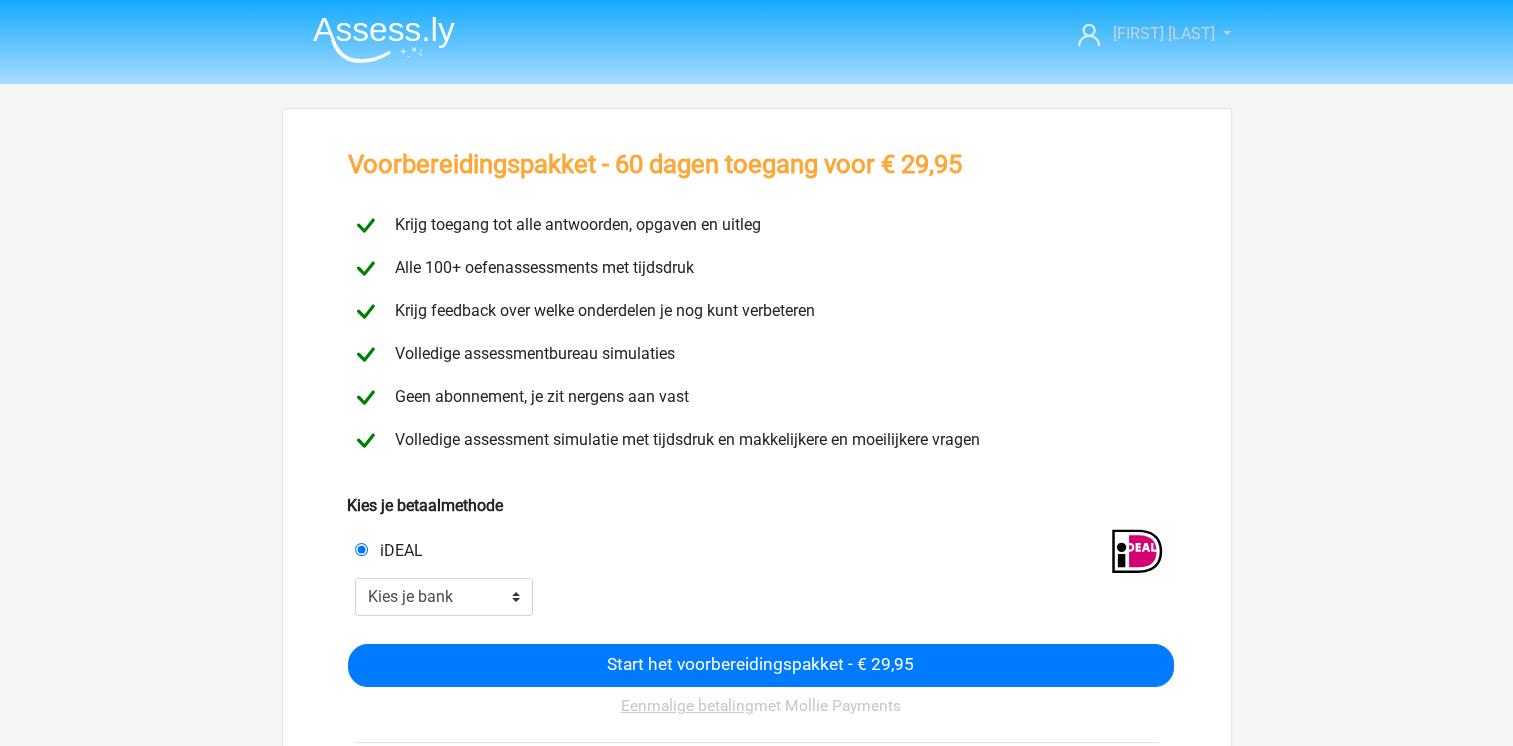 click on "[FIRST] [LAST]" at bounding box center (1163, 33) 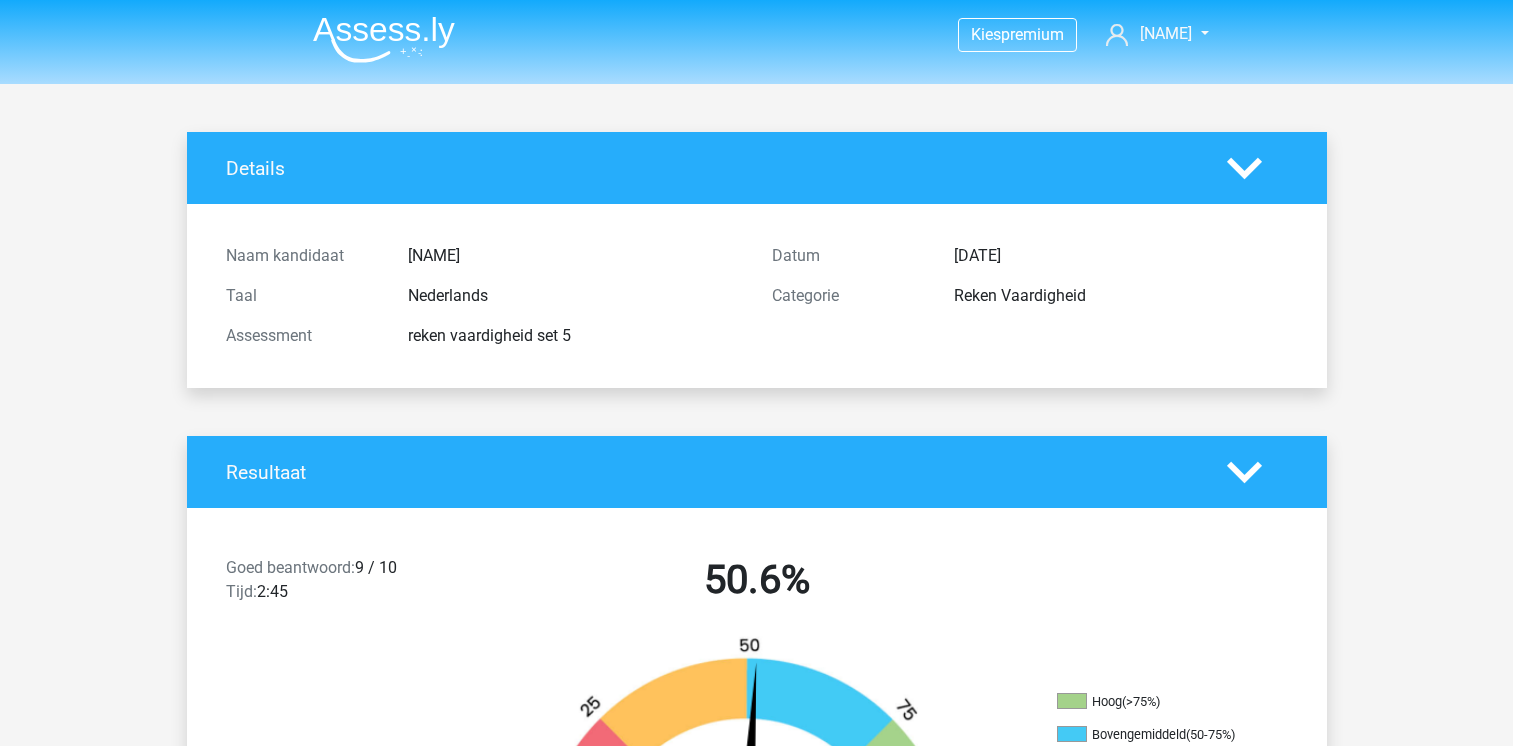 scroll, scrollTop: 0, scrollLeft: 0, axis: both 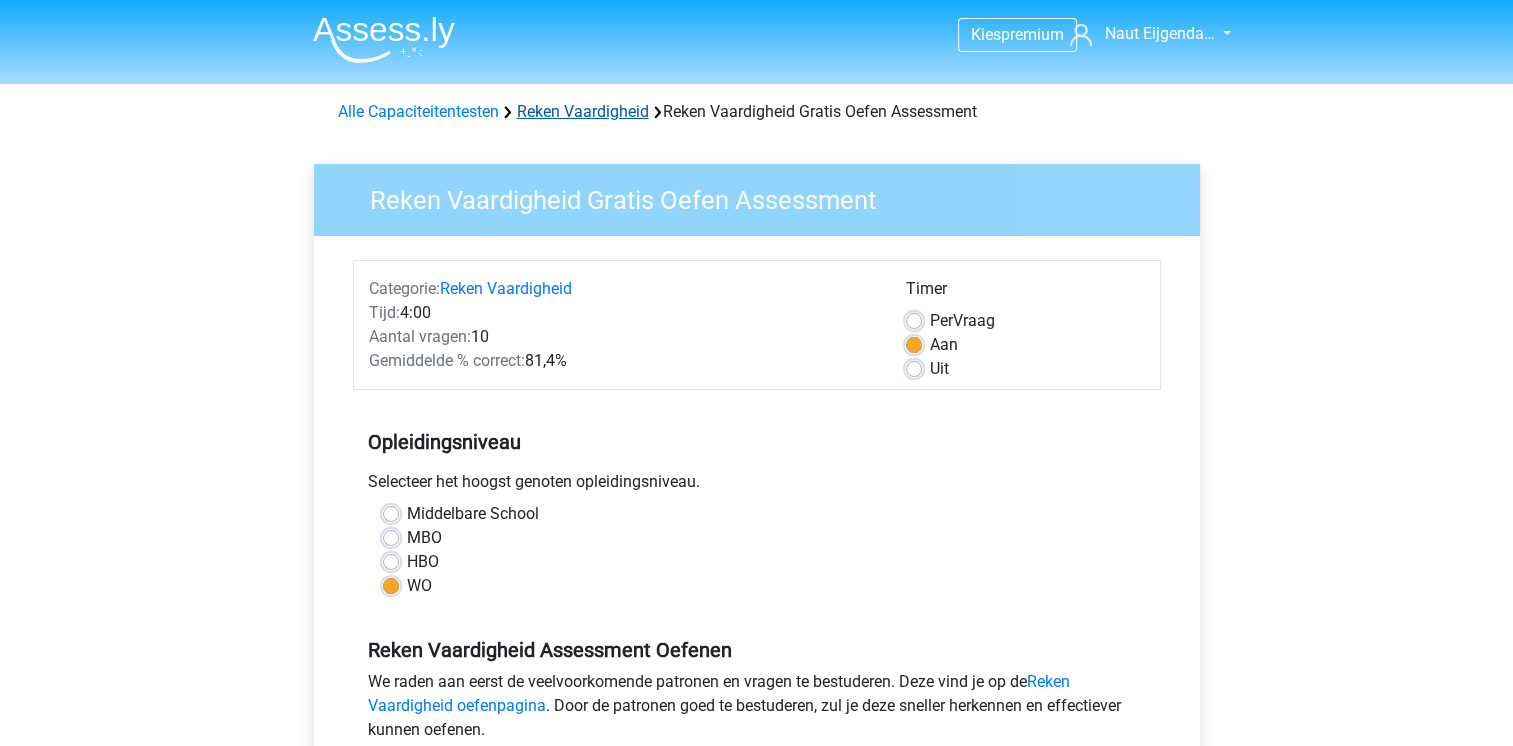 click on "Reken Vaardigheid" at bounding box center [583, 111] 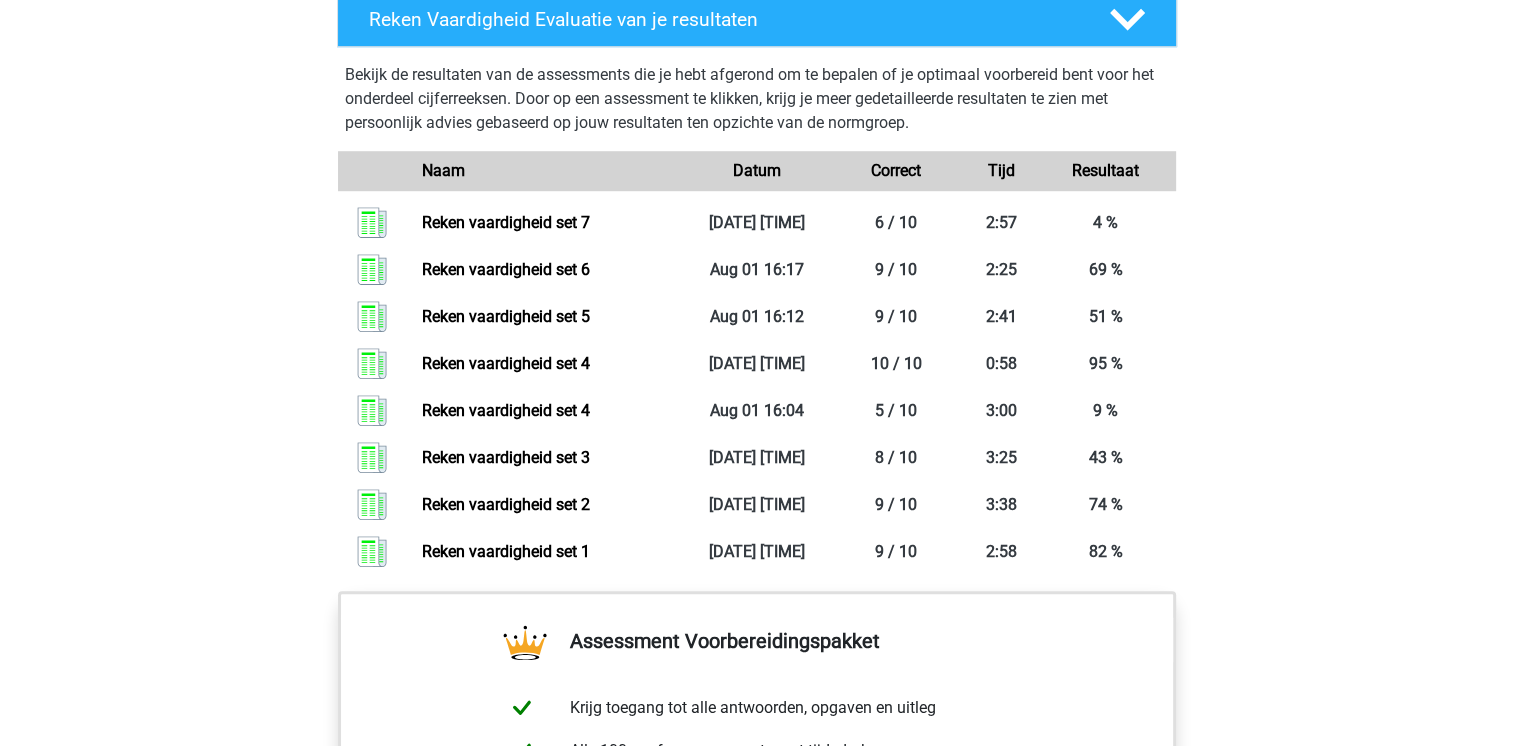 scroll, scrollTop: 1500, scrollLeft: 0, axis: vertical 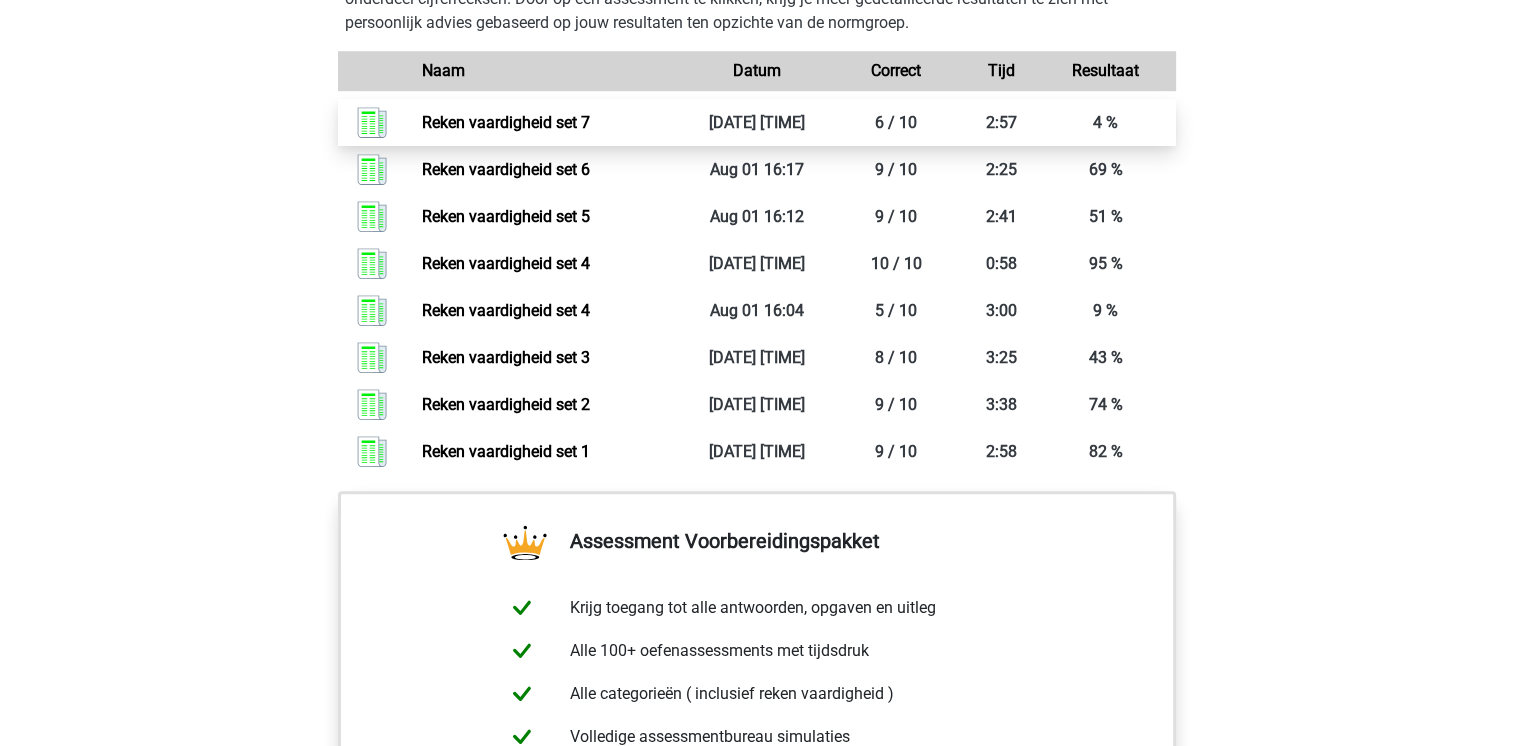 click on "Reken vaardigheid set 7" at bounding box center (506, 122) 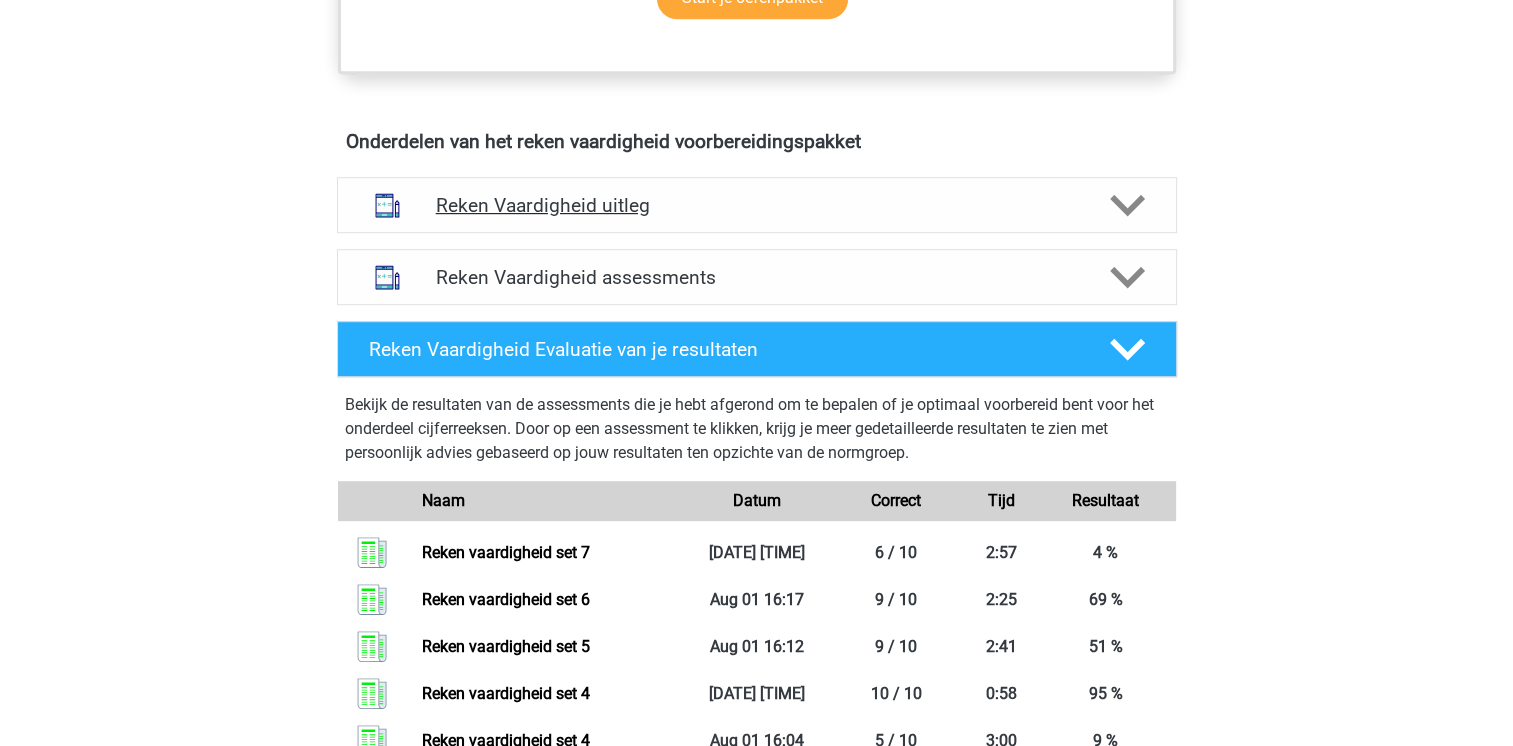 scroll, scrollTop: 1036, scrollLeft: 0, axis: vertical 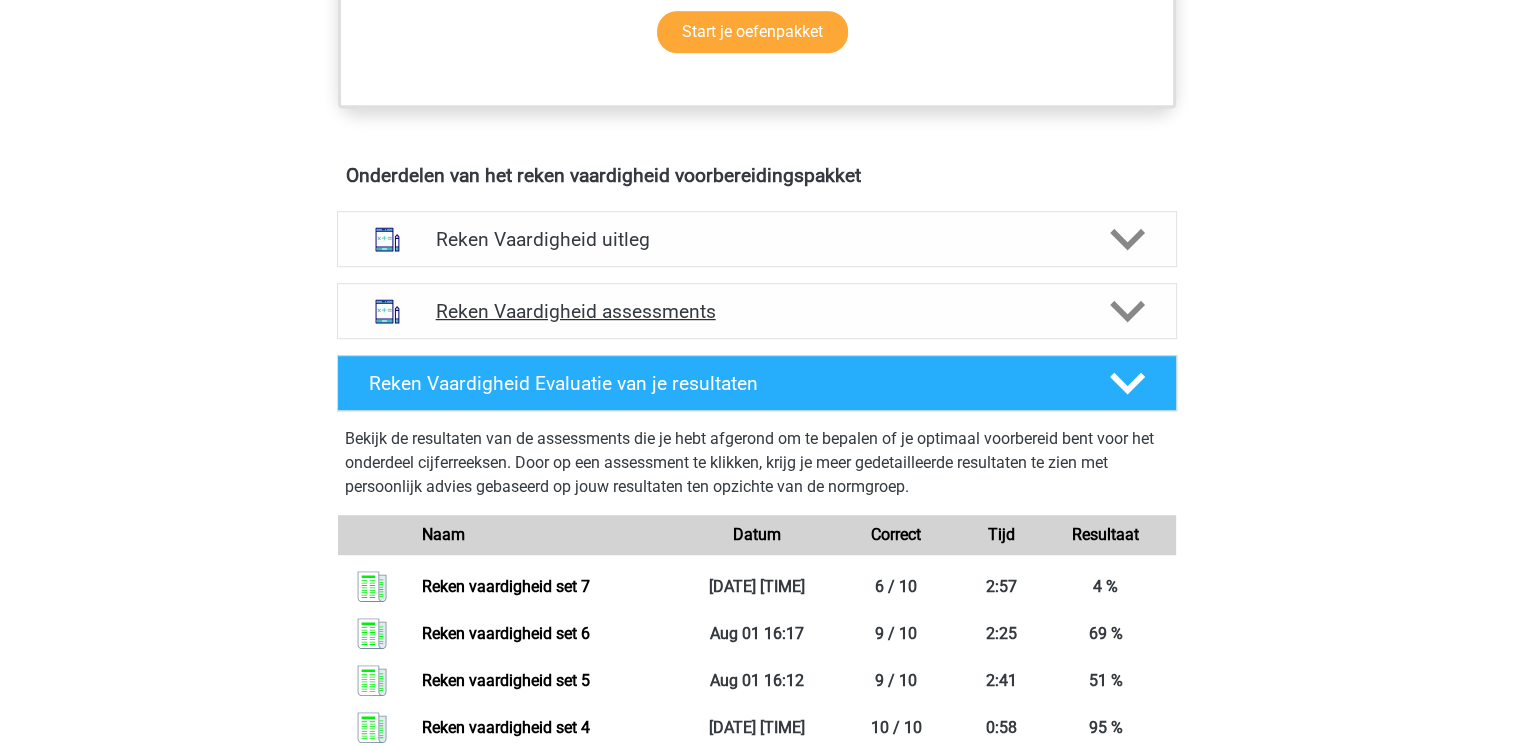 click on "Reken Vaardigheid assessments" at bounding box center [757, 311] 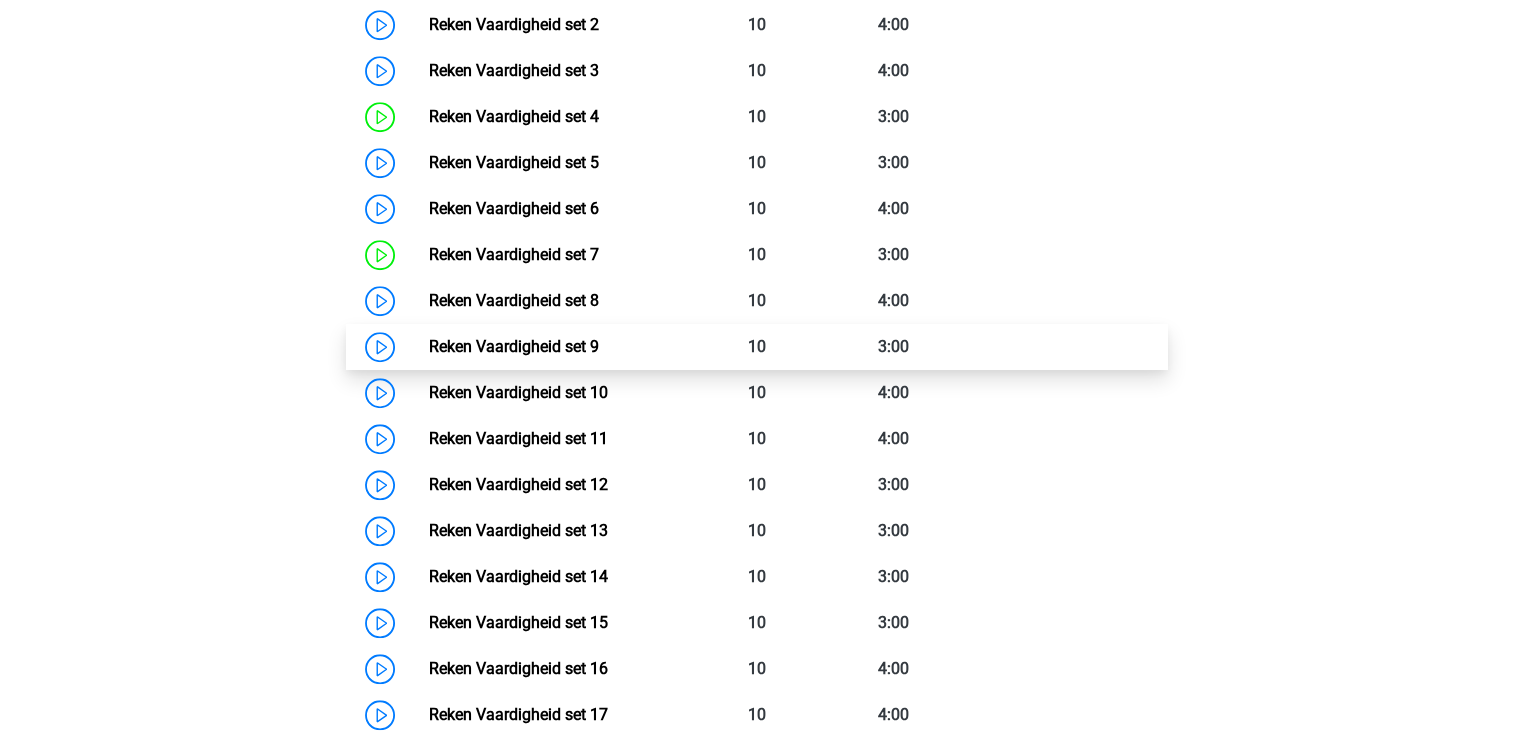 scroll, scrollTop: 1636, scrollLeft: 0, axis: vertical 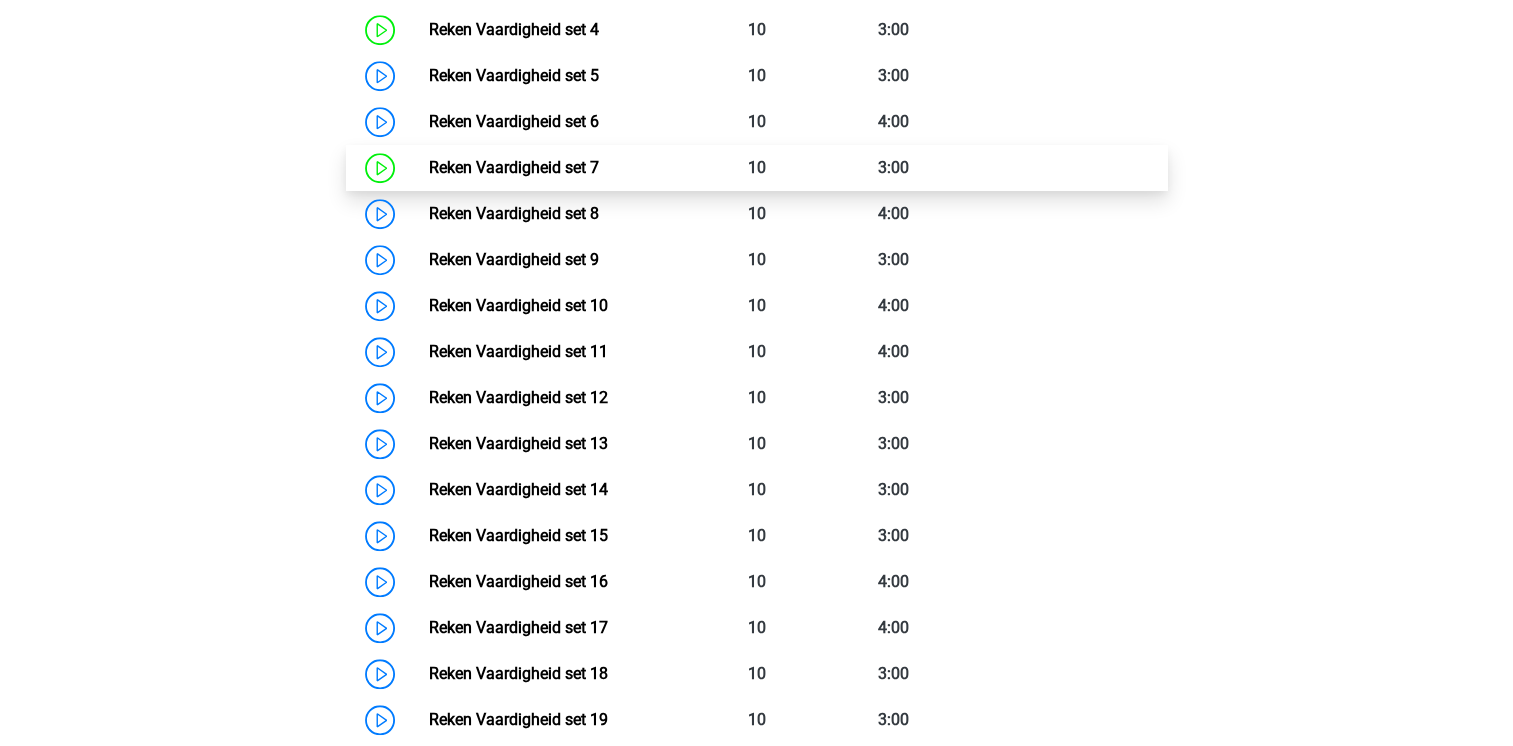 click on "Reken Vaardigheid
set 7" at bounding box center [514, 167] 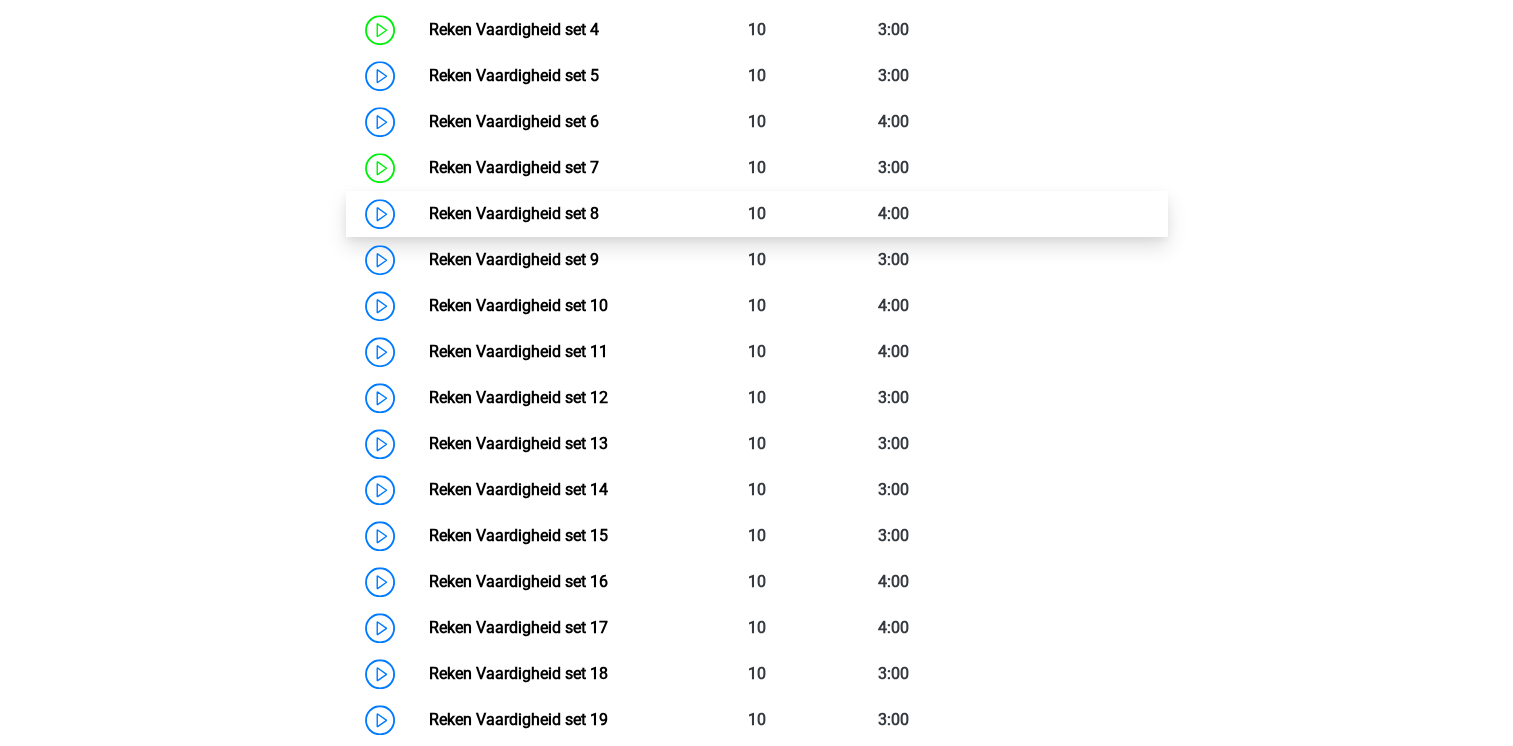 click on "Reken Vaardigheid
set 8" at bounding box center (514, 213) 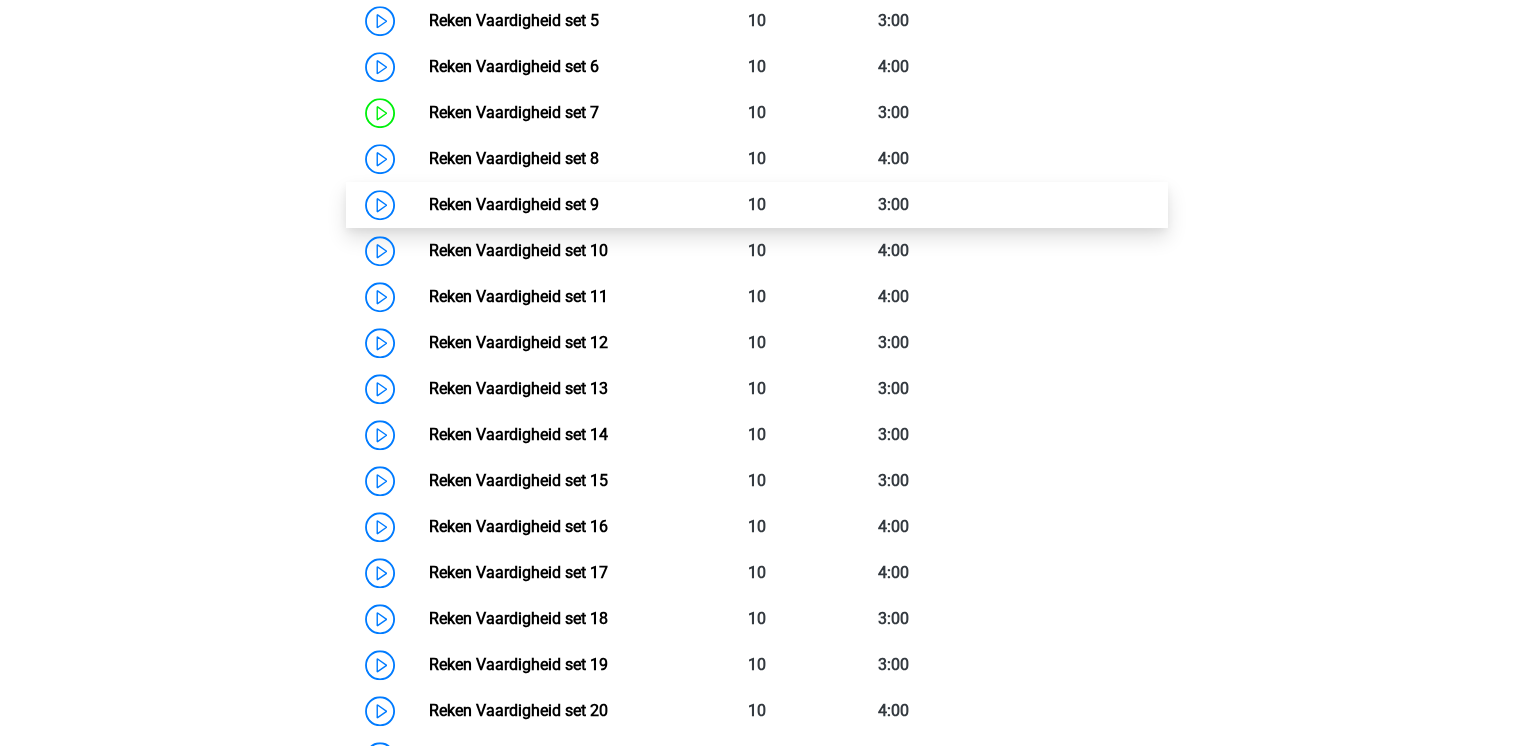 scroll, scrollTop: 1736, scrollLeft: 0, axis: vertical 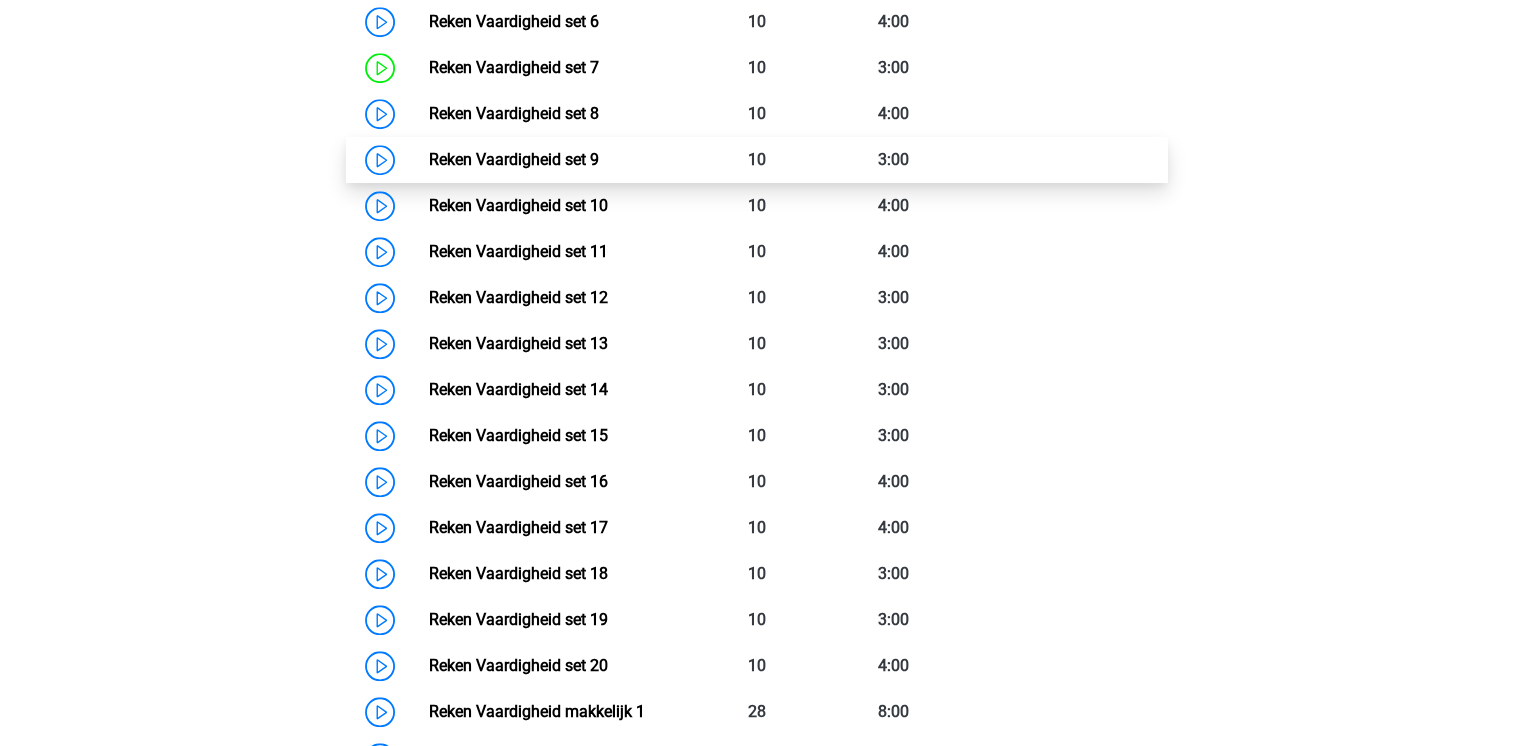 drag, startPoint x: 528, startPoint y: 152, endPoint x: 521, endPoint y: 139, distance: 14.764823 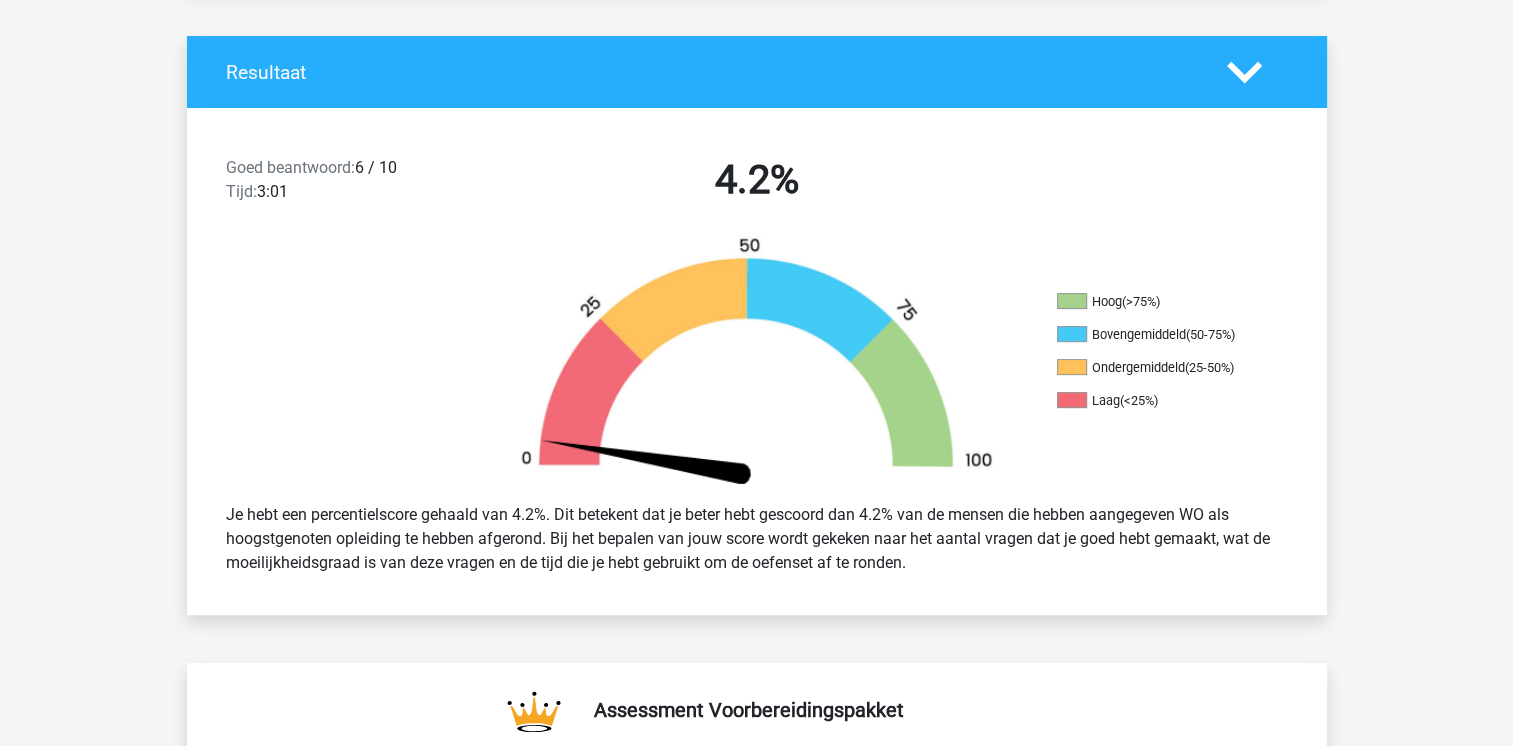 scroll, scrollTop: 100, scrollLeft: 0, axis: vertical 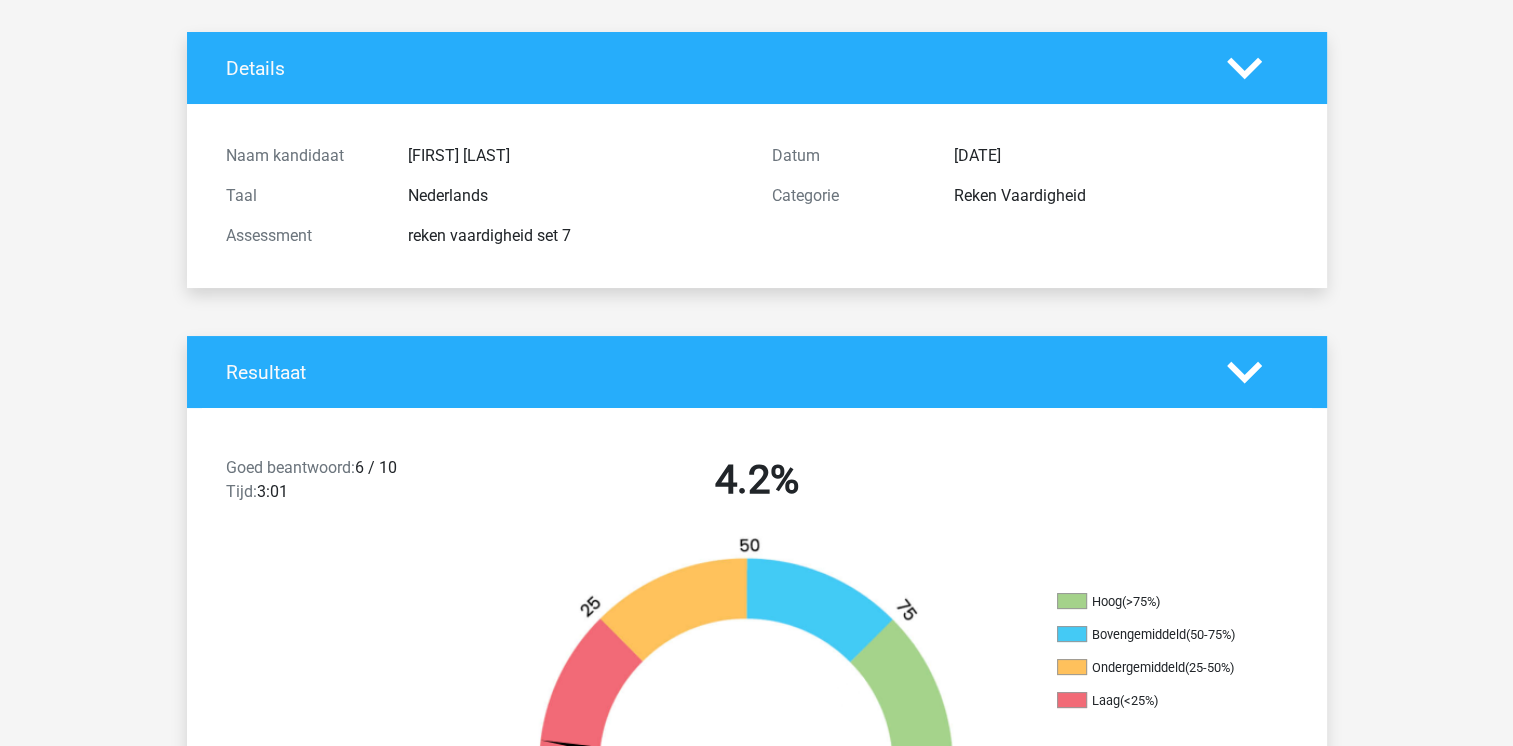 click 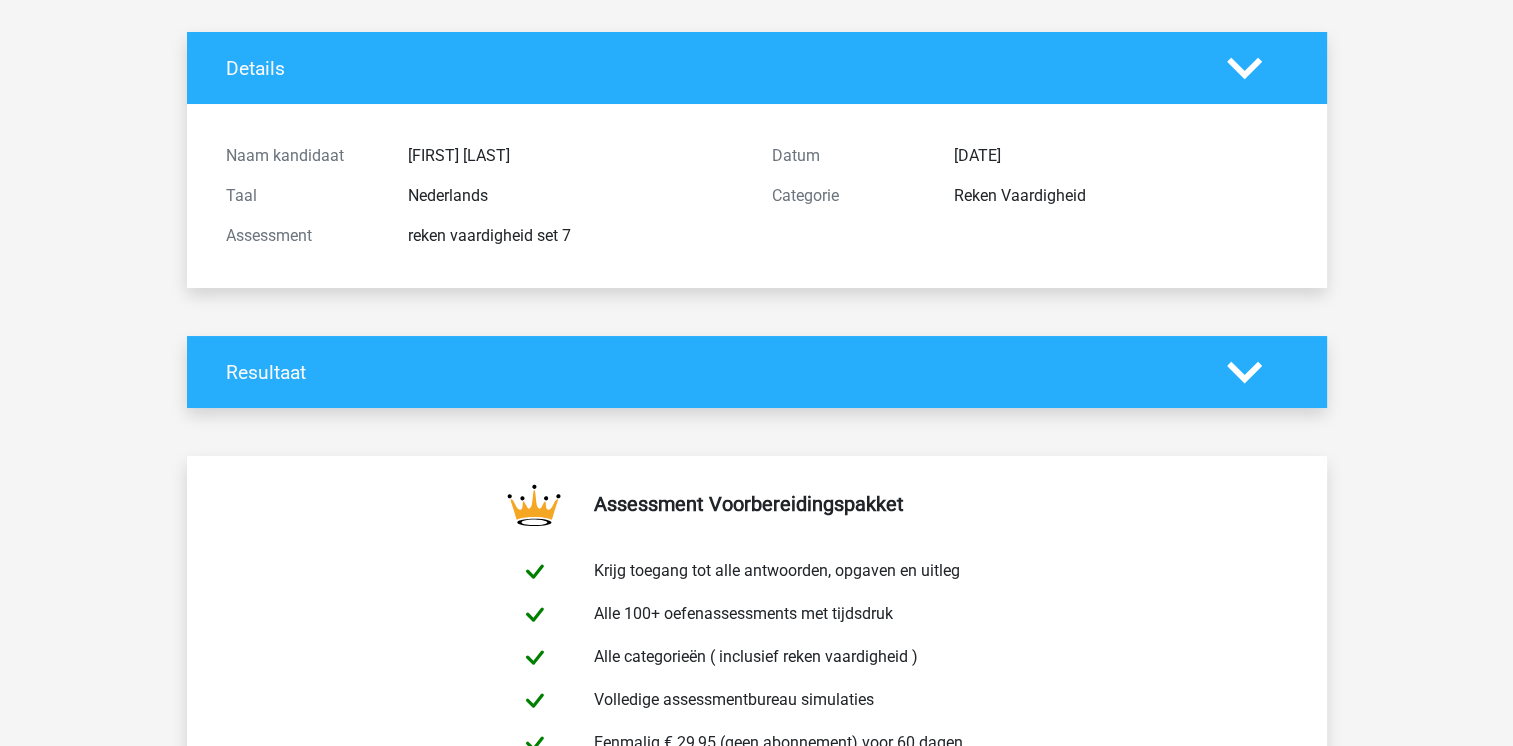 click on "Details" at bounding box center [757, 68] 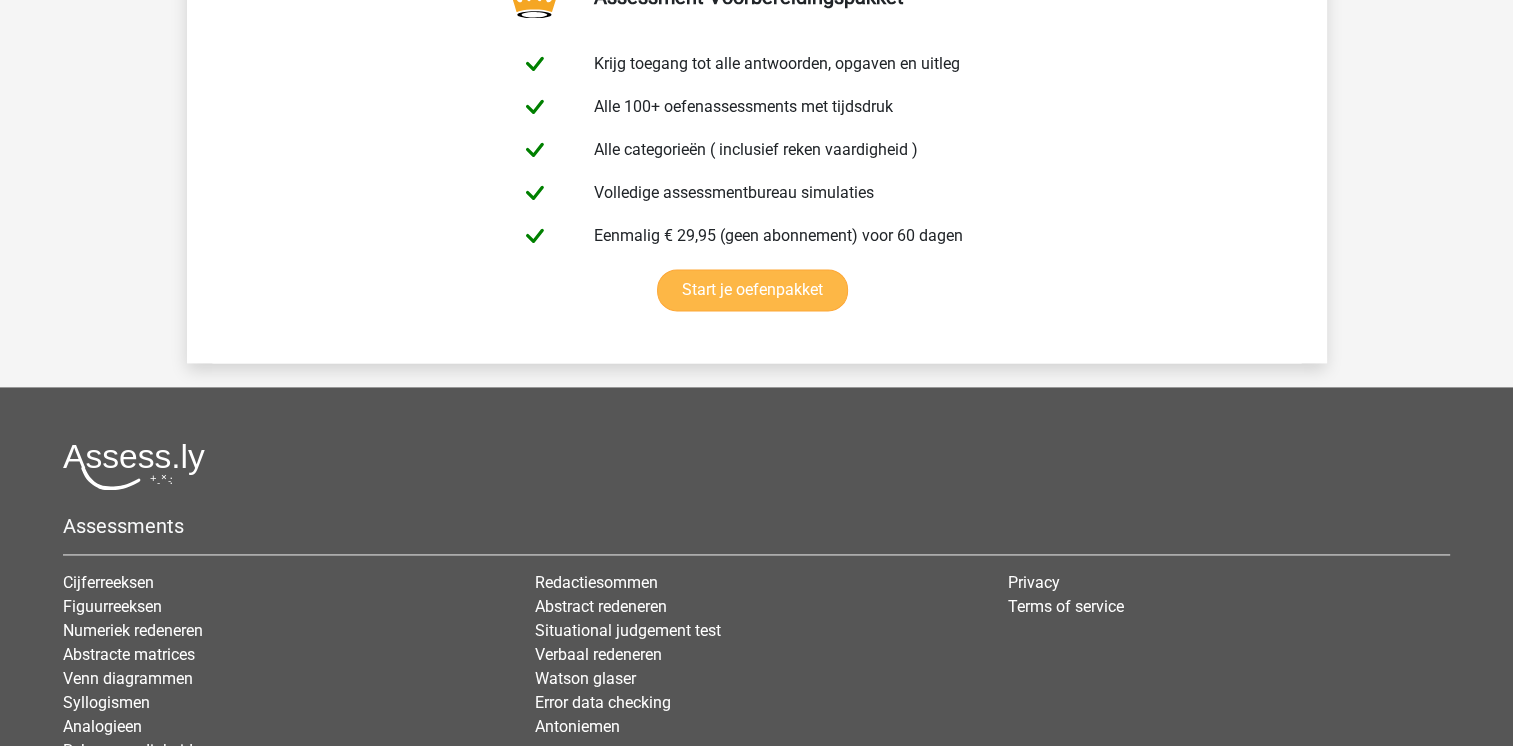 scroll, scrollTop: 2800, scrollLeft: 0, axis: vertical 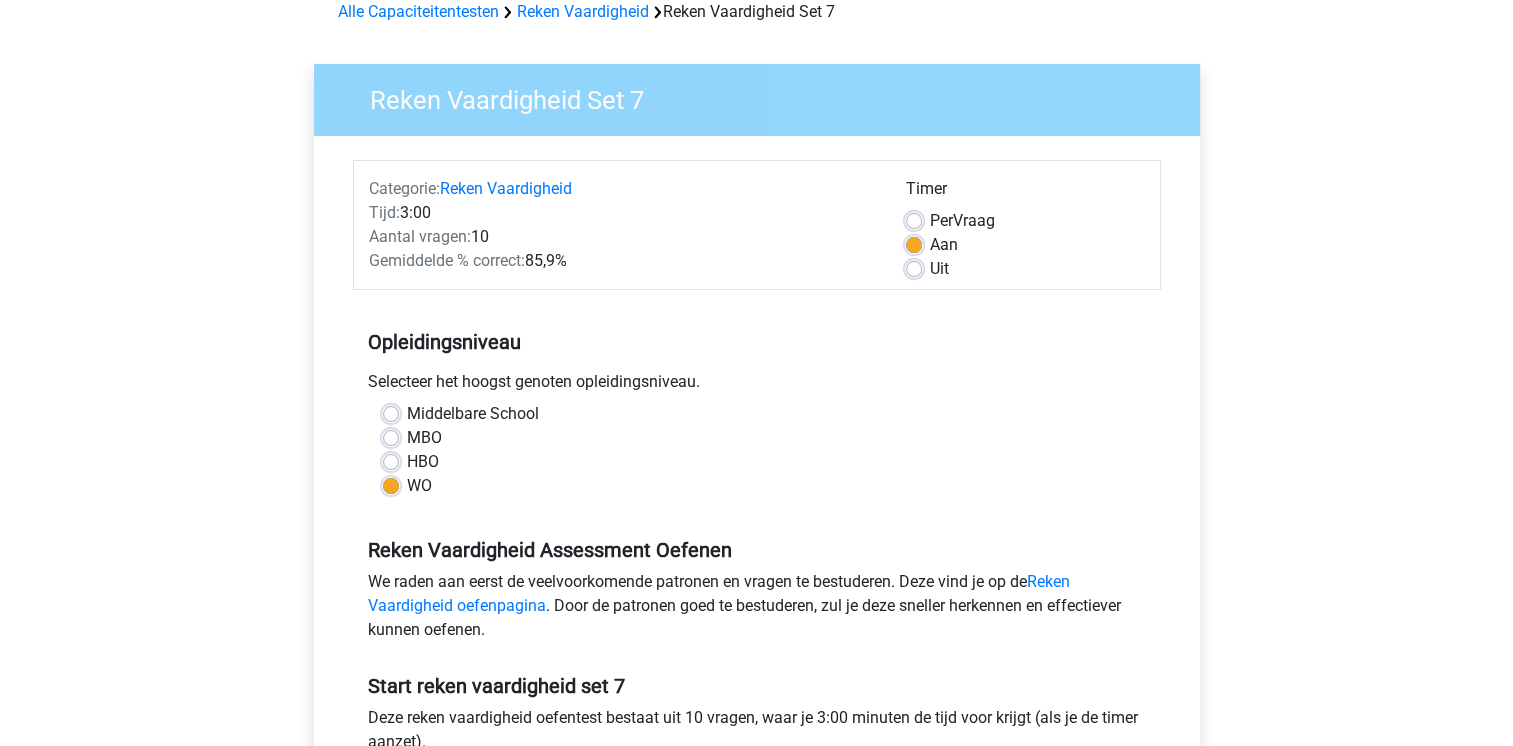 drag, startPoint x: 528, startPoint y: 292, endPoint x: 537, endPoint y: 284, distance: 12.0415945 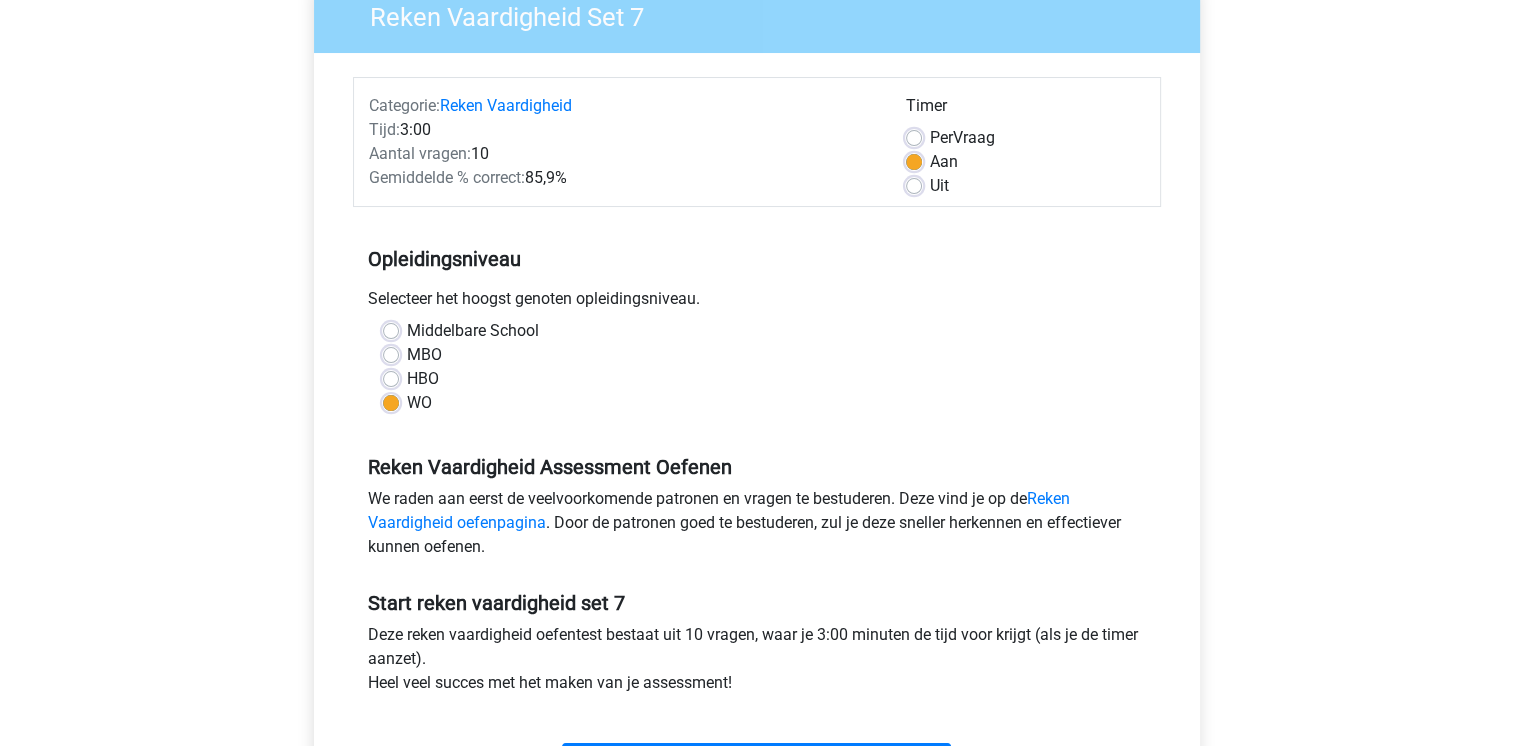 scroll, scrollTop: 400, scrollLeft: 0, axis: vertical 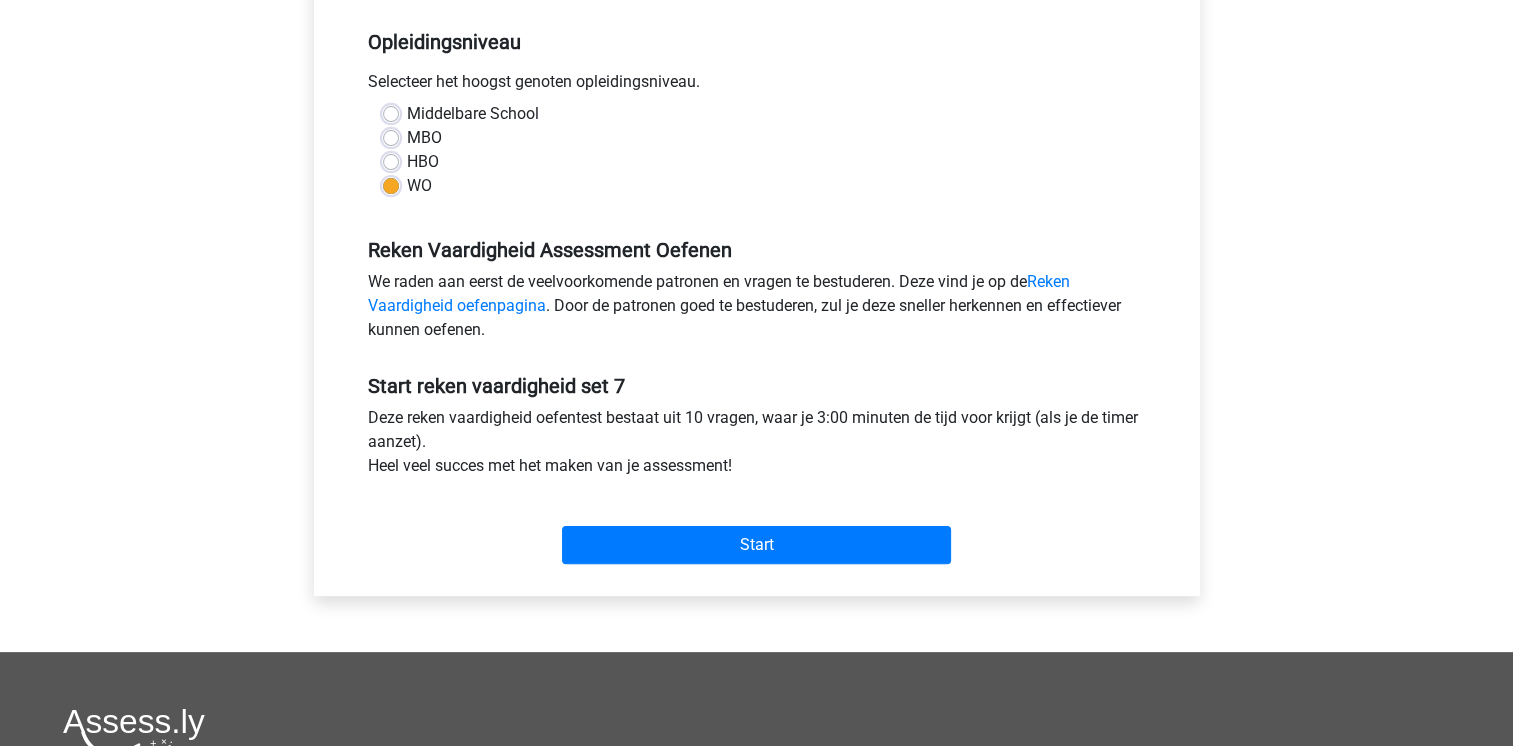 drag, startPoint x: 537, startPoint y: 284, endPoint x: 1011, endPoint y: 469, distance: 508.82315 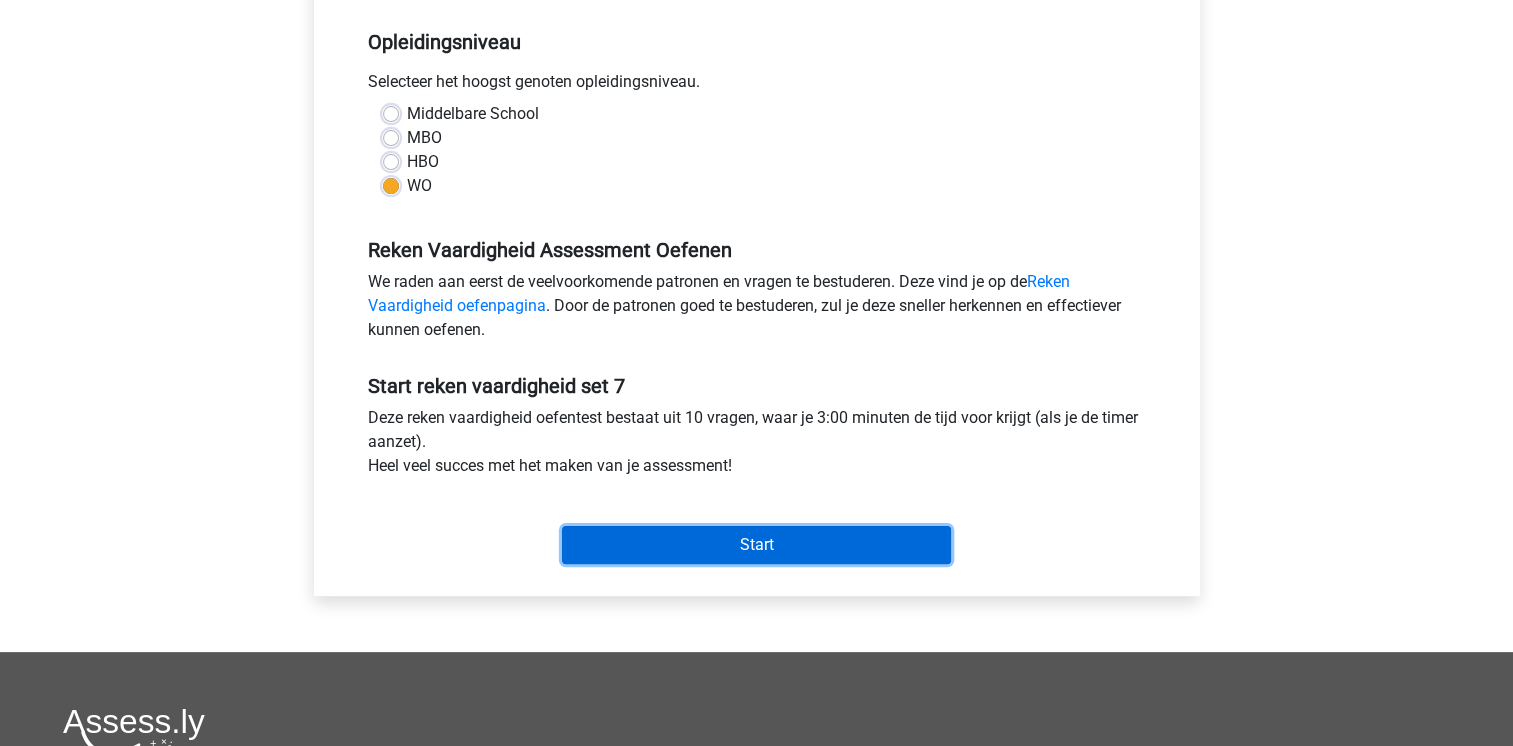 click on "Start" at bounding box center [756, 545] 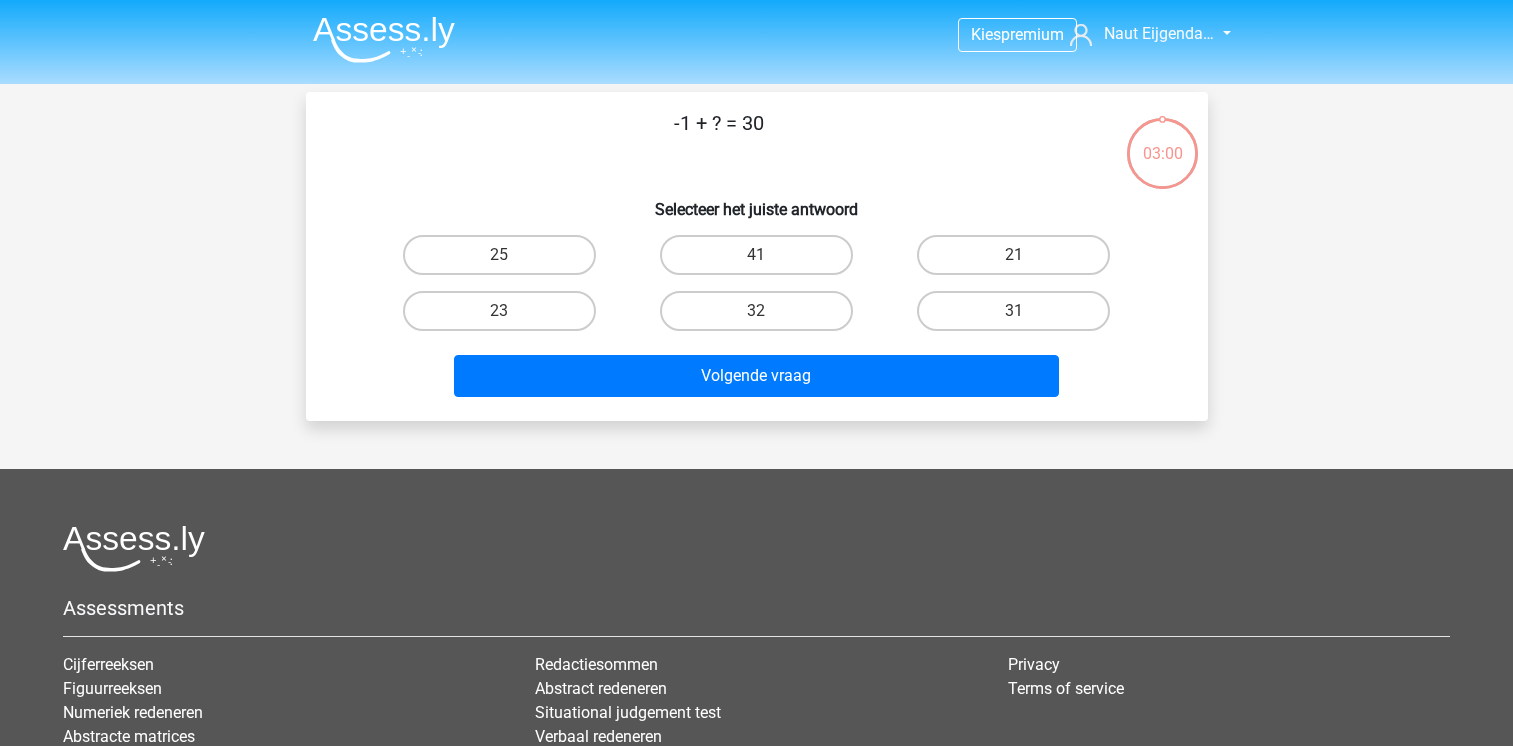 scroll, scrollTop: 0, scrollLeft: 0, axis: both 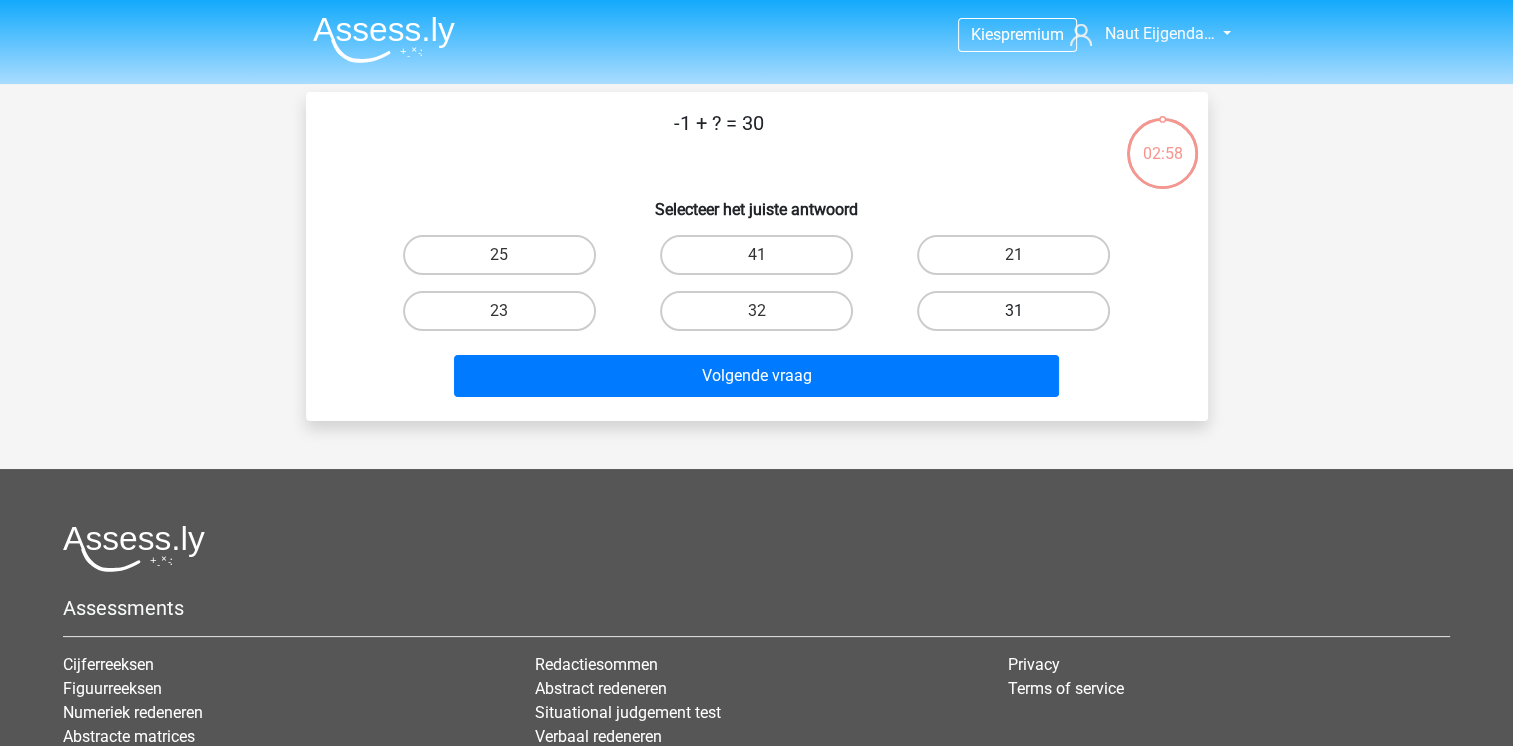 click on "31" at bounding box center [1013, 311] 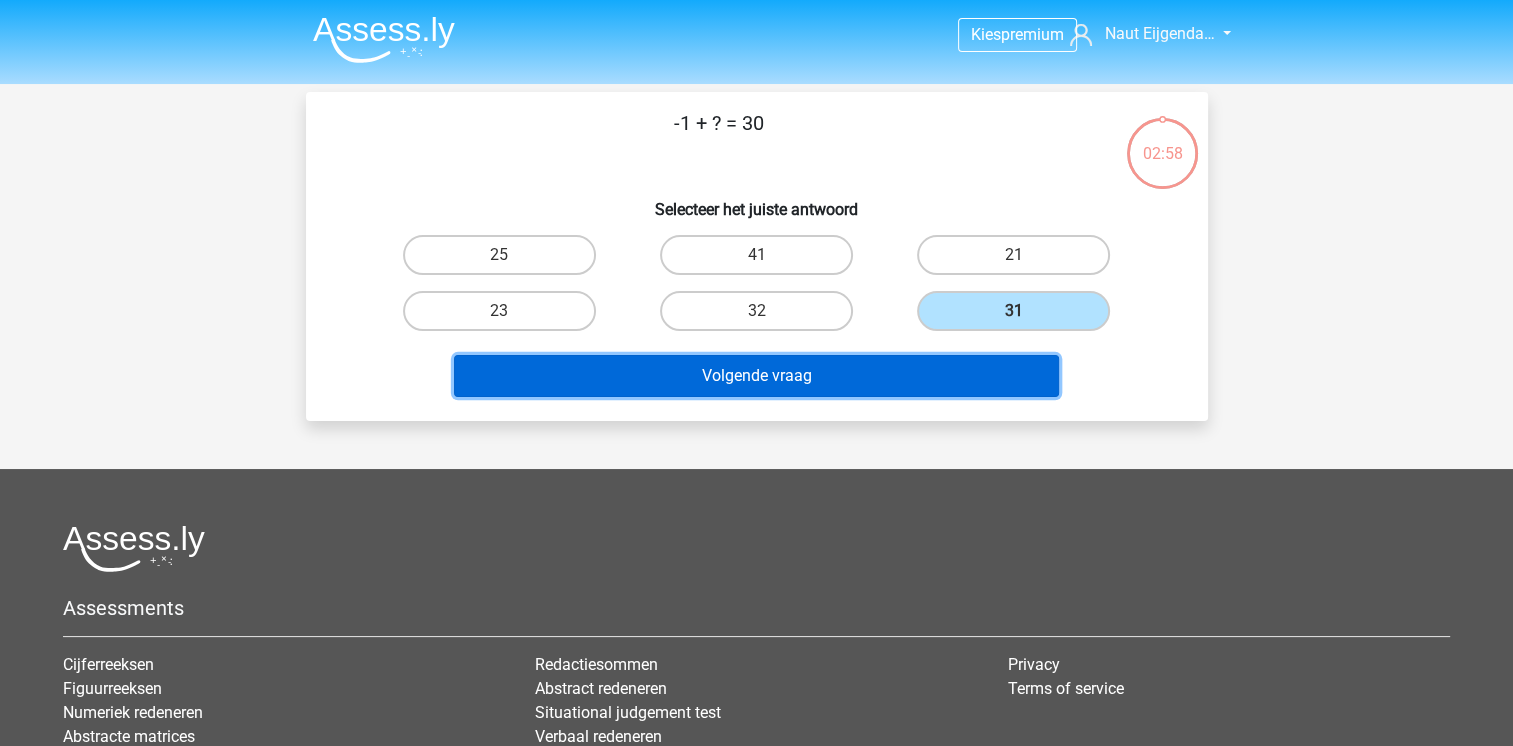click on "Volgende vraag" at bounding box center [756, 376] 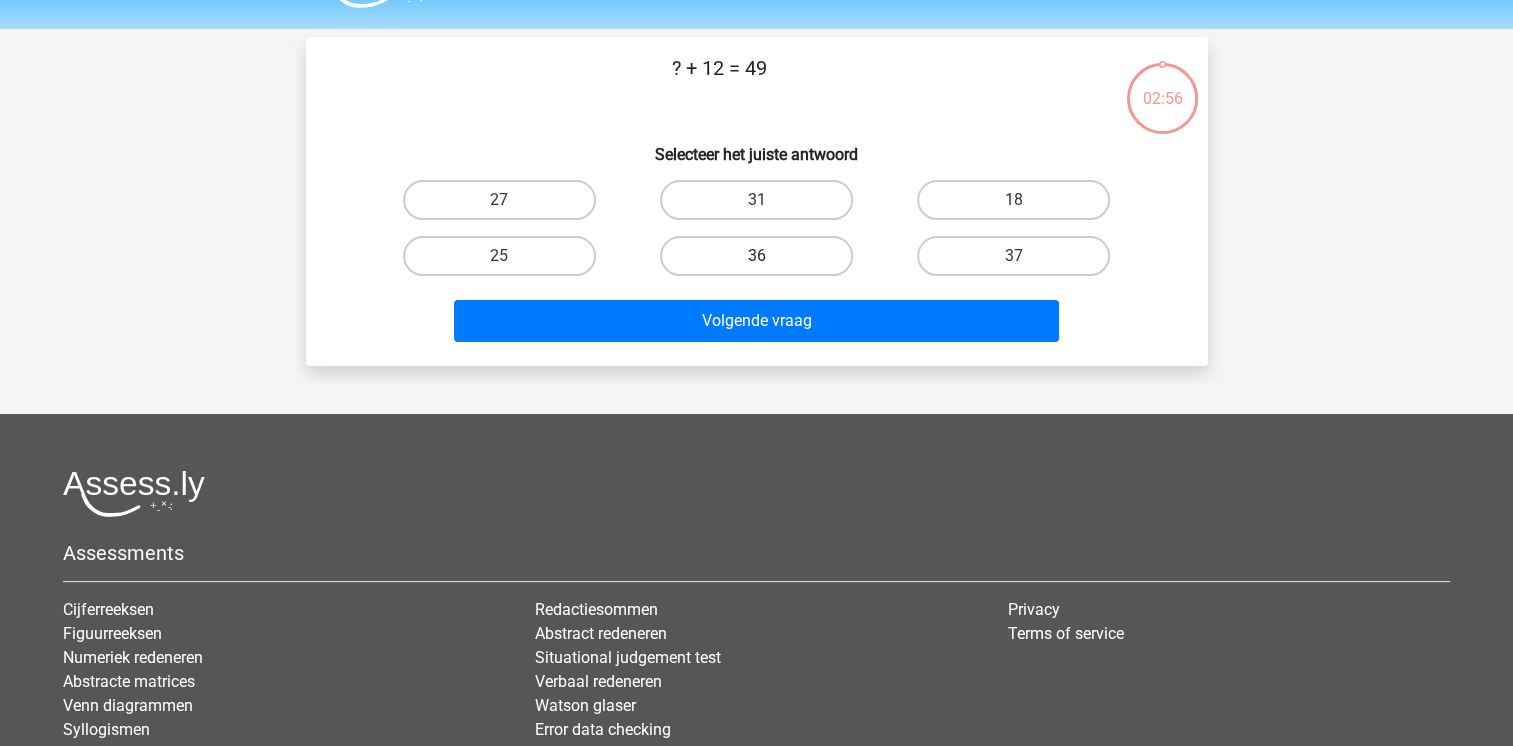 scroll, scrollTop: 92, scrollLeft: 0, axis: vertical 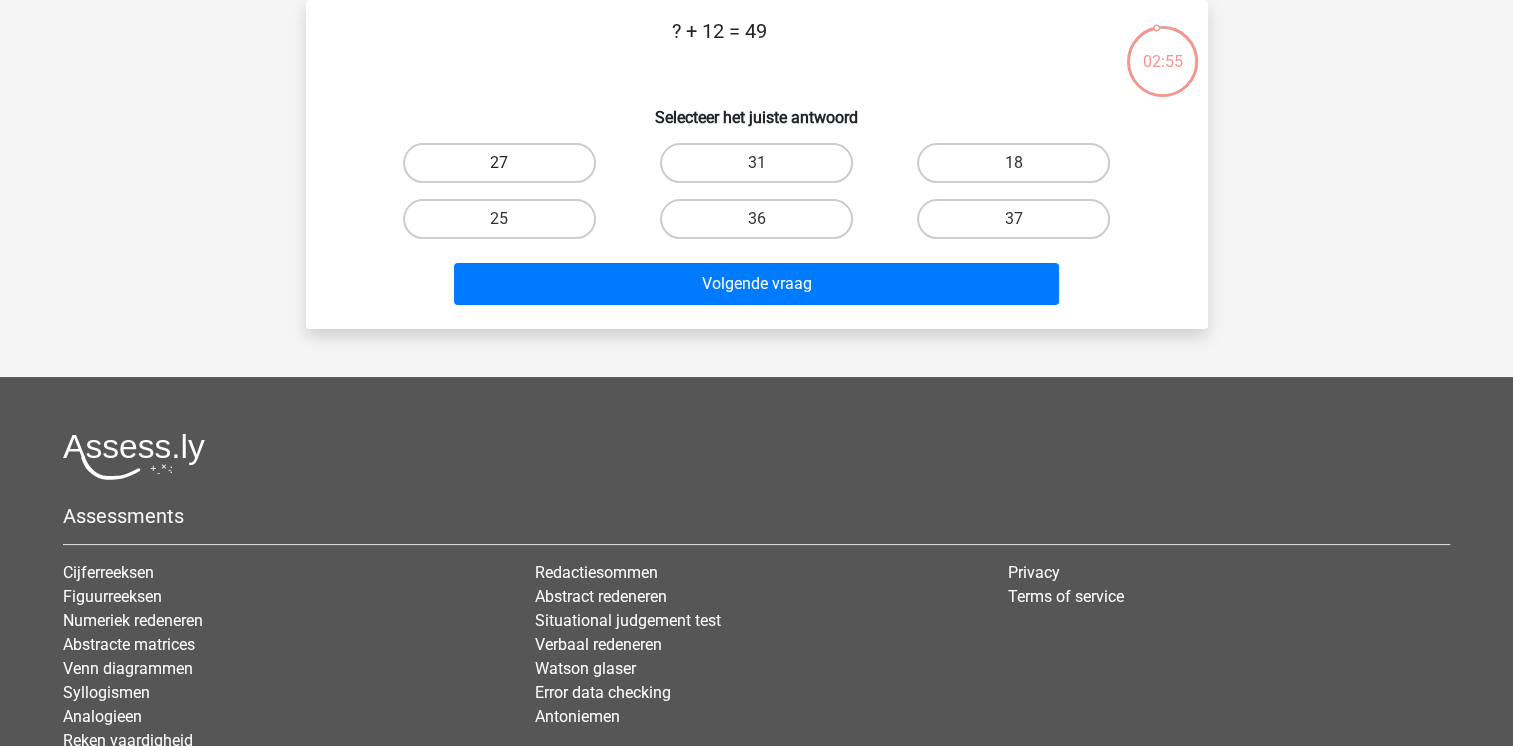 click on "27" at bounding box center (499, 163) 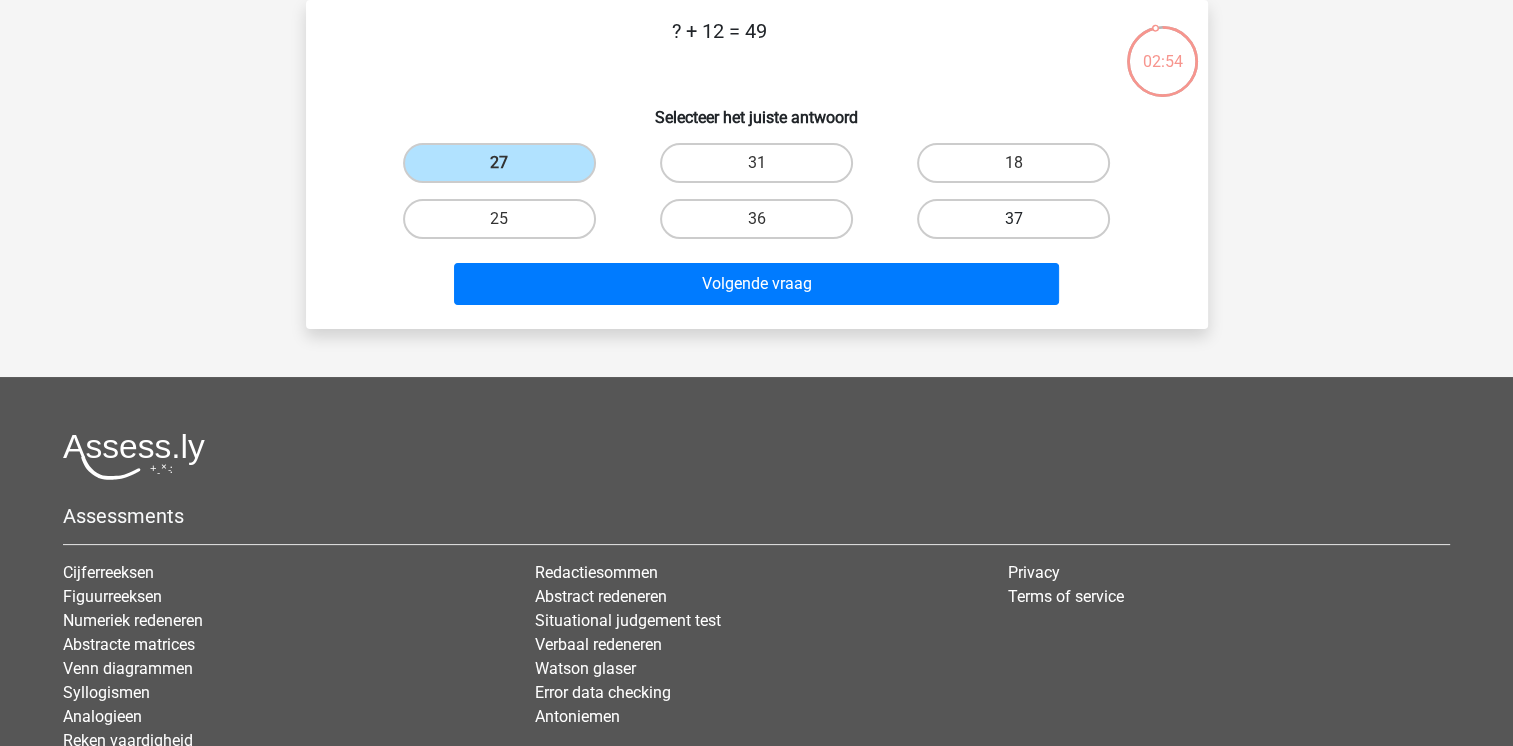 click on "37" at bounding box center (1013, 219) 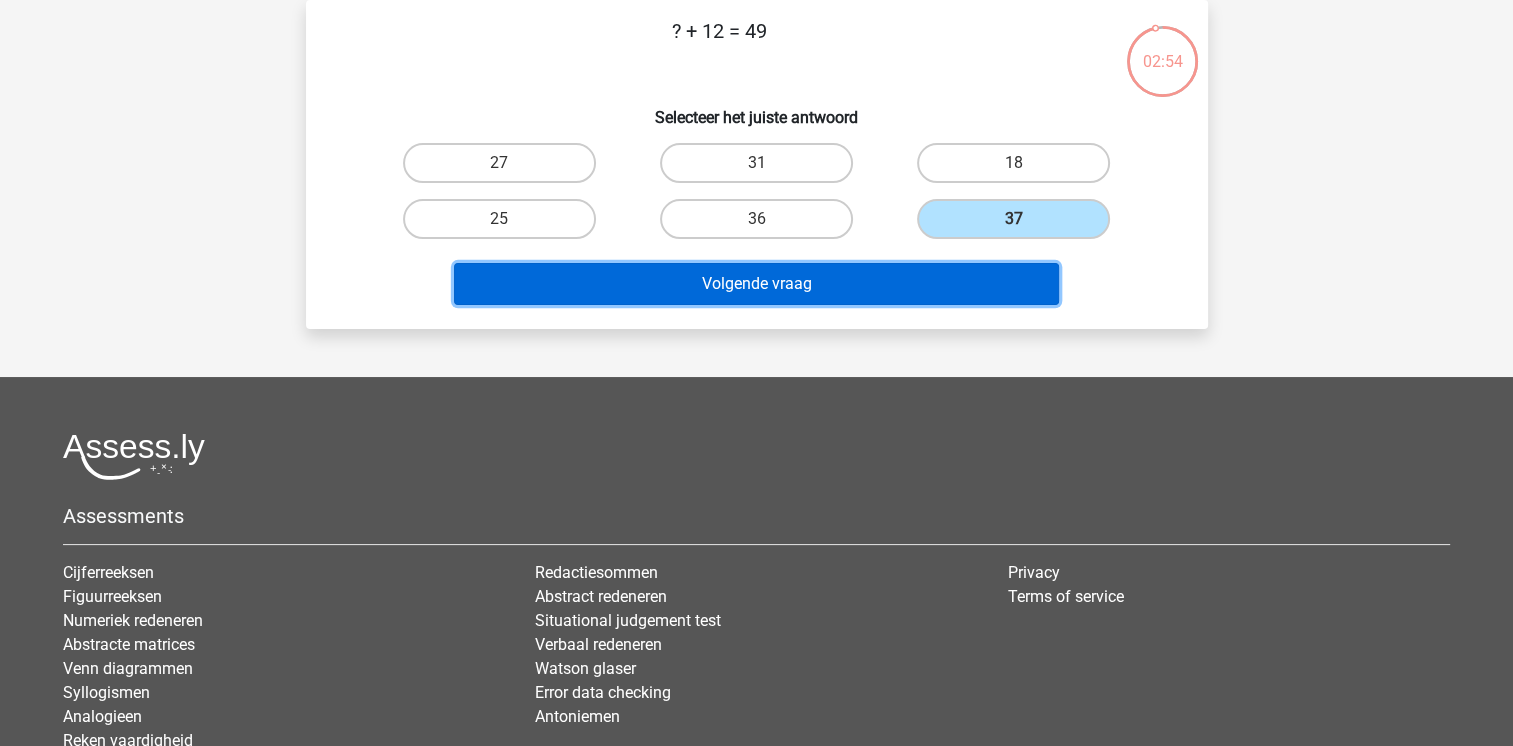 click on "Volgende vraag" at bounding box center (756, 284) 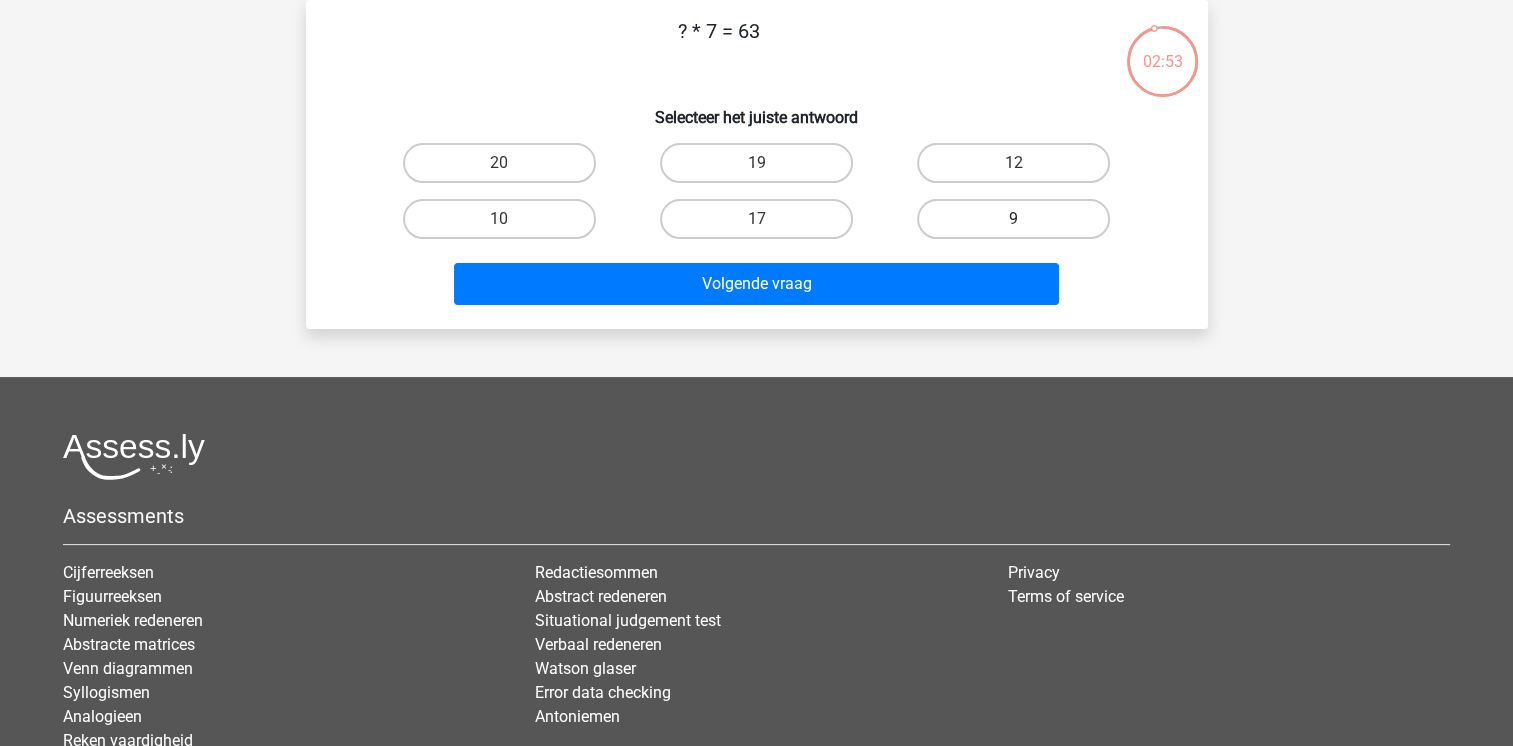 click on "9" at bounding box center (1013, 219) 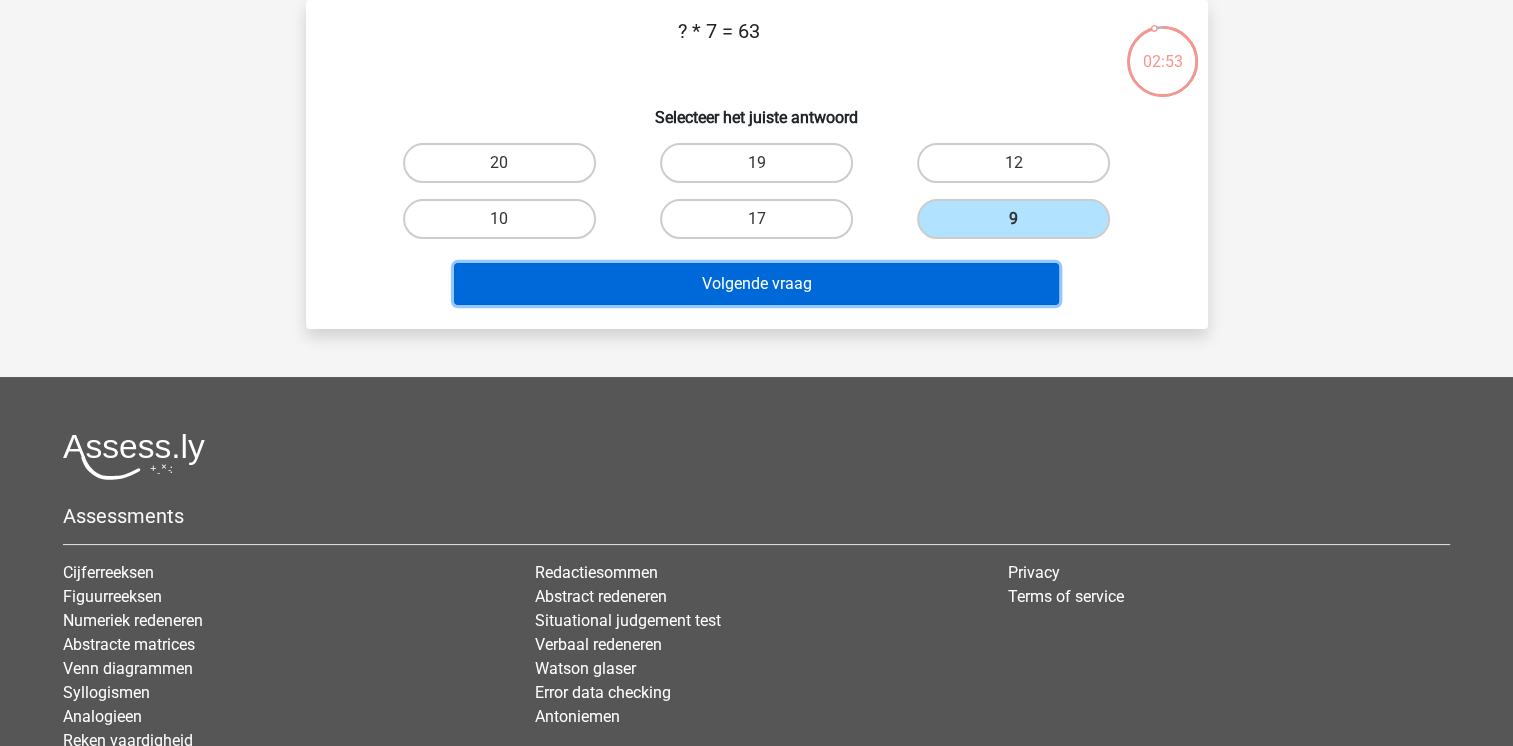 click on "Volgende vraag" at bounding box center [756, 284] 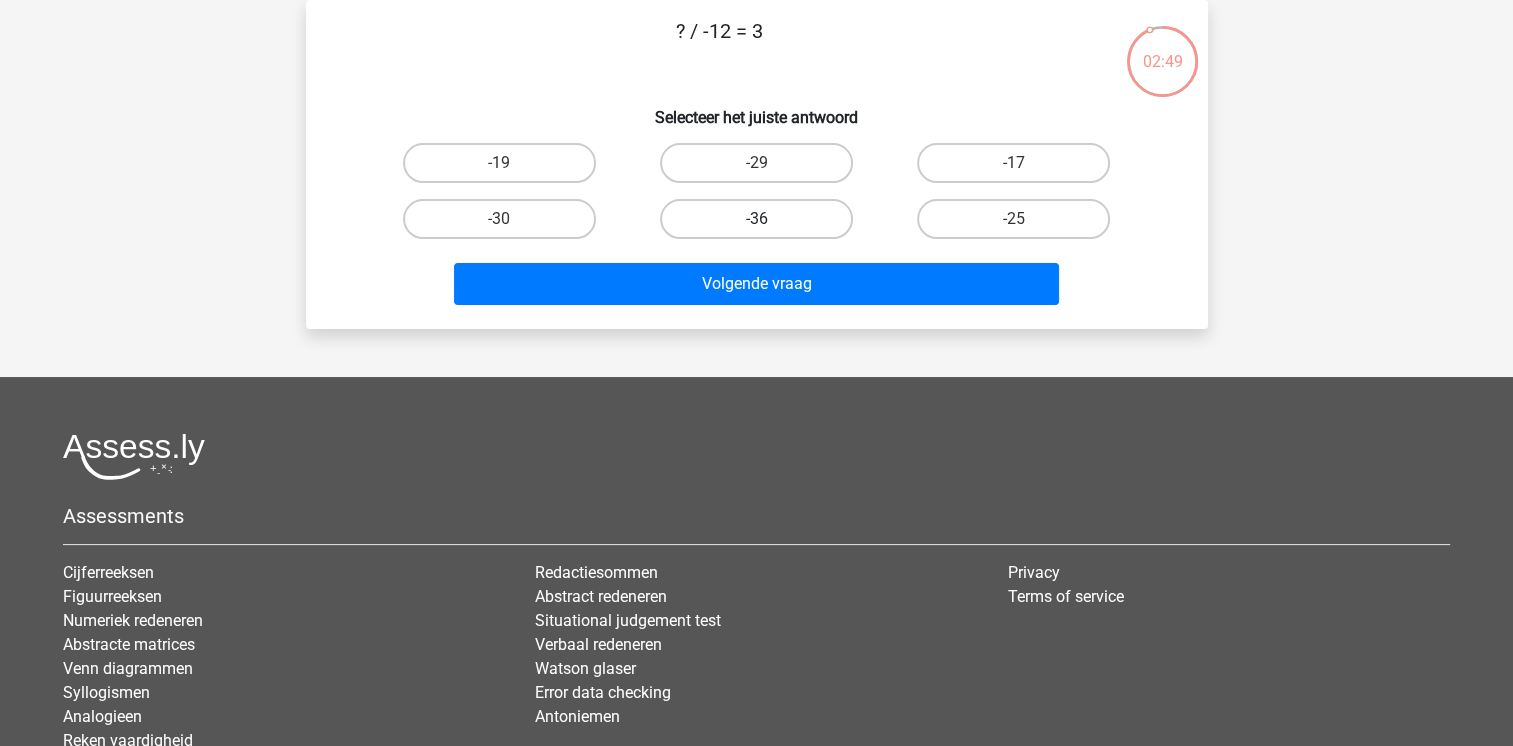 click on "-36" at bounding box center [756, 219] 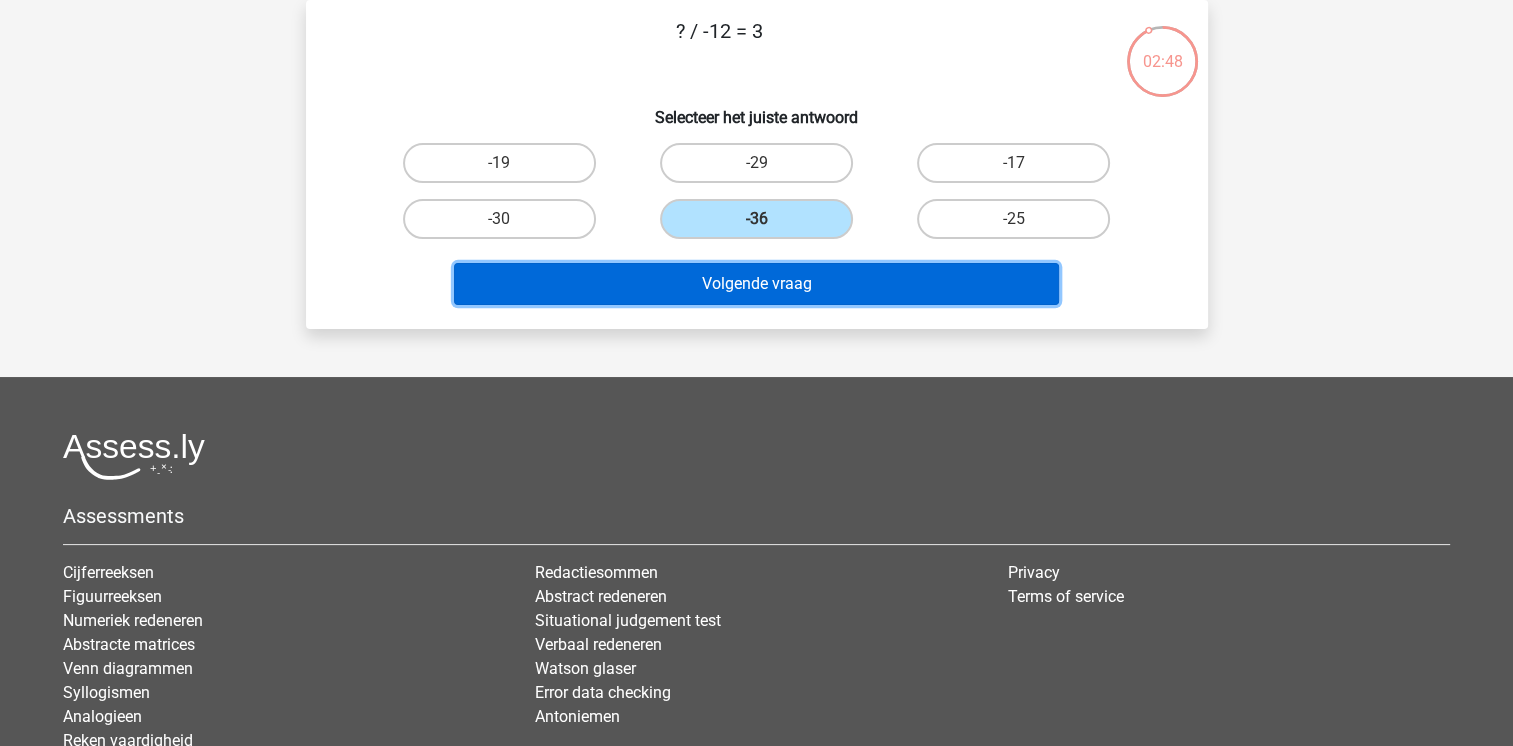 click on "Volgende vraag" at bounding box center [756, 284] 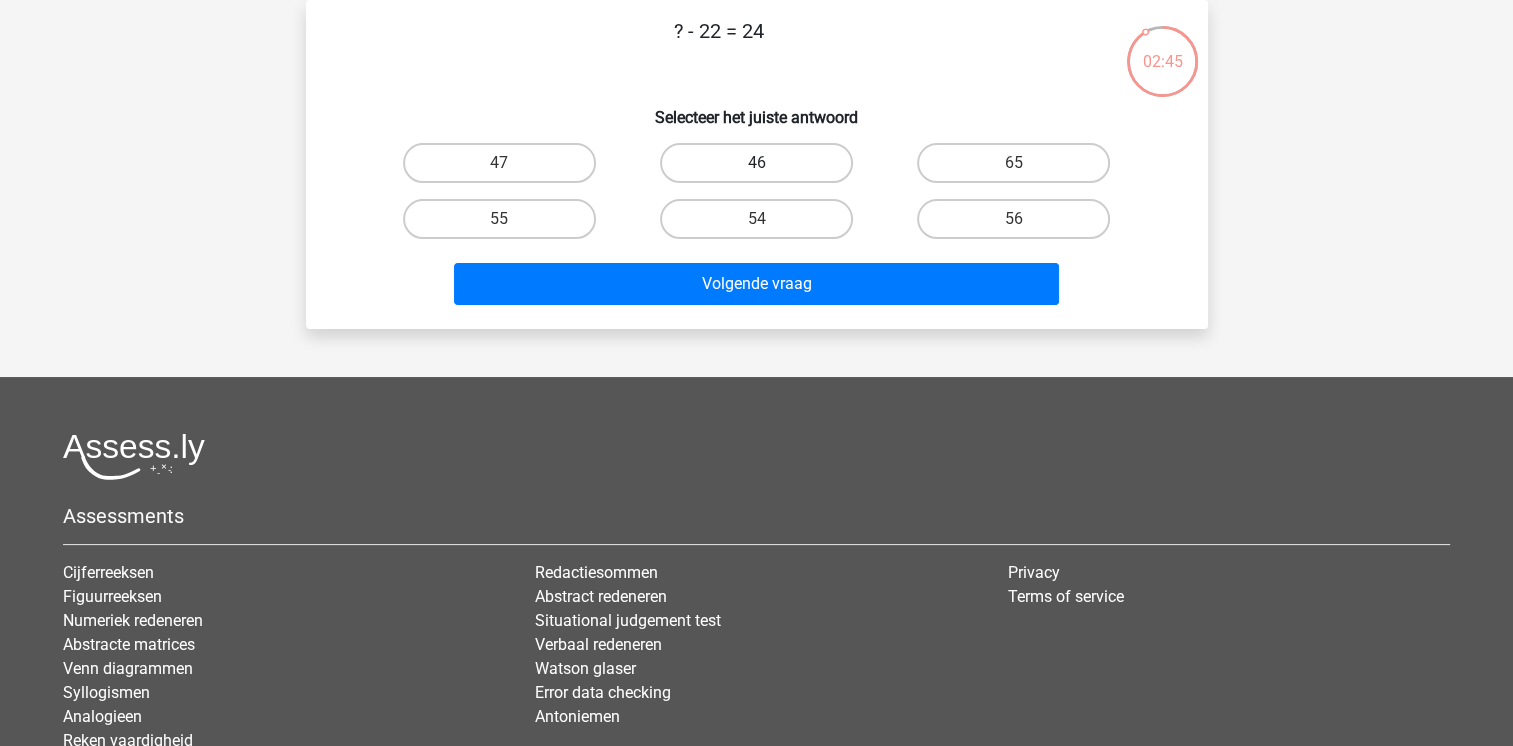 click on "46" at bounding box center (756, 163) 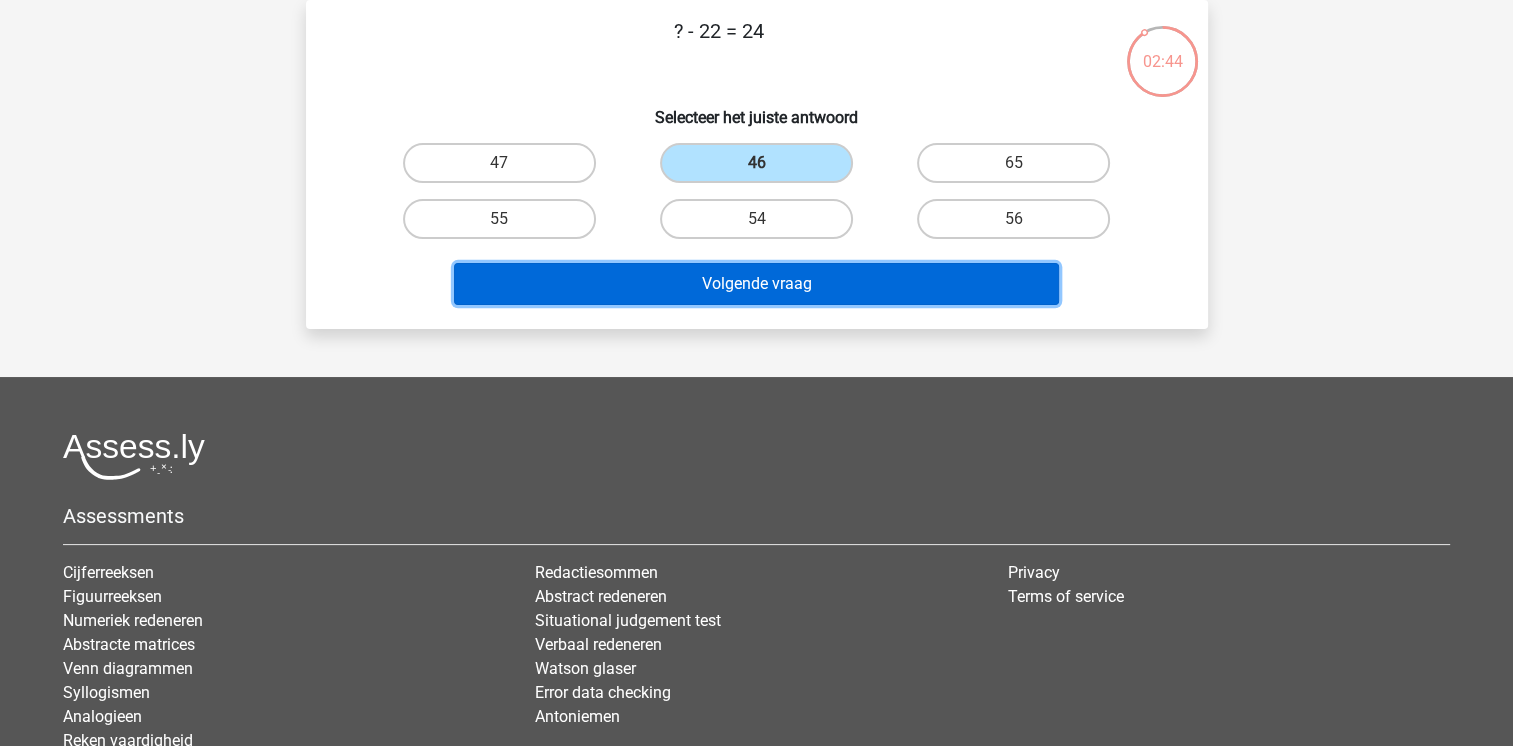 click on "Volgende vraag" at bounding box center [756, 284] 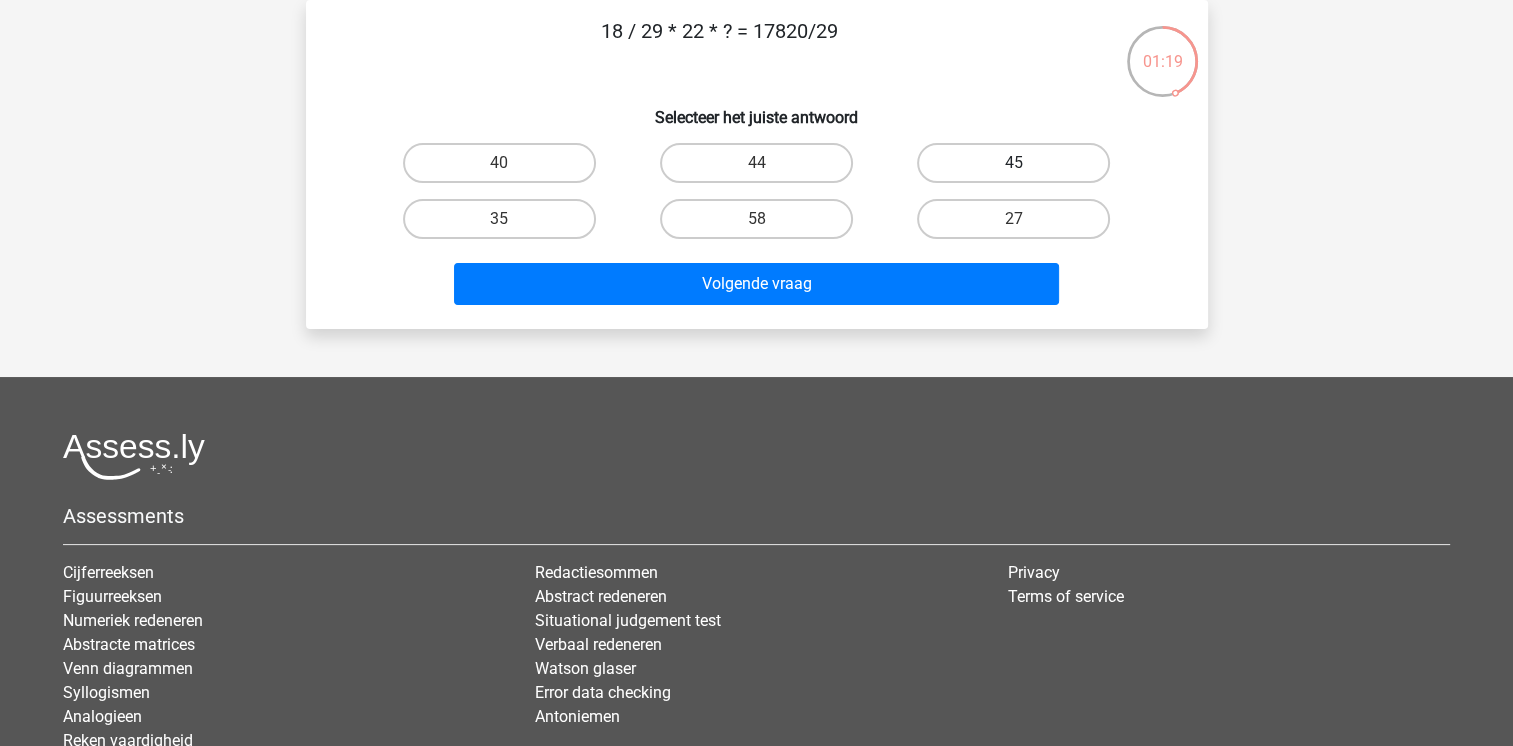click on "45" at bounding box center [1013, 163] 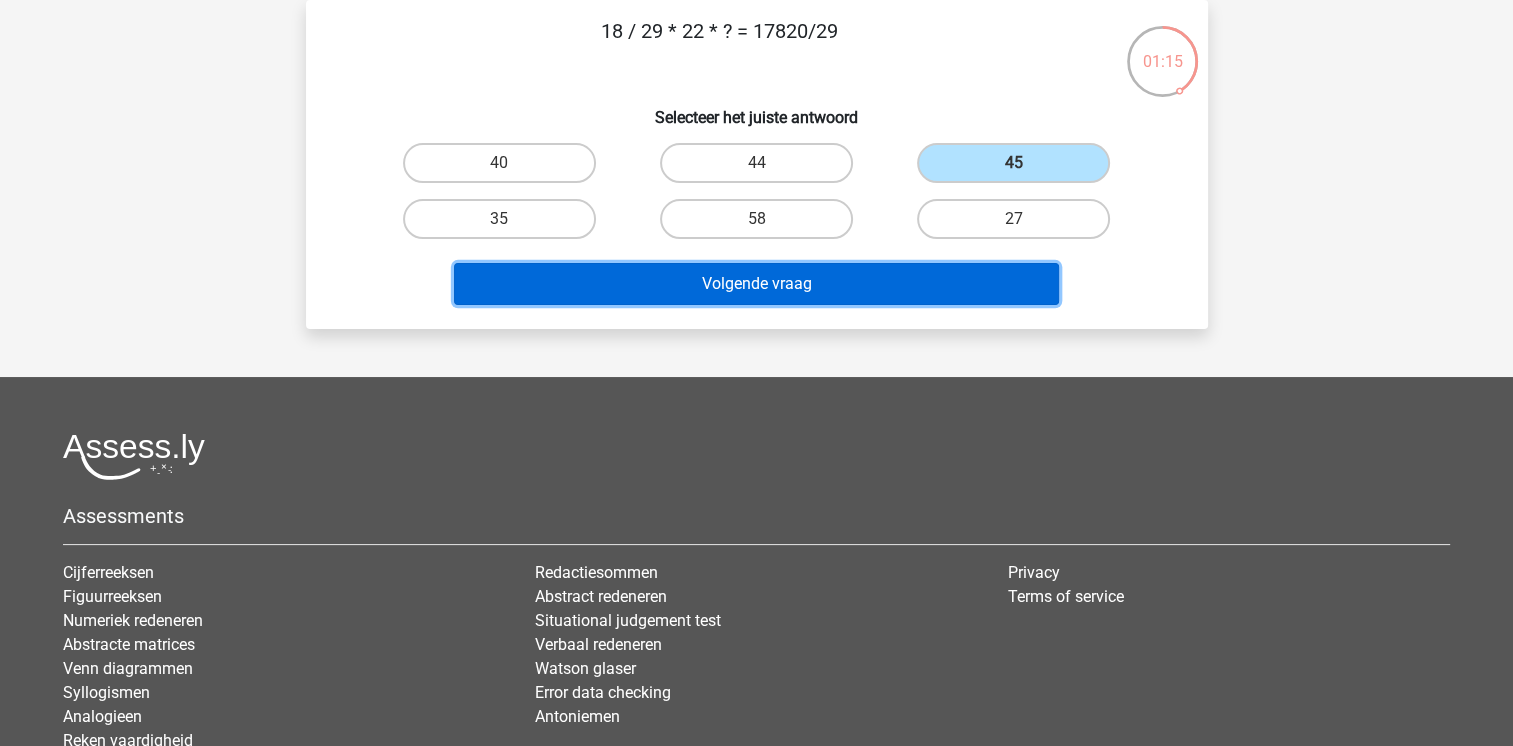 click on "Volgende vraag" at bounding box center [756, 284] 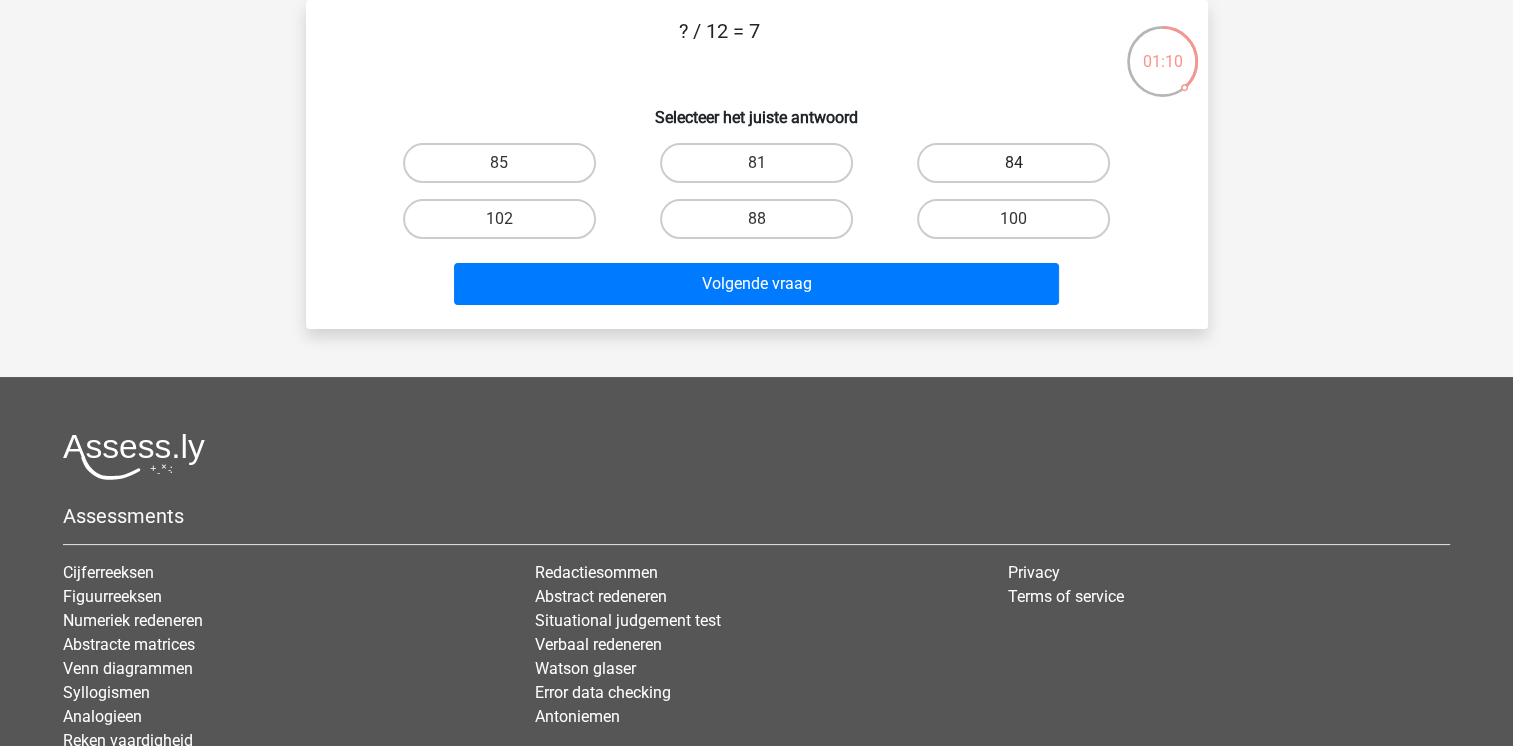 click on "84" at bounding box center [1013, 163] 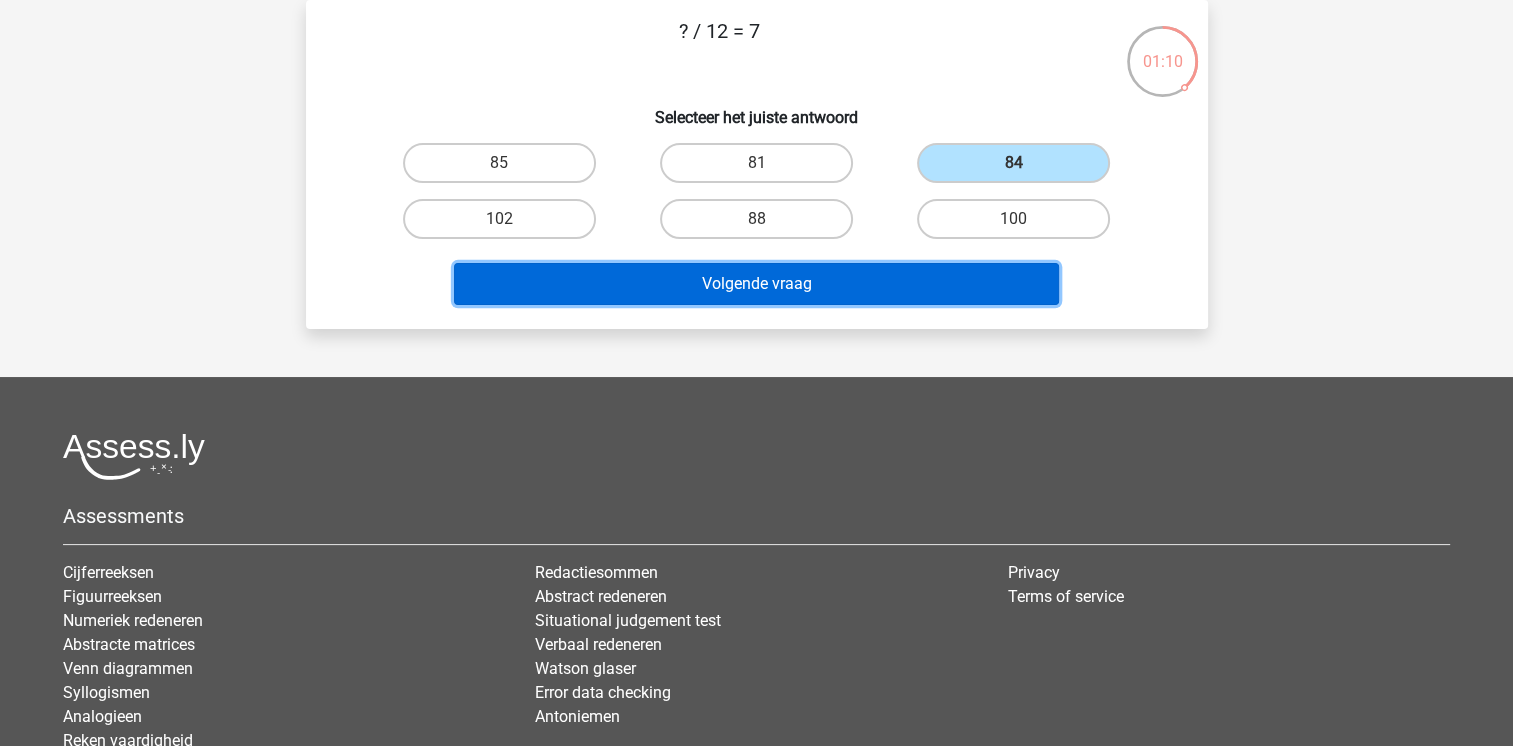 click on "Volgende vraag" at bounding box center [756, 284] 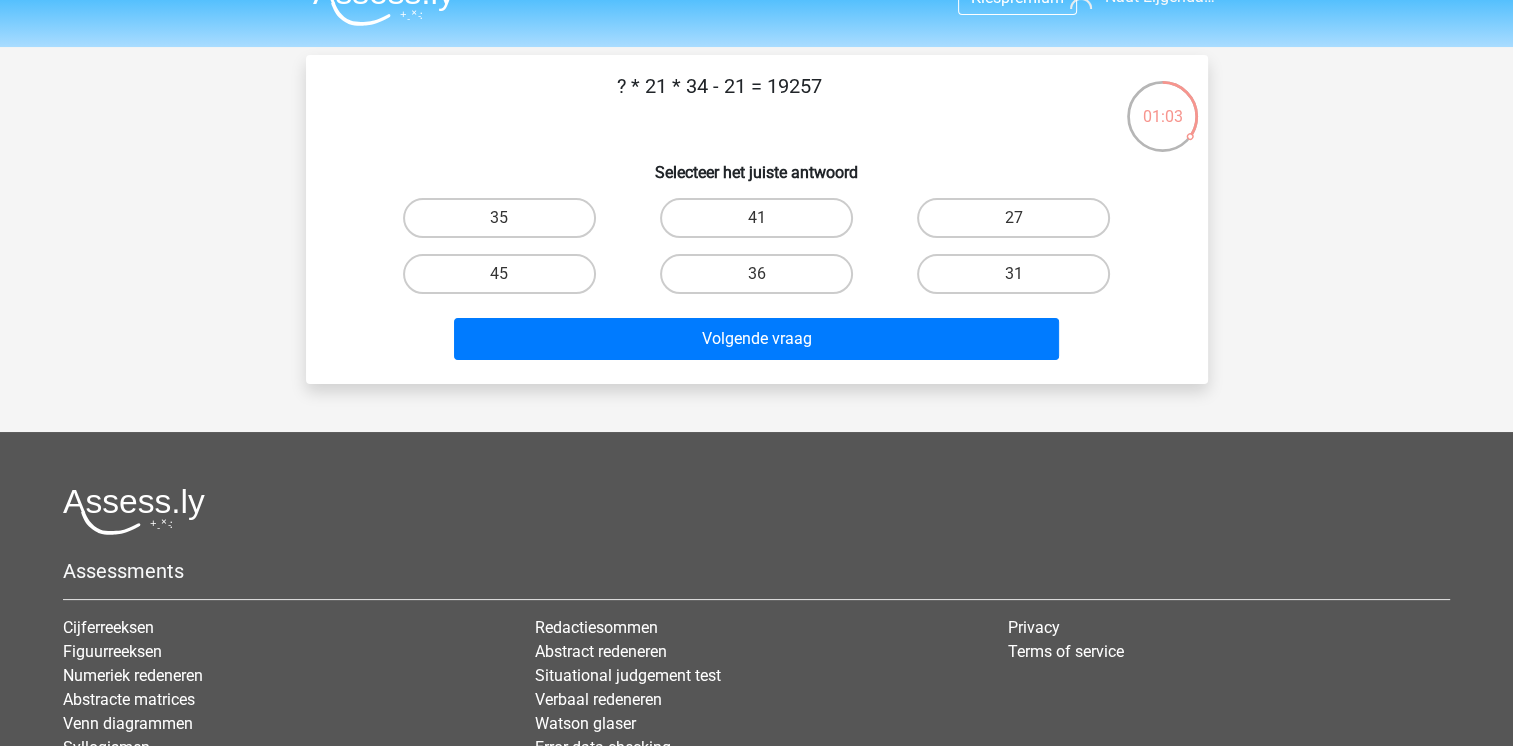 scroll, scrollTop: 100, scrollLeft: 0, axis: vertical 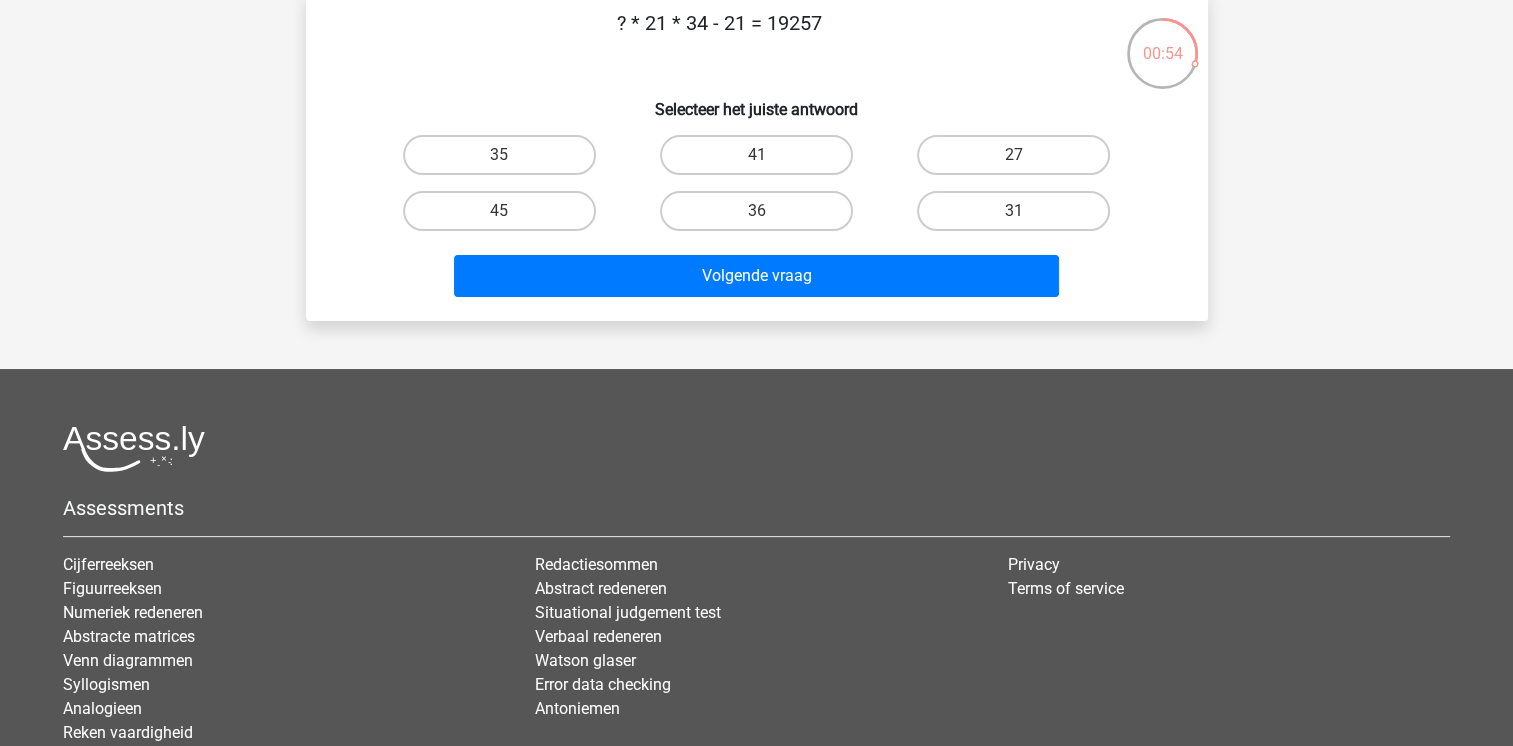 drag, startPoint x: 717, startPoint y: 225, endPoint x: 728, endPoint y: 237, distance: 16.27882 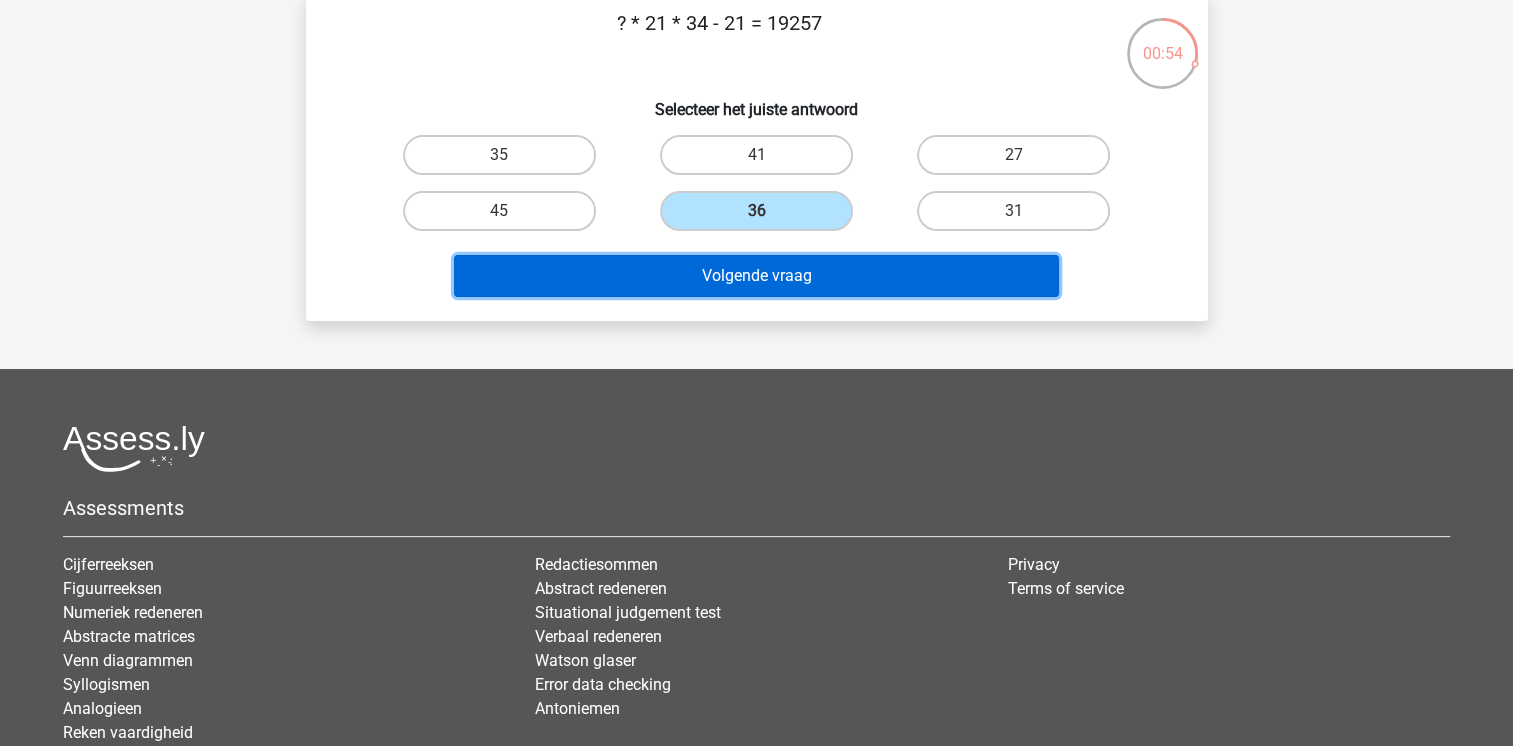 click on "Volgende vraag" at bounding box center (756, 276) 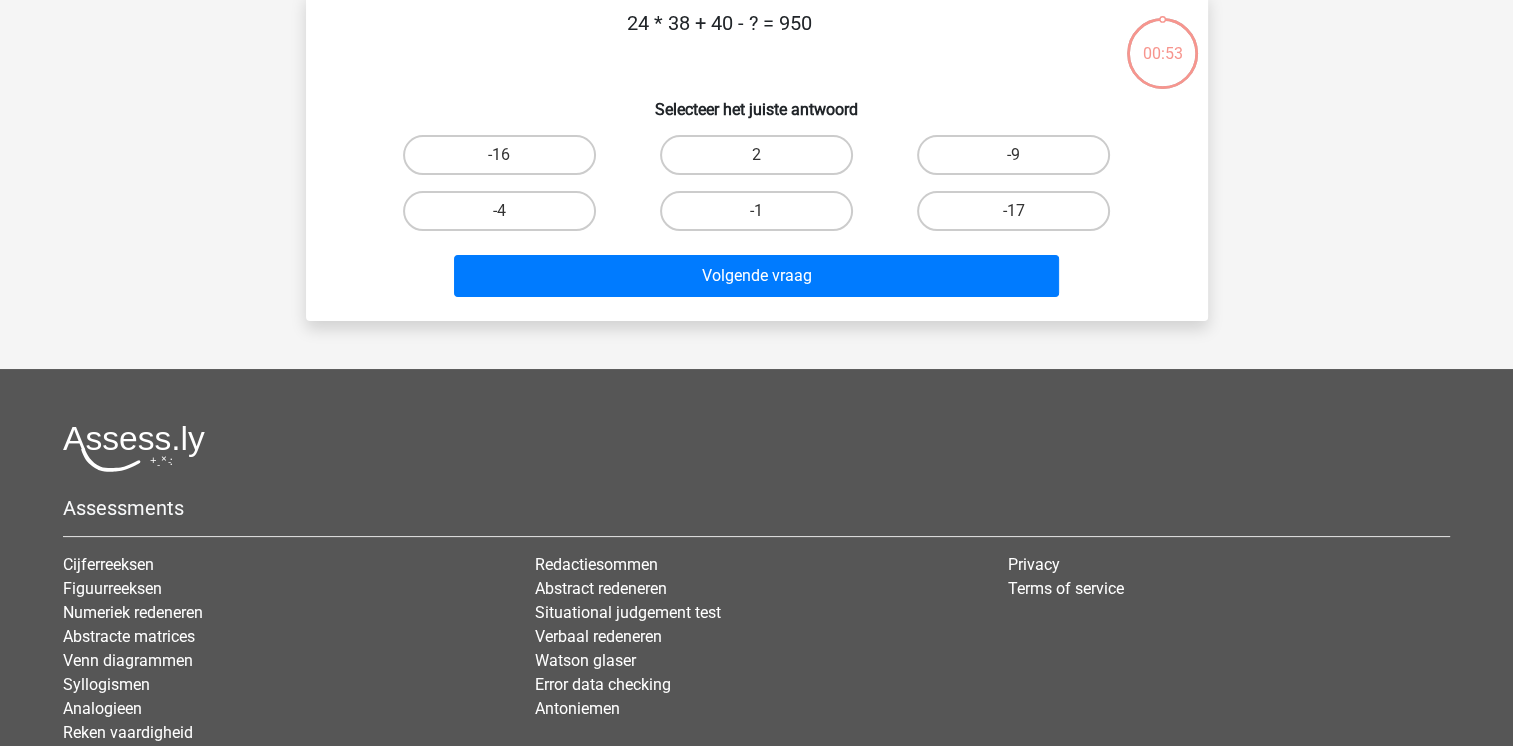 scroll, scrollTop: 92, scrollLeft: 0, axis: vertical 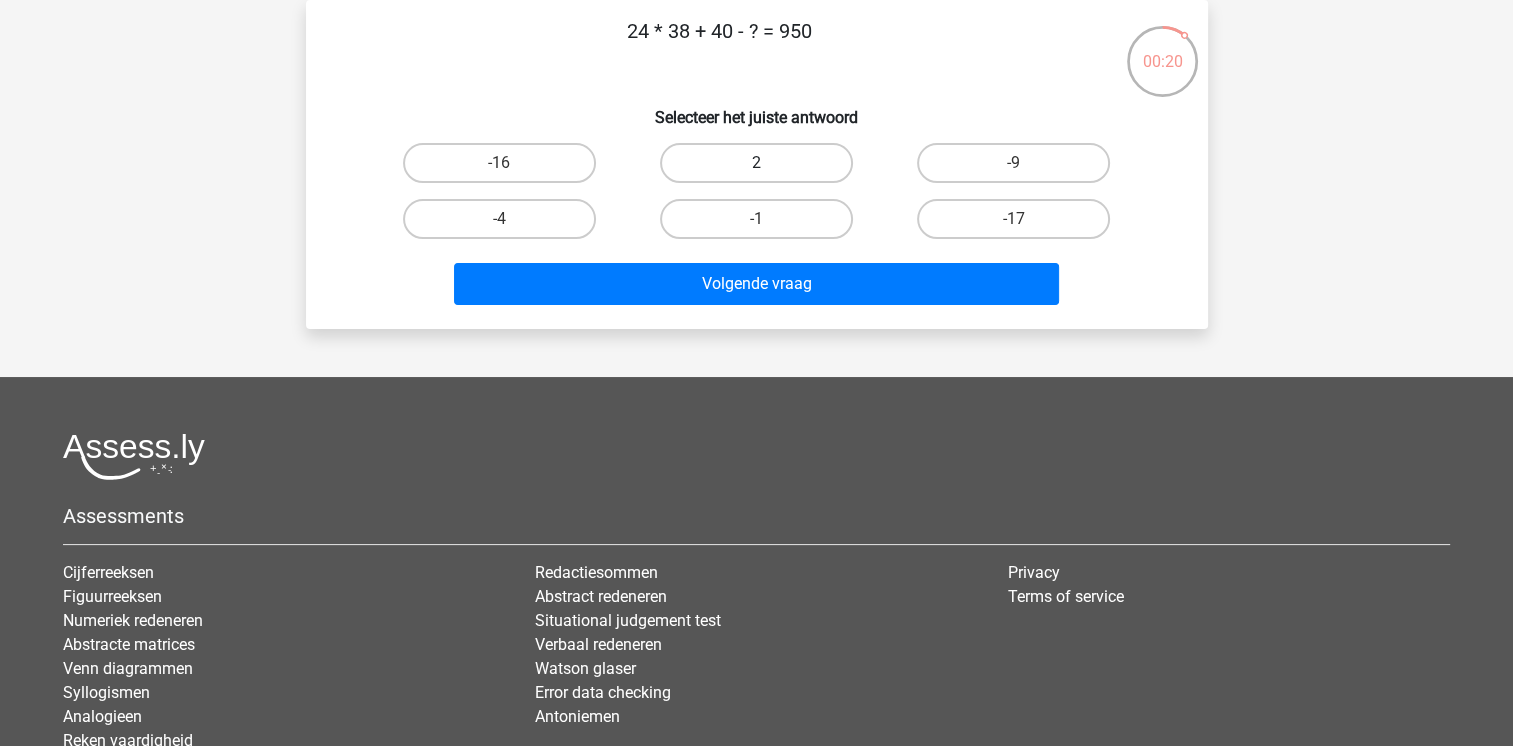 click on "2" at bounding box center [756, 163] 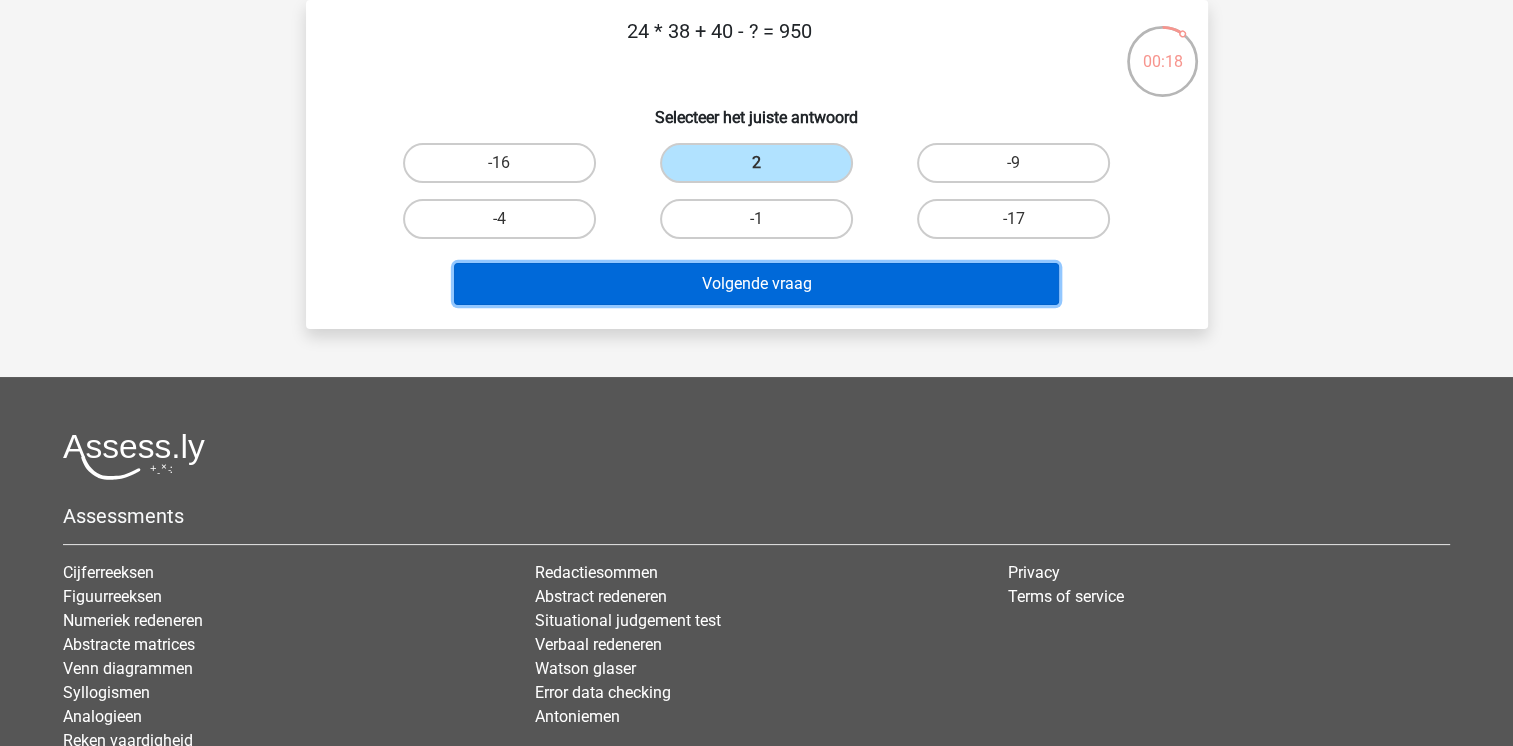 click on "Volgende vraag" at bounding box center [756, 284] 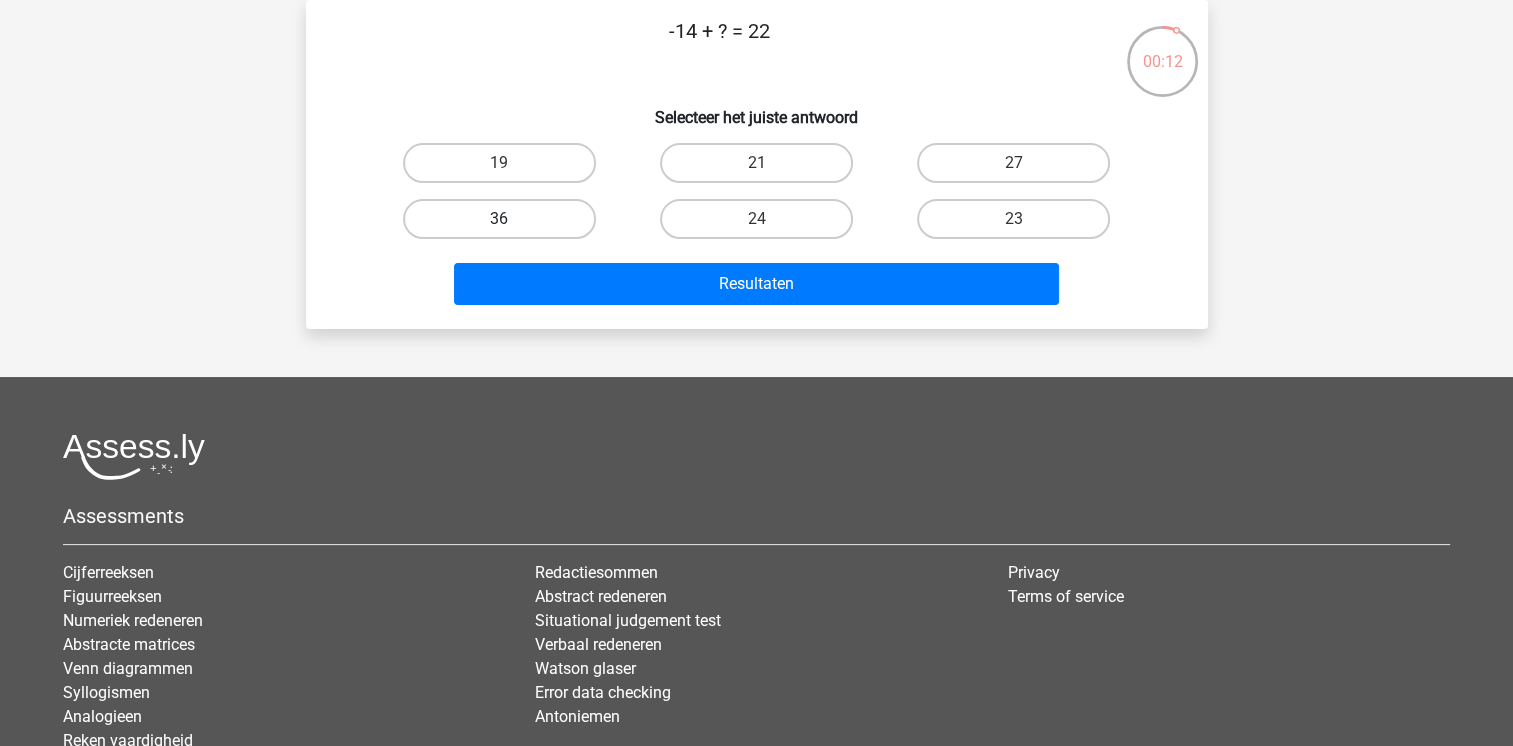 click on "36" at bounding box center [499, 219] 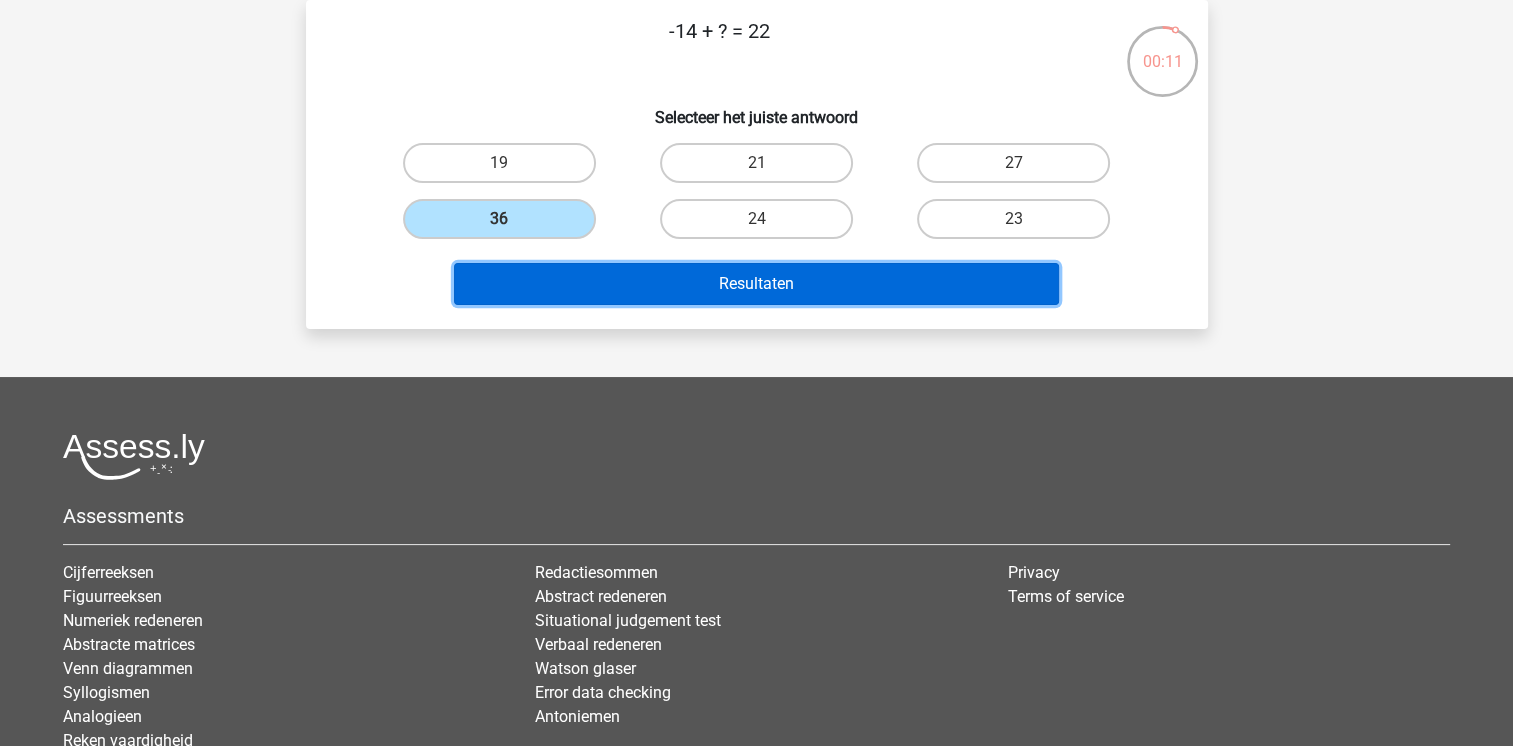 click on "Resultaten" at bounding box center [756, 284] 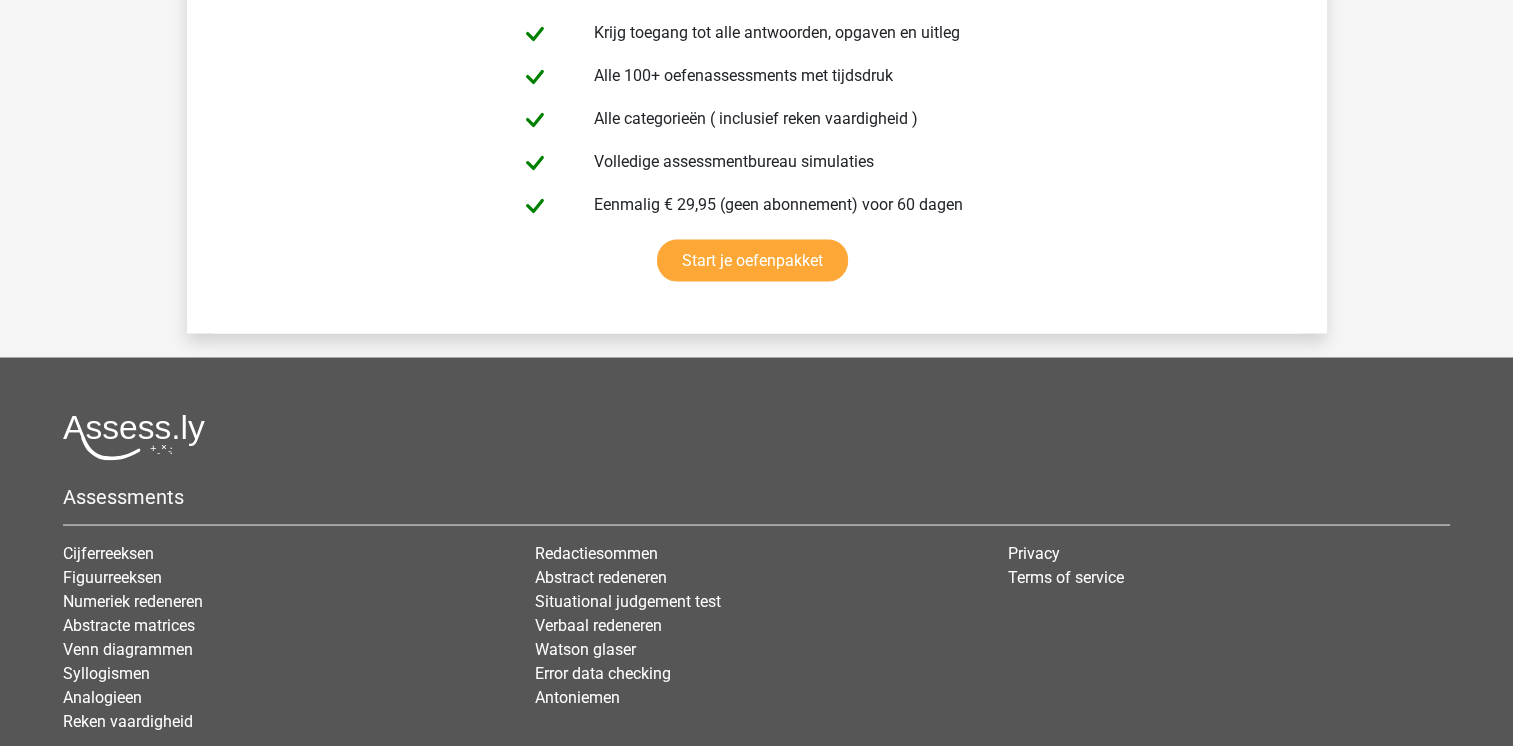 scroll, scrollTop: 2975, scrollLeft: 0, axis: vertical 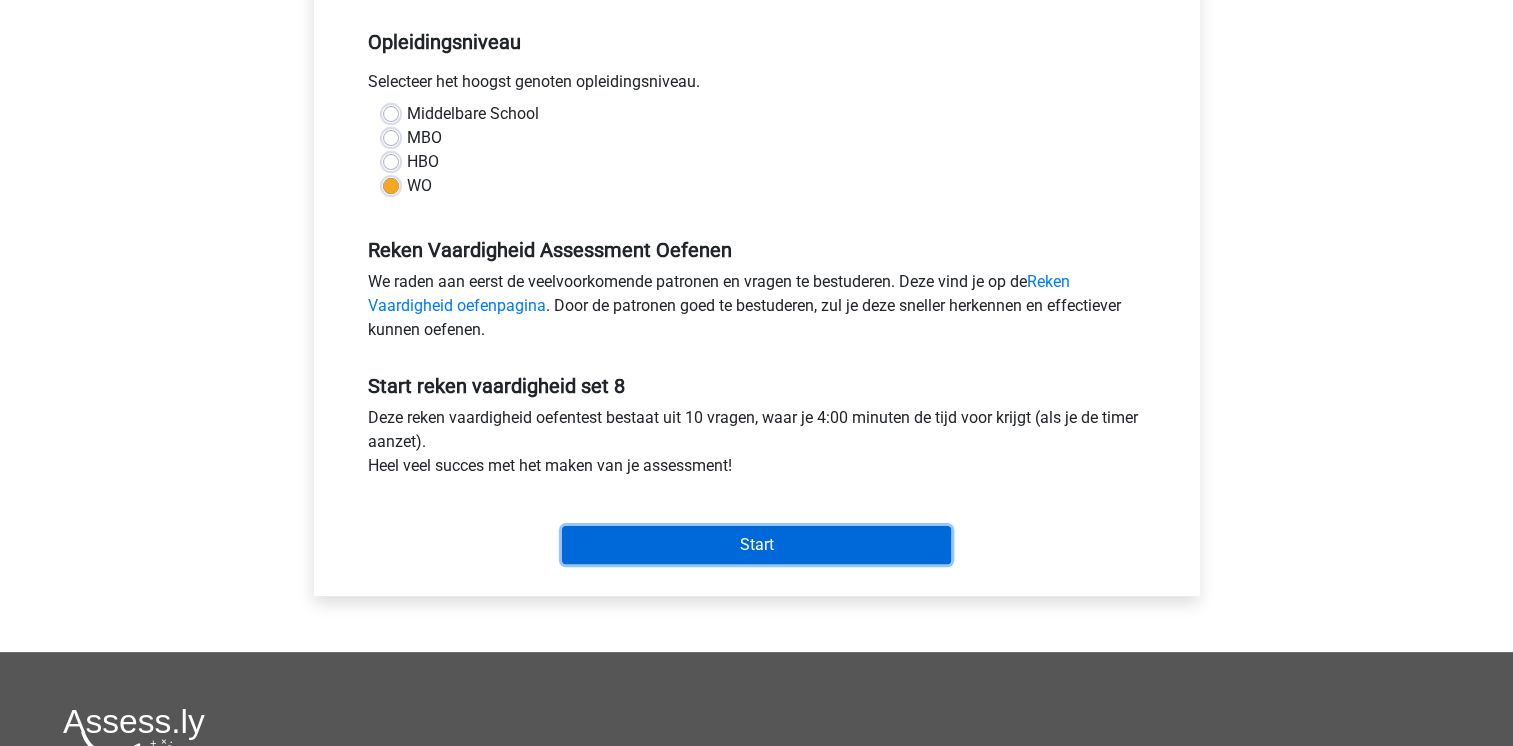 click on "Start" at bounding box center (756, 545) 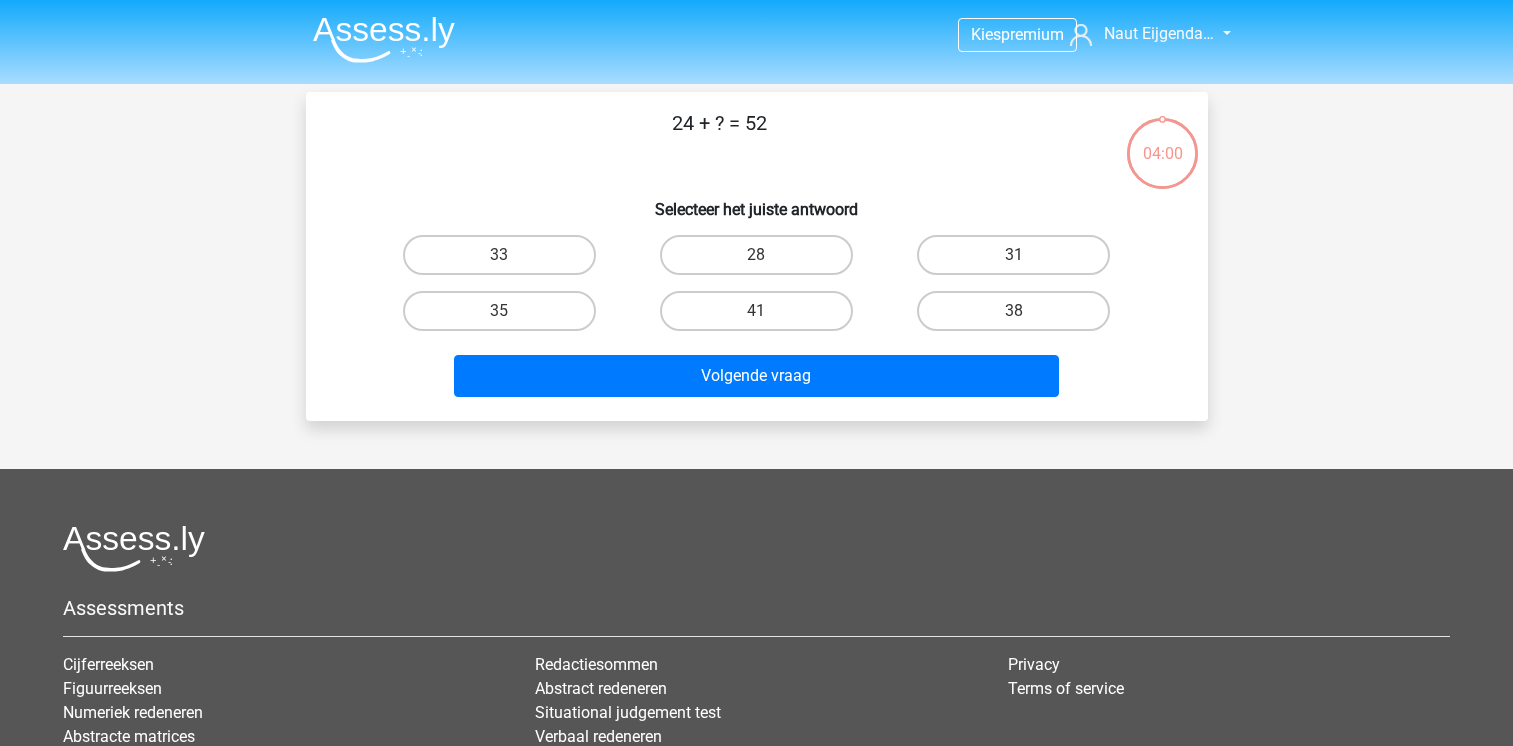 scroll, scrollTop: 0, scrollLeft: 0, axis: both 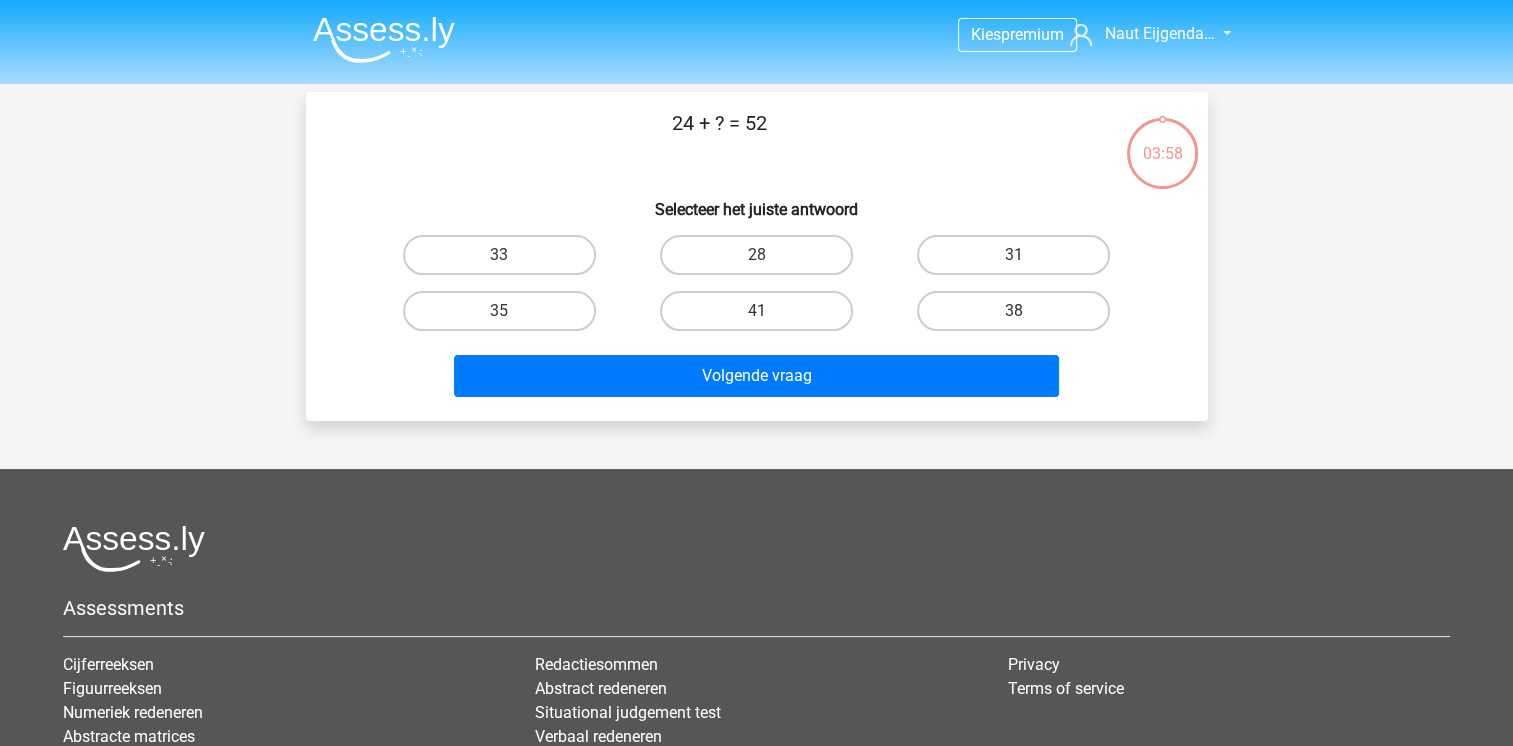 click on "28" at bounding box center (756, 255) 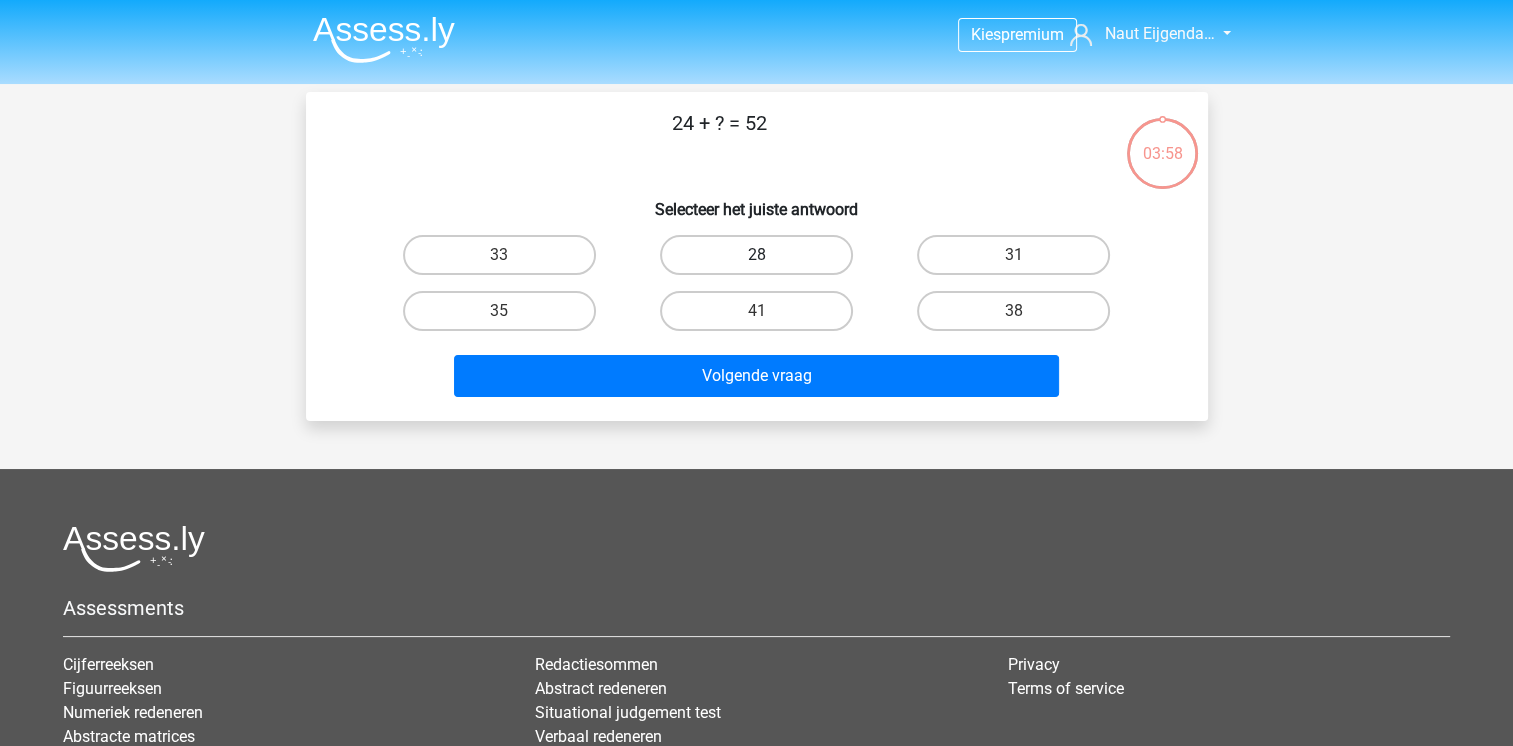 click on "28" at bounding box center [756, 255] 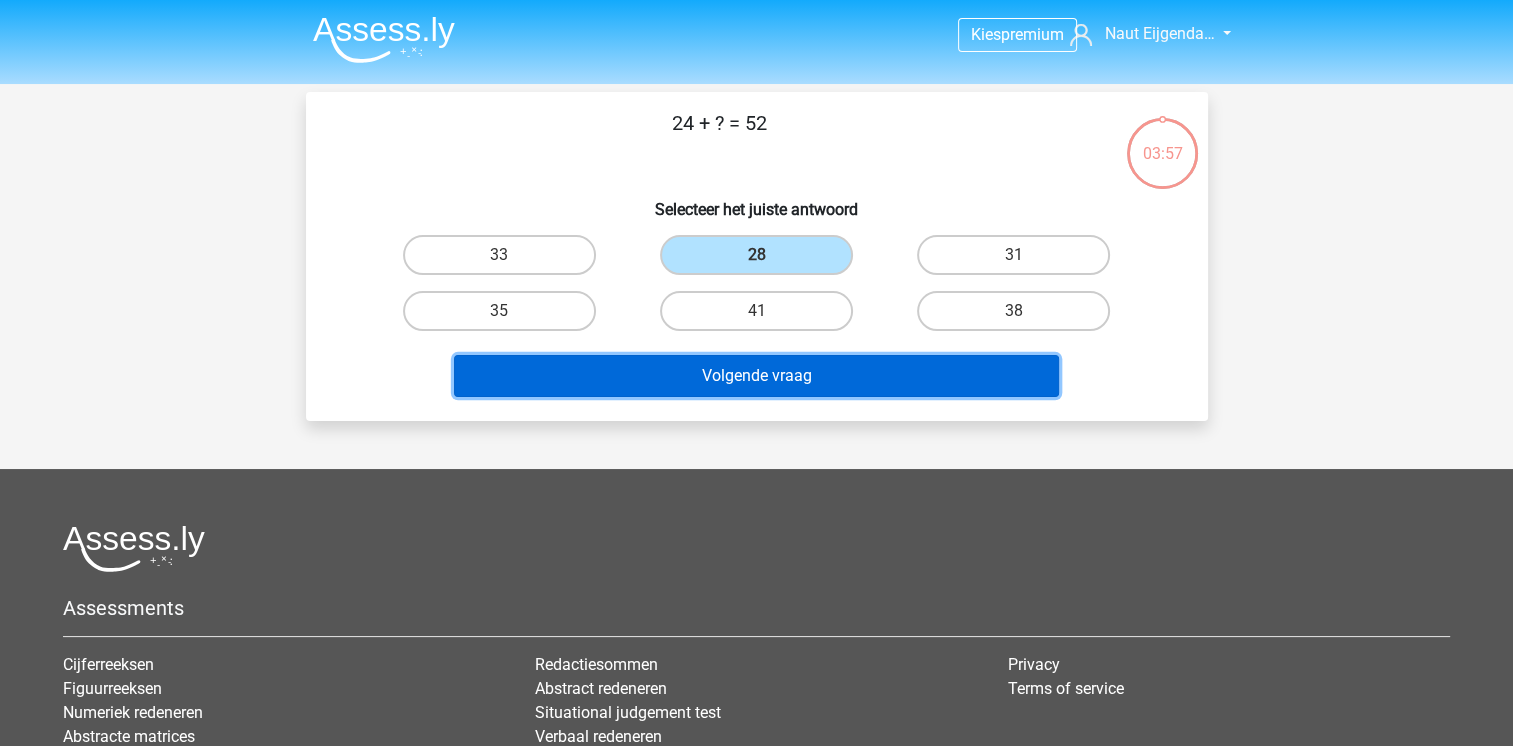 click on "Volgende vraag" at bounding box center (756, 376) 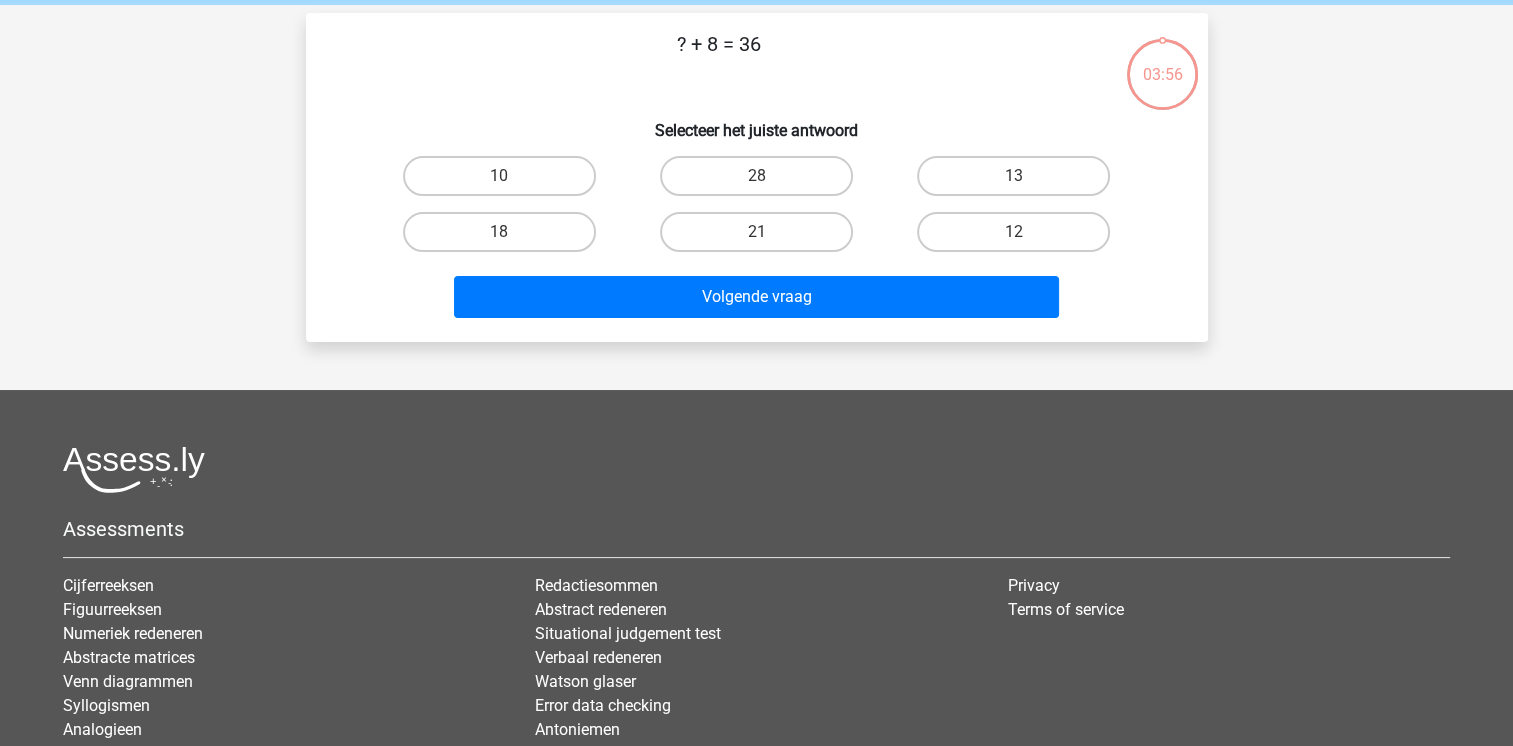 scroll, scrollTop: 92, scrollLeft: 0, axis: vertical 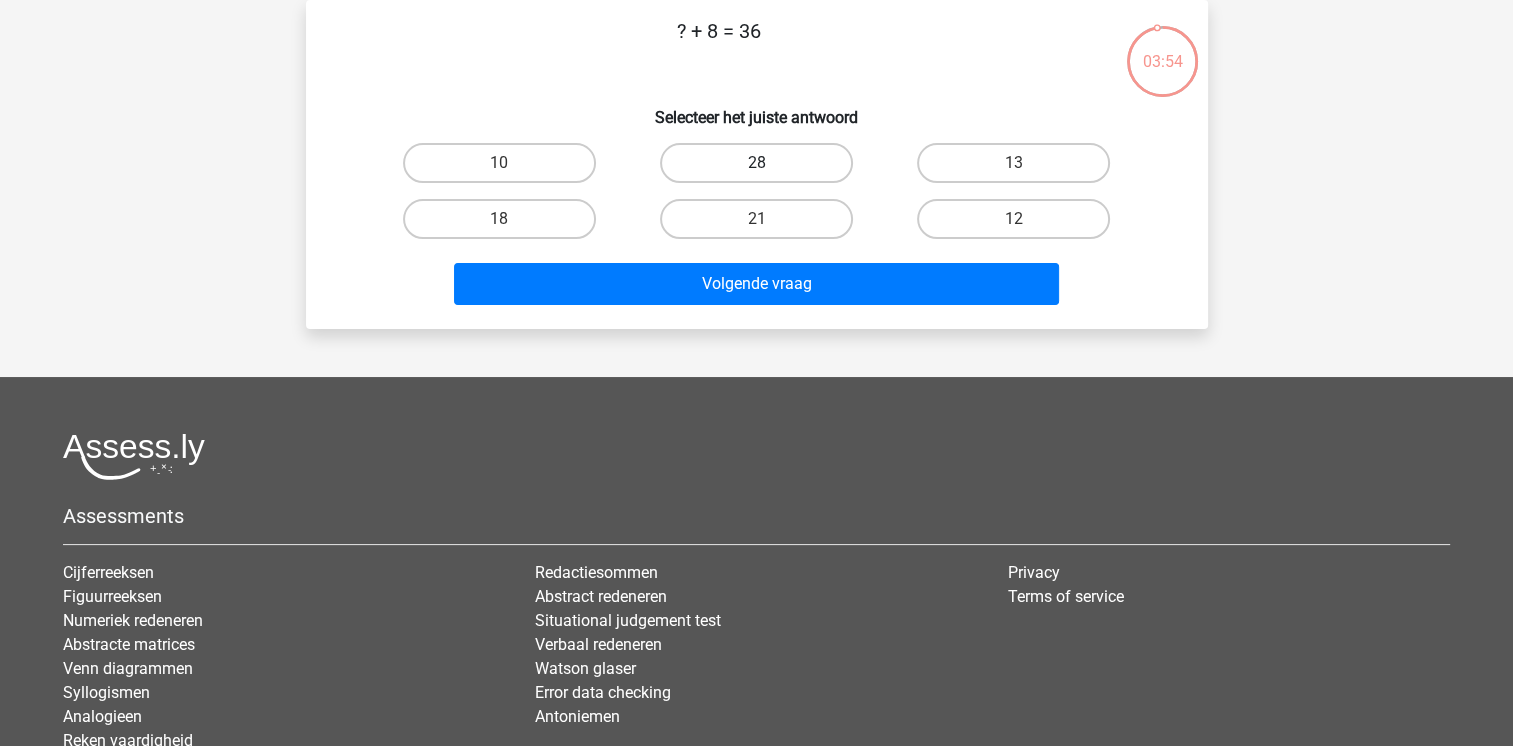 click on "28" at bounding box center [756, 163] 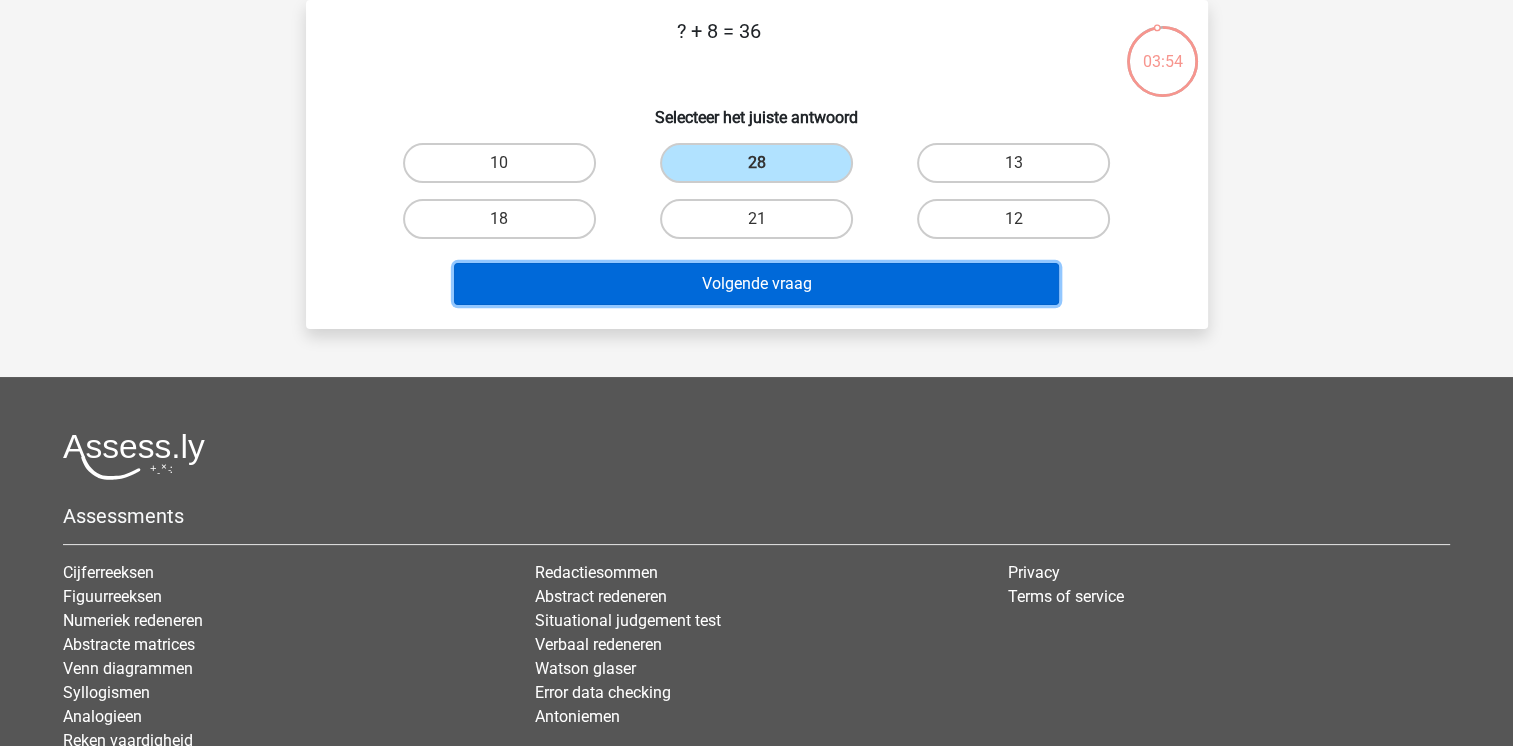 click on "Volgende vraag" at bounding box center [756, 284] 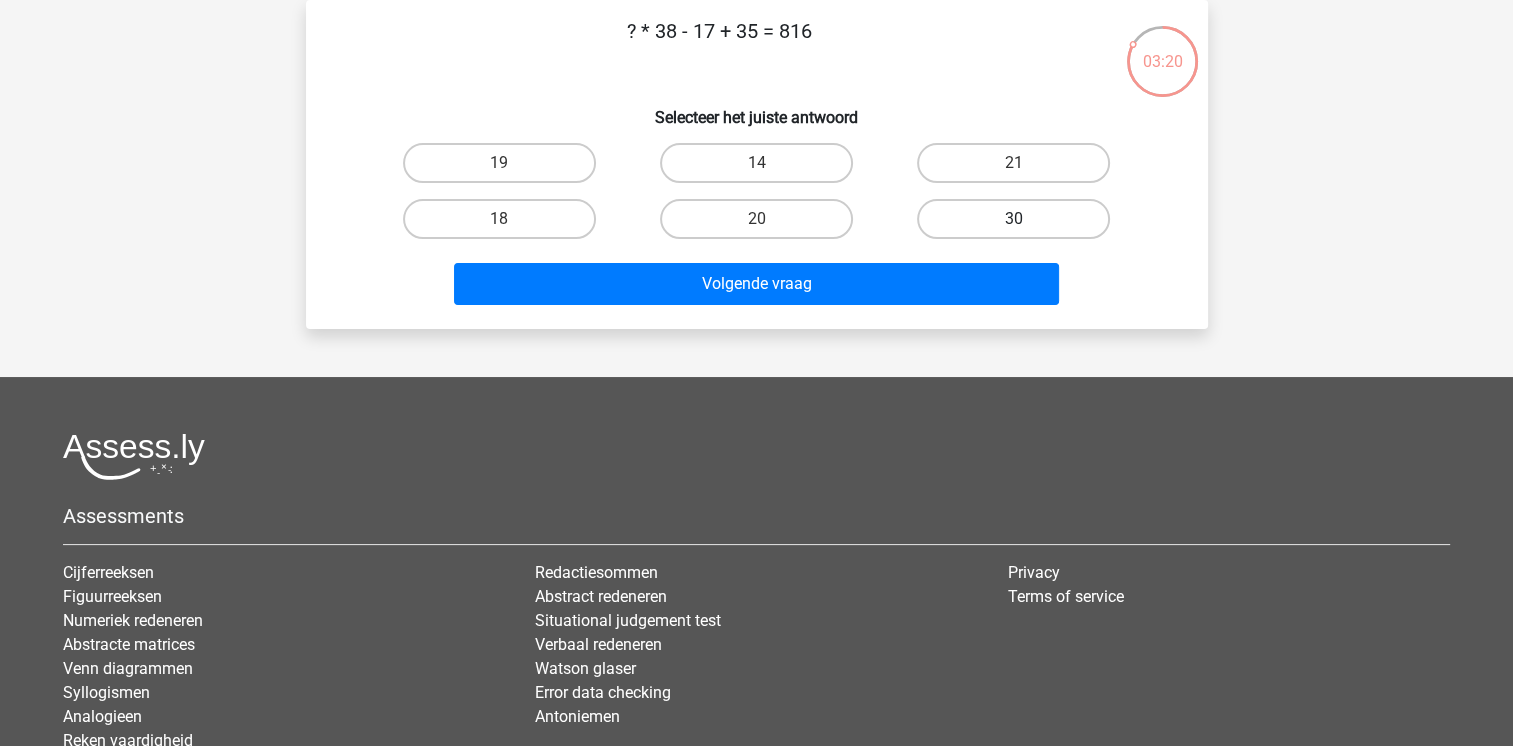 click on "30" at bounding box center (1013, 219) 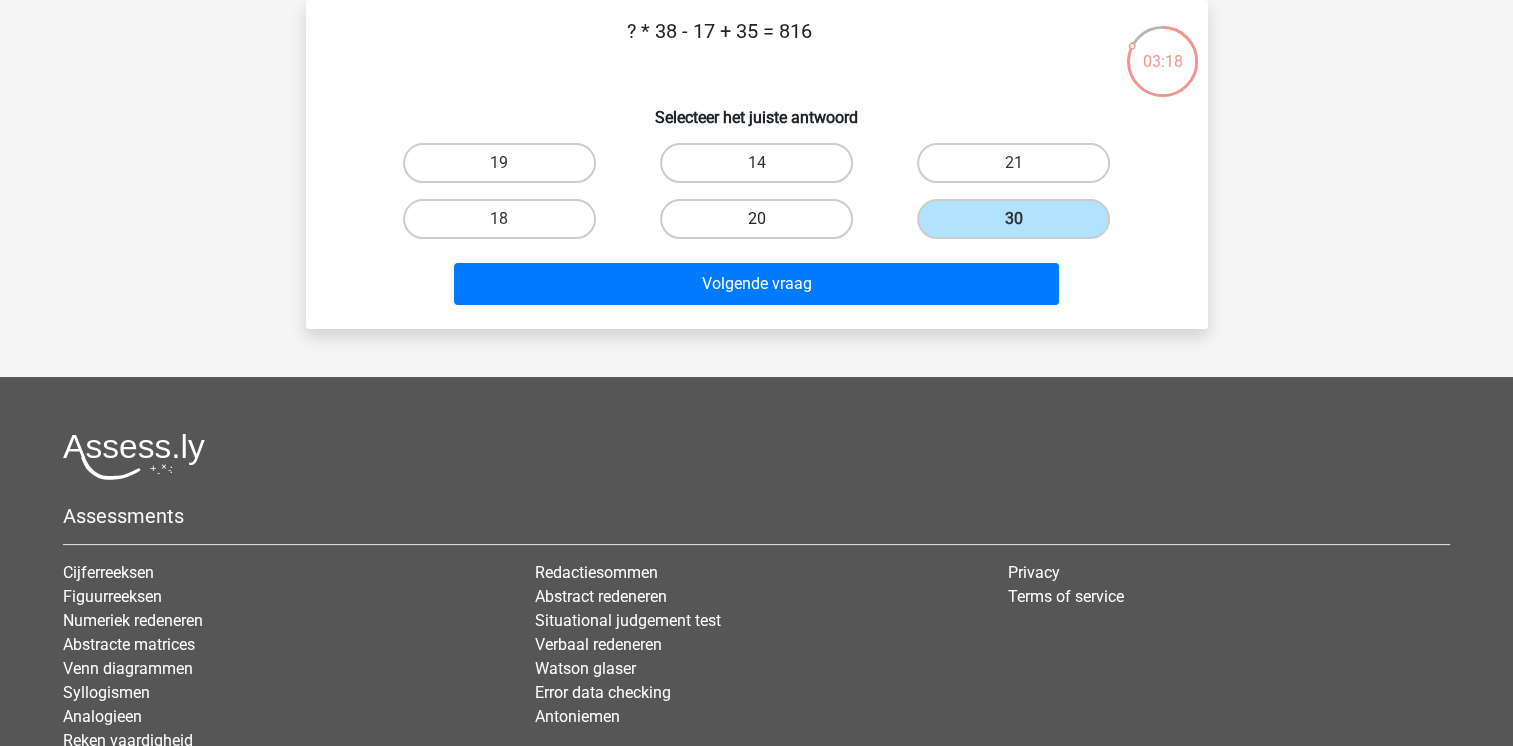 click on "20" at bounding box center [756, 219] 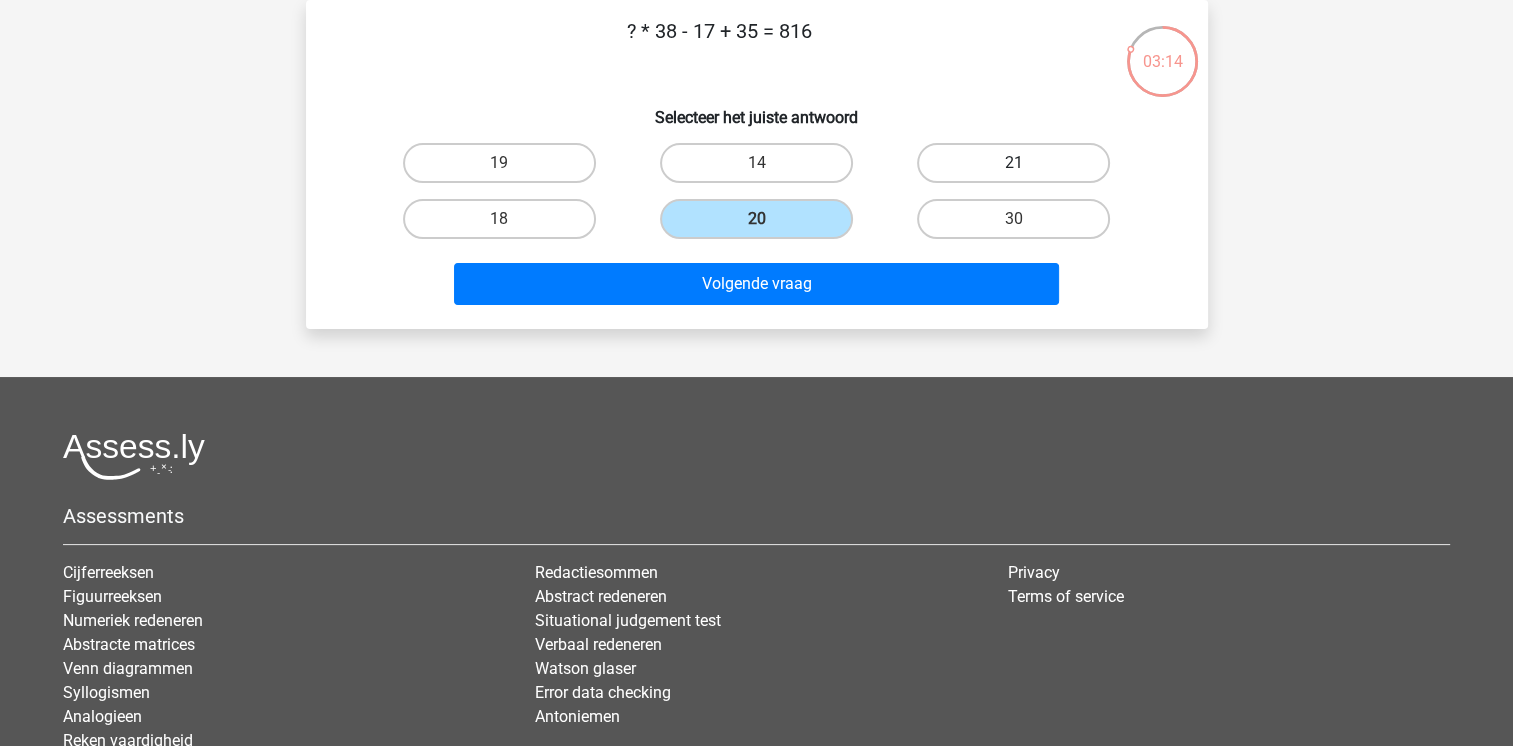 click on "21" at bounding box center [1013, 163] 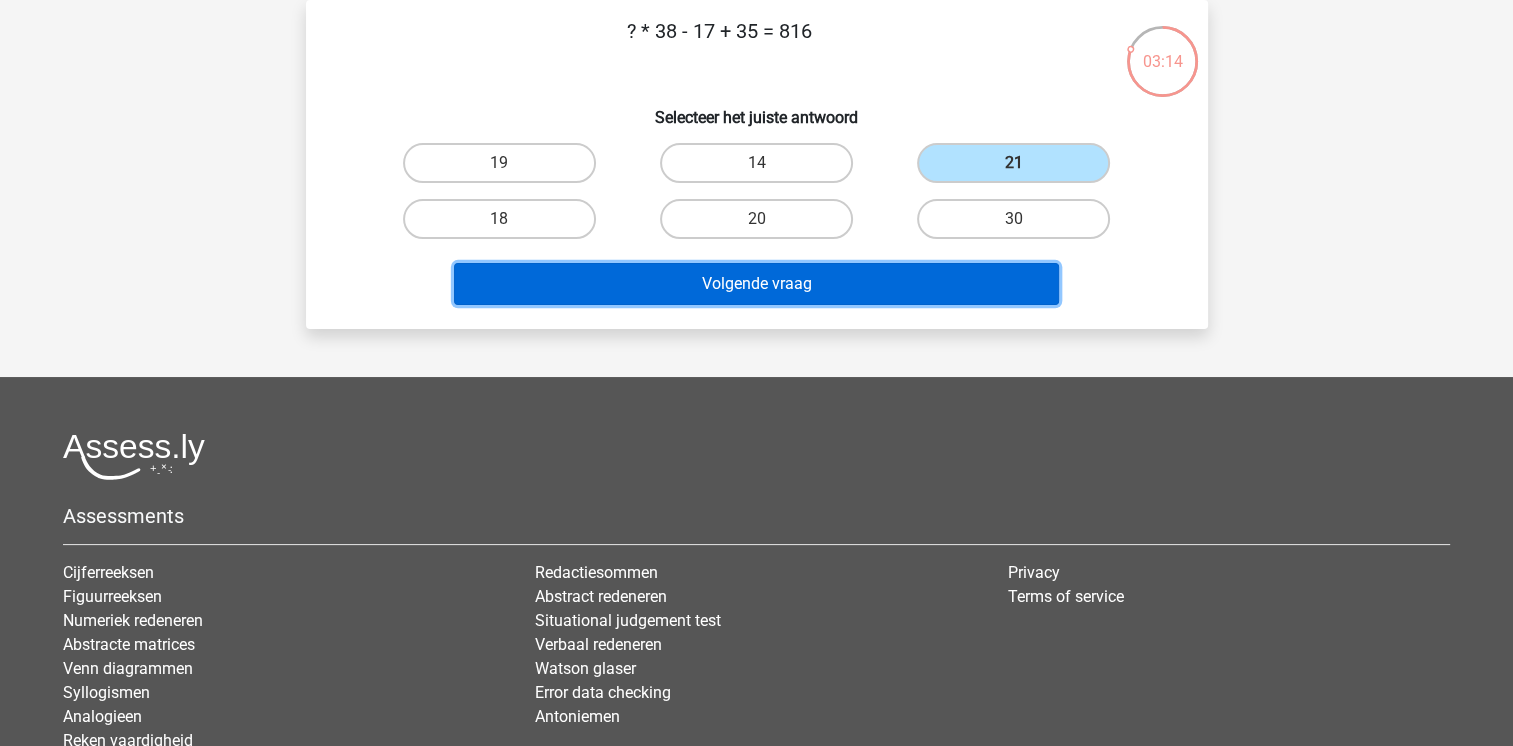 click on "Volgende vraag" at bounding box center [756, 284] 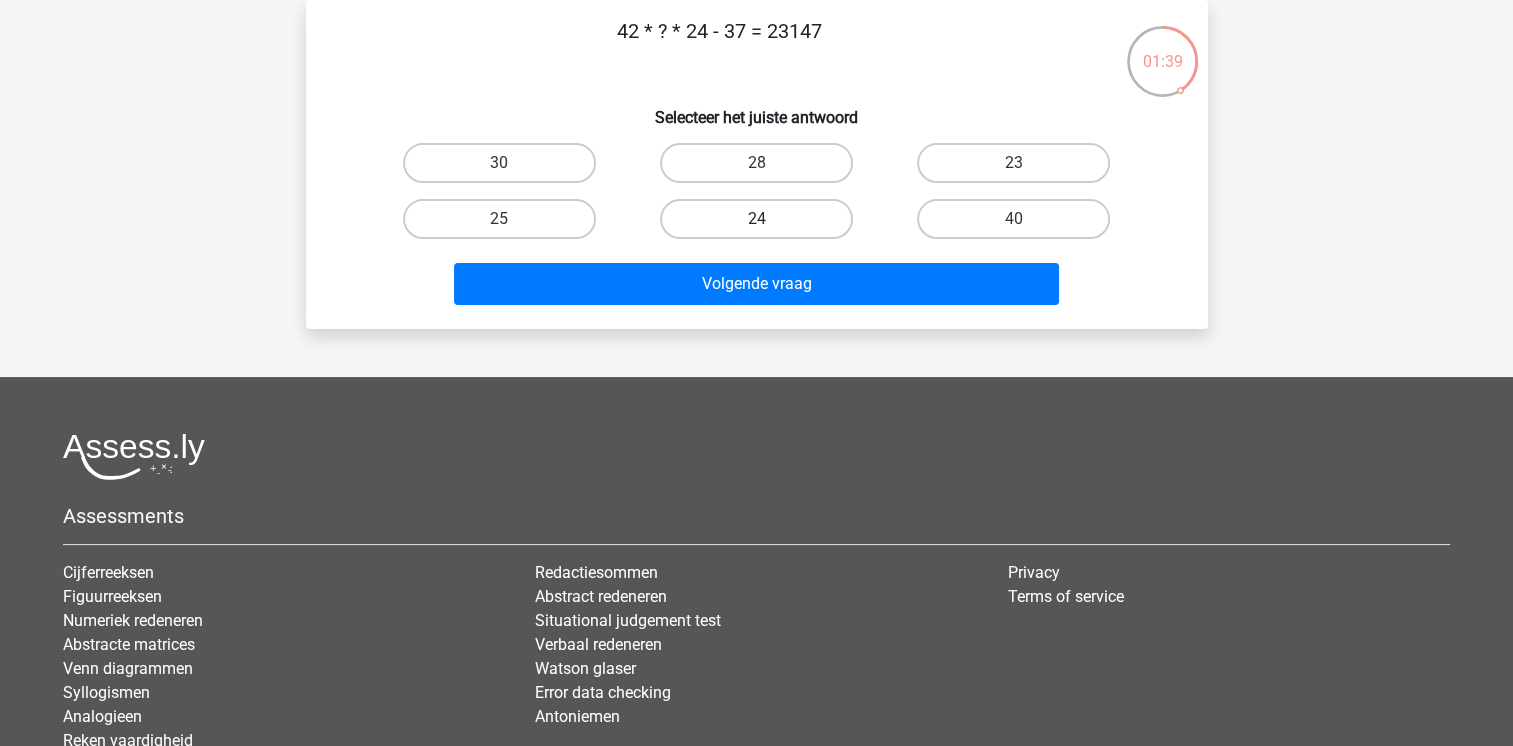 drag, startPoint x: 730, startPoint y: 202, endPoint x: 734, endPoint y: 218, distance: 16.492422 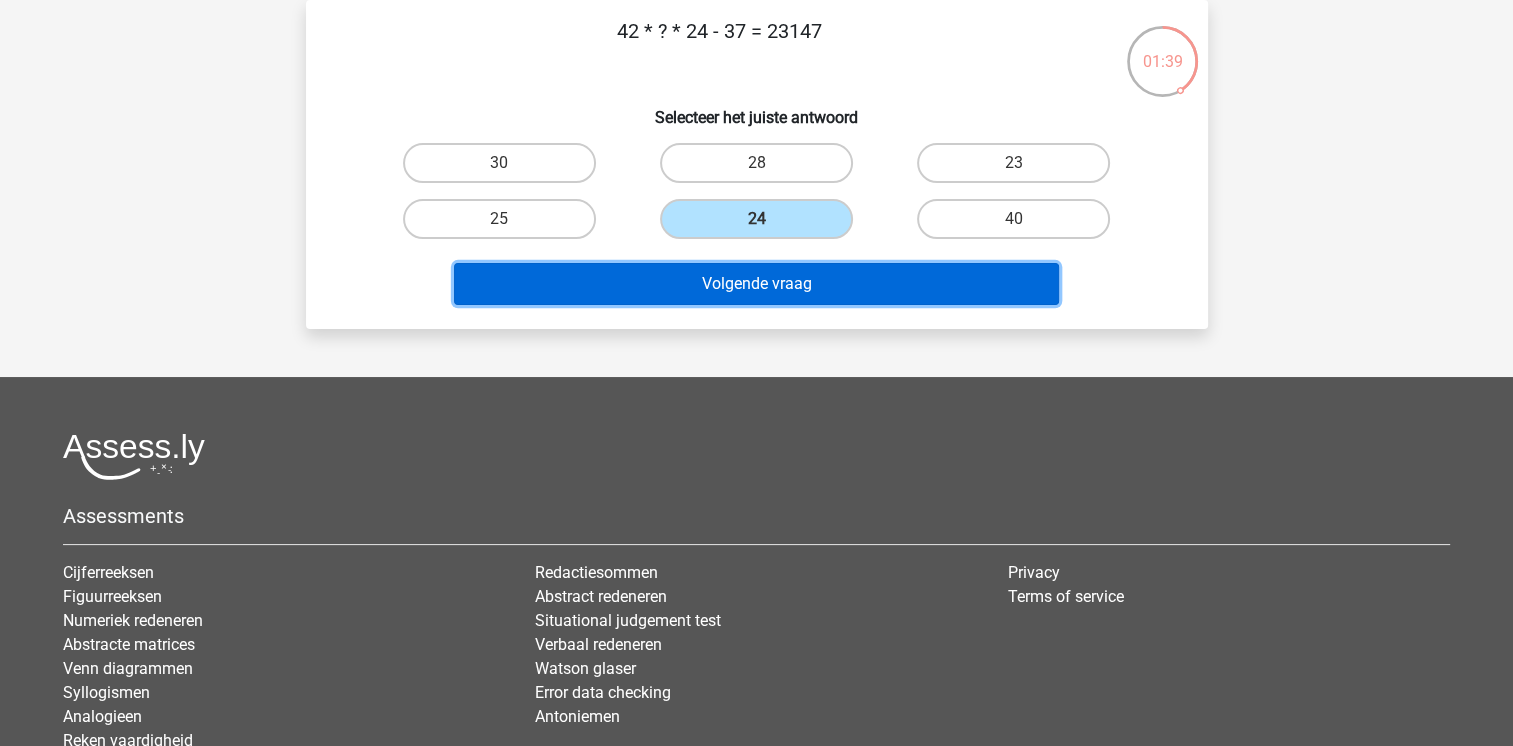 click on "Volgende vraag" at bounding box center (756, 284) 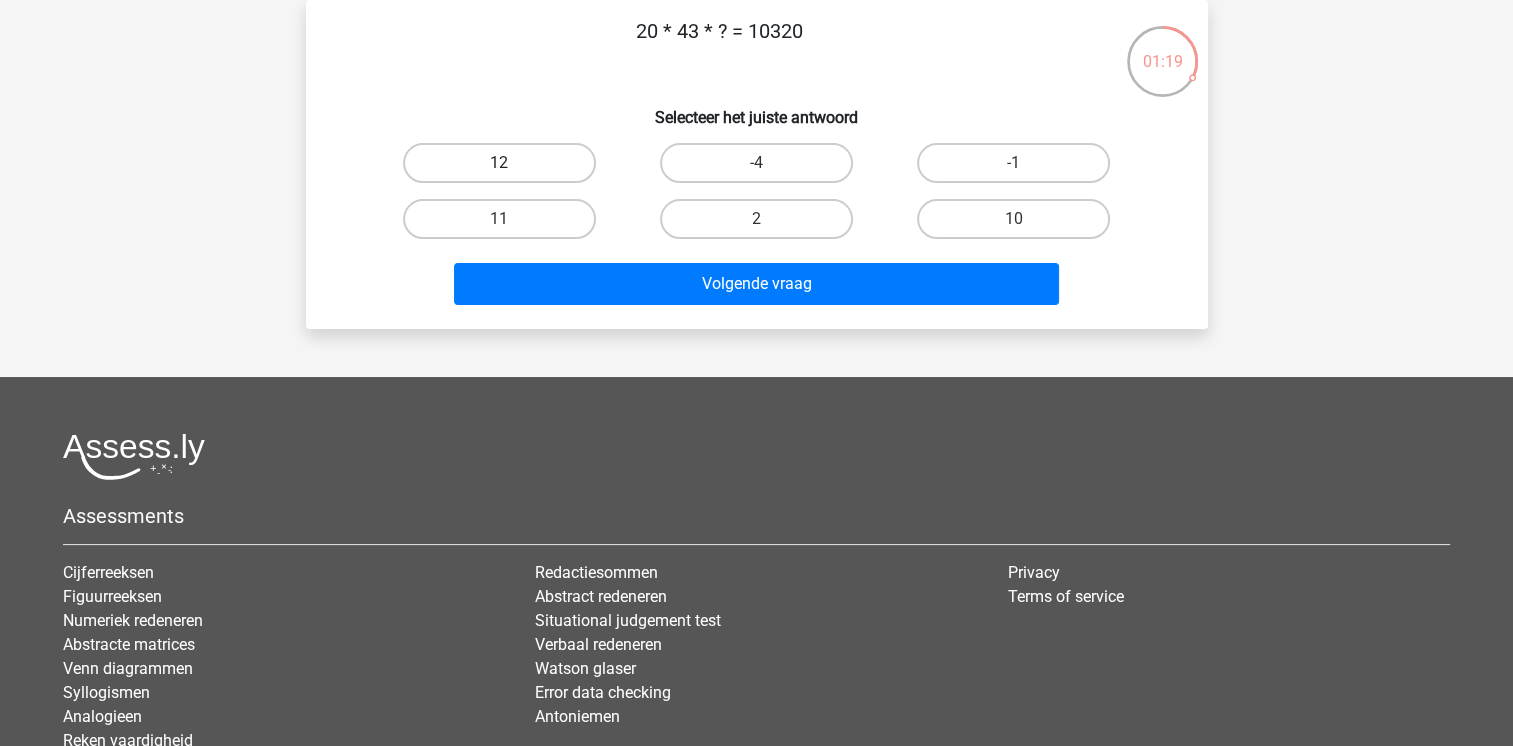 click on "12" at bounding box center [499, 163] 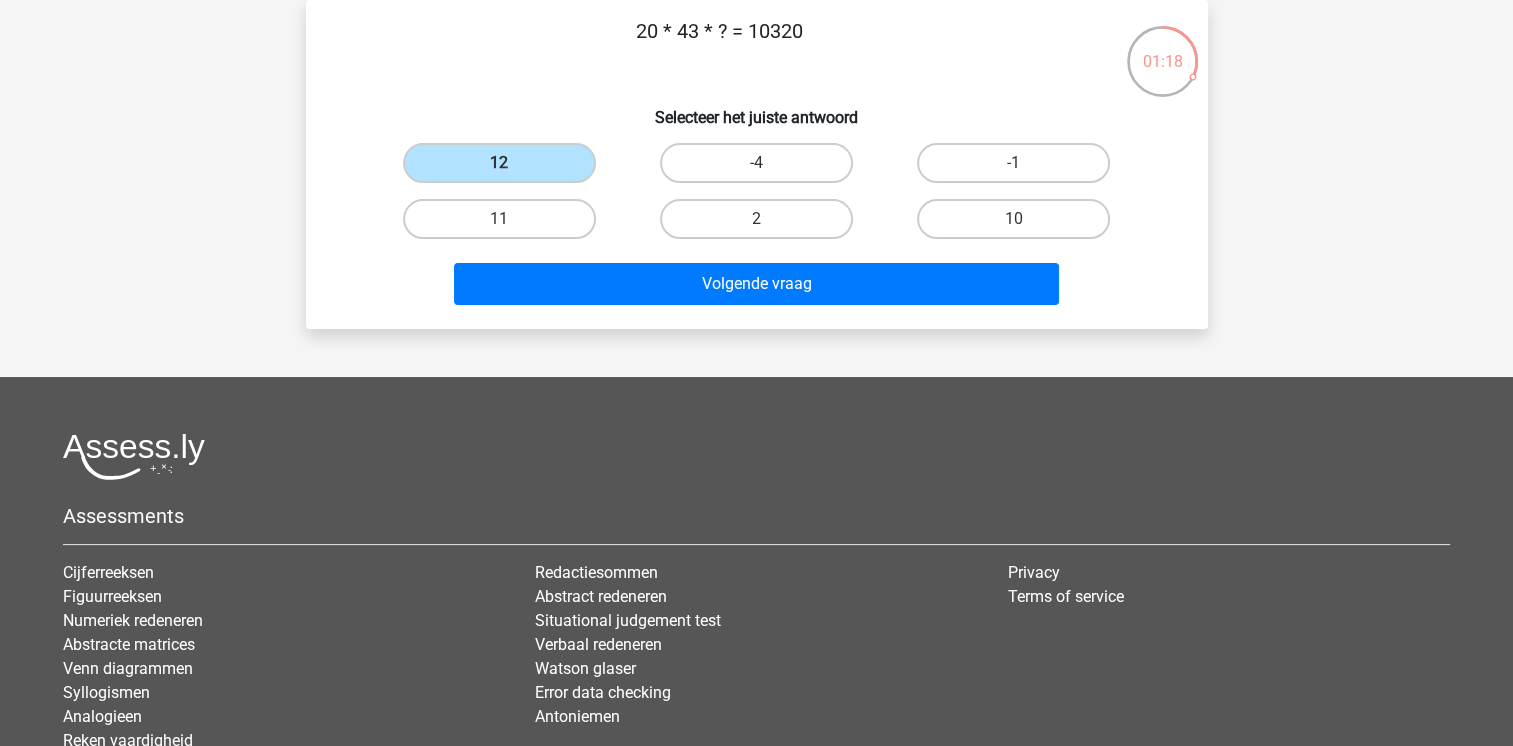 click on "Volgende vraag" at bounding box center (757, 288) 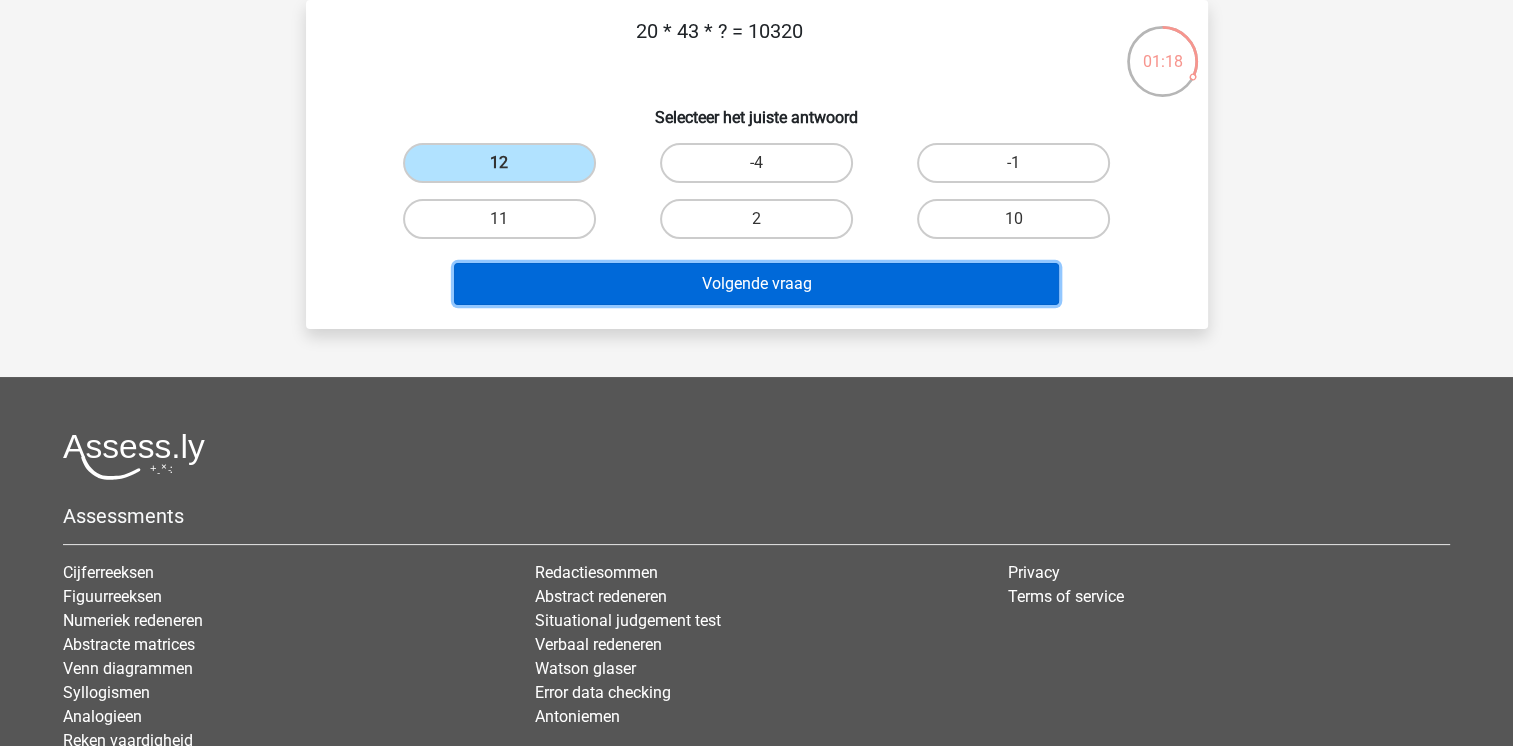 click on "Volgende vraag" at bounding box center (756, 284) 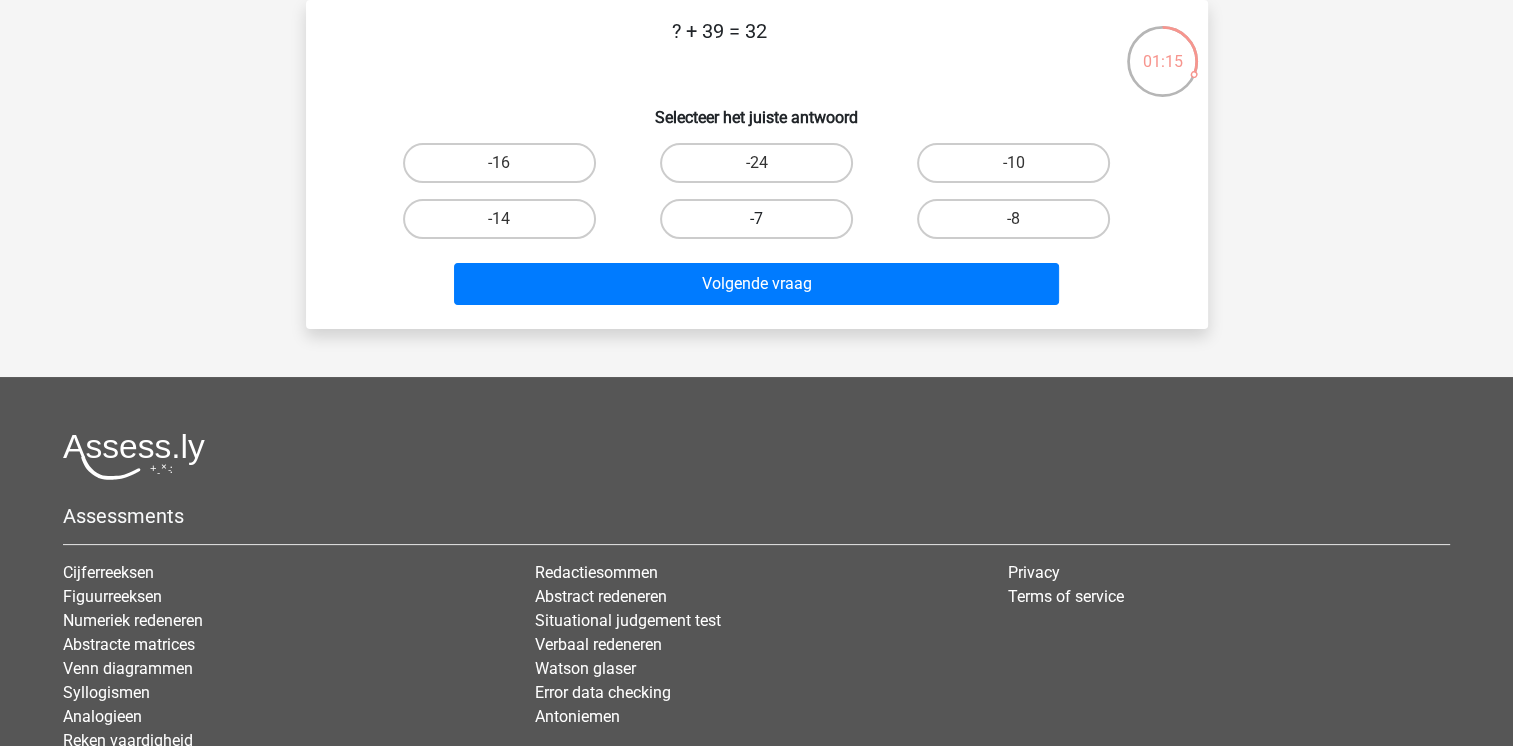 click on "-7" at bounding box center (756, 219) 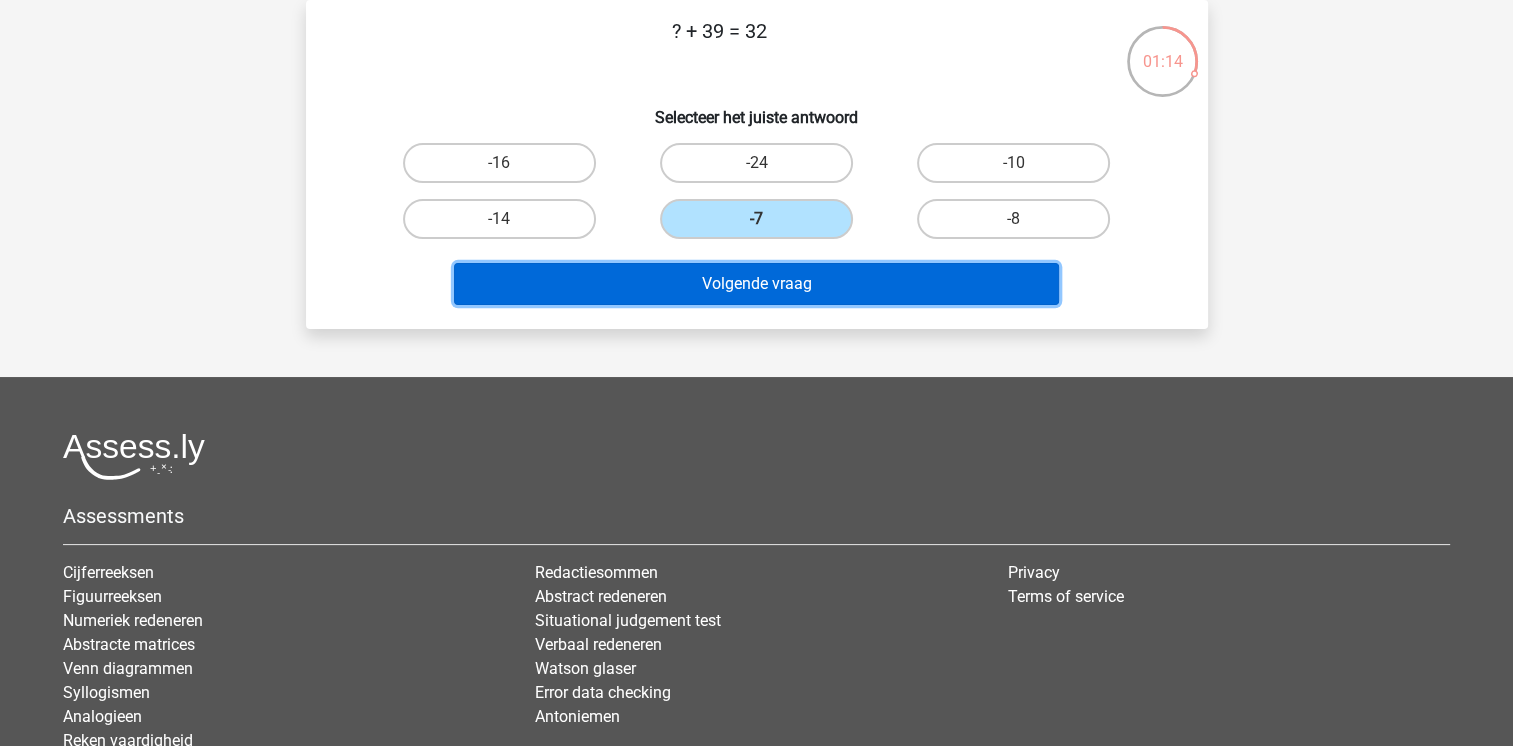 click on "Volgende vraag" at bounding box center (756, 284) 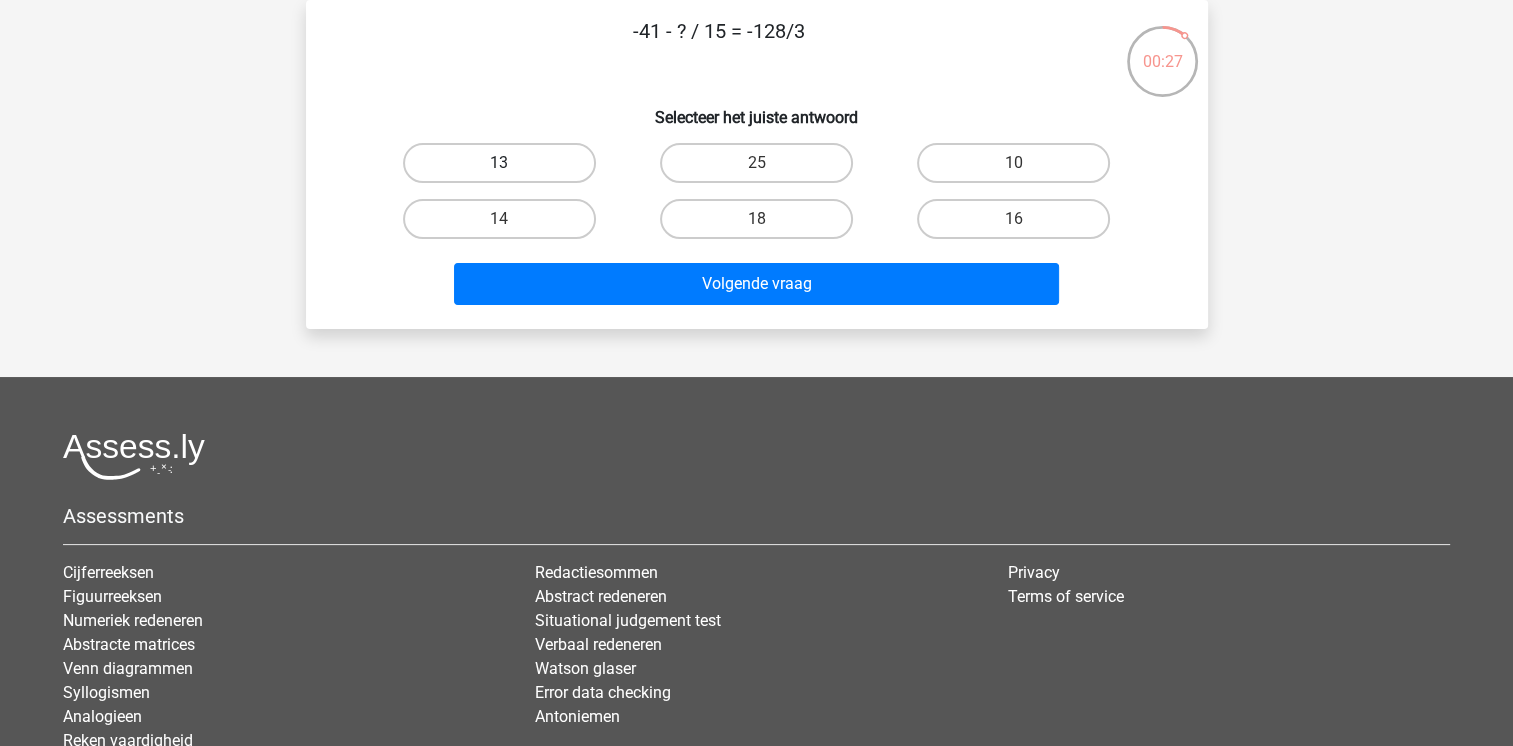 click on "13" at bounding box center [499, 163] 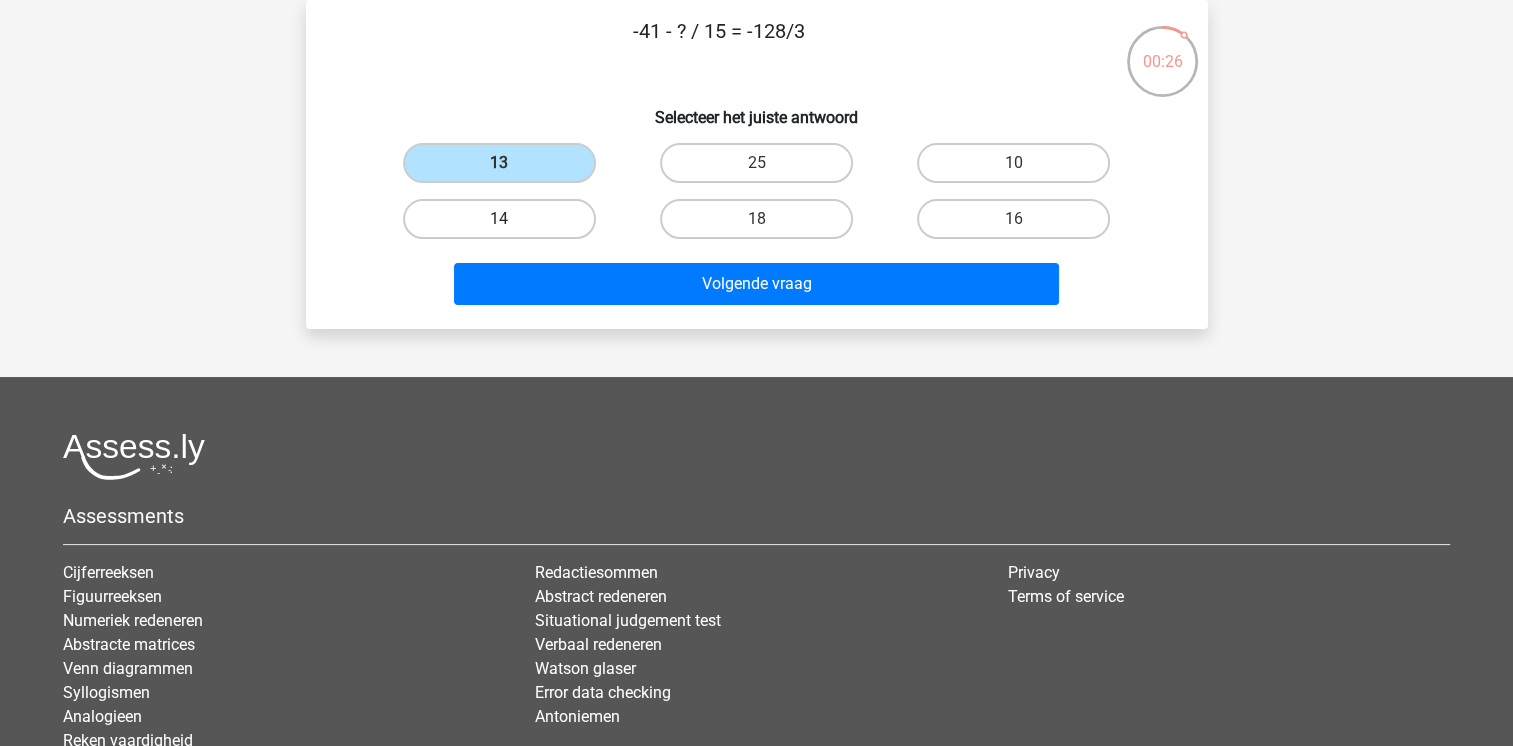 click on "14" at bounding box center [499, 219] 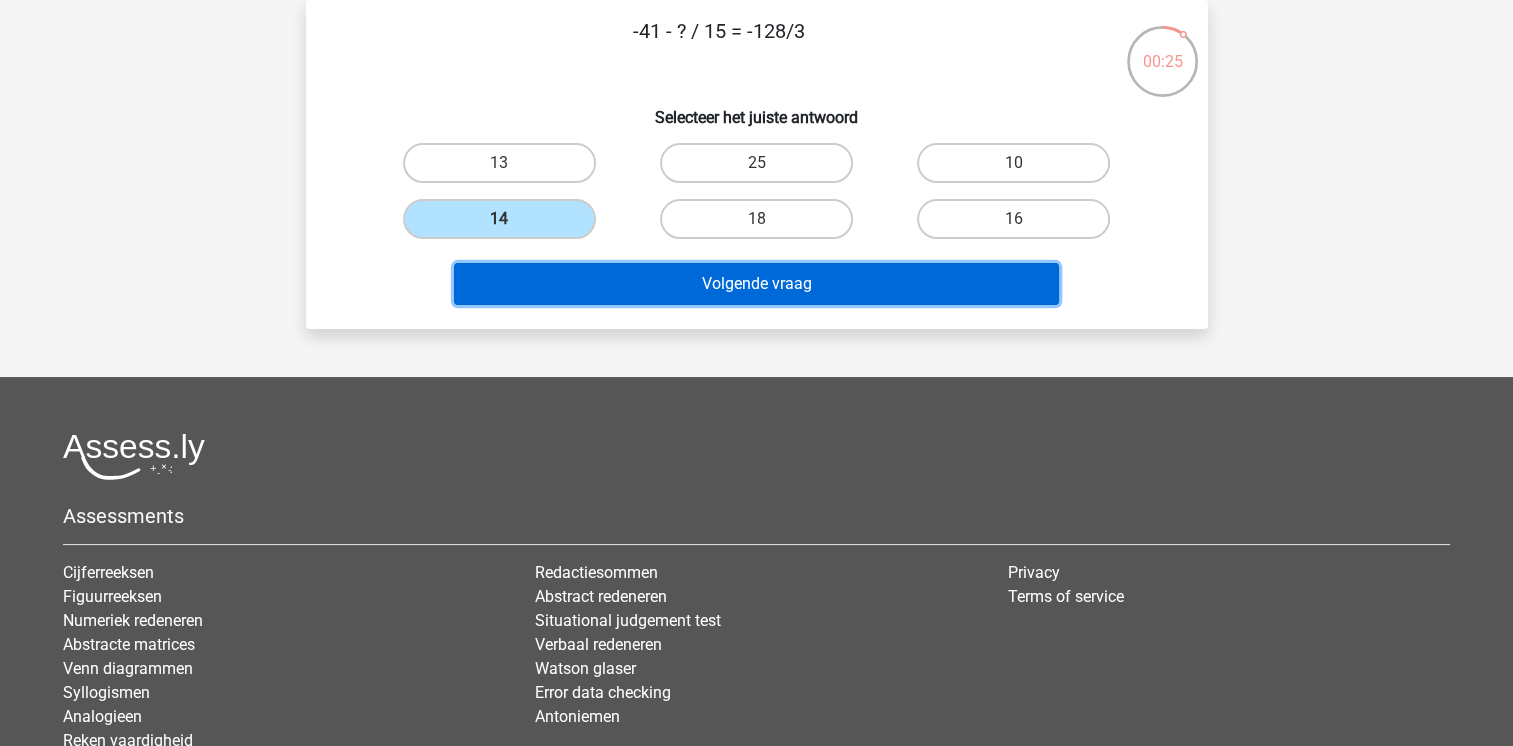 click on "Volgende vraag" at bounding box center [756, 284] 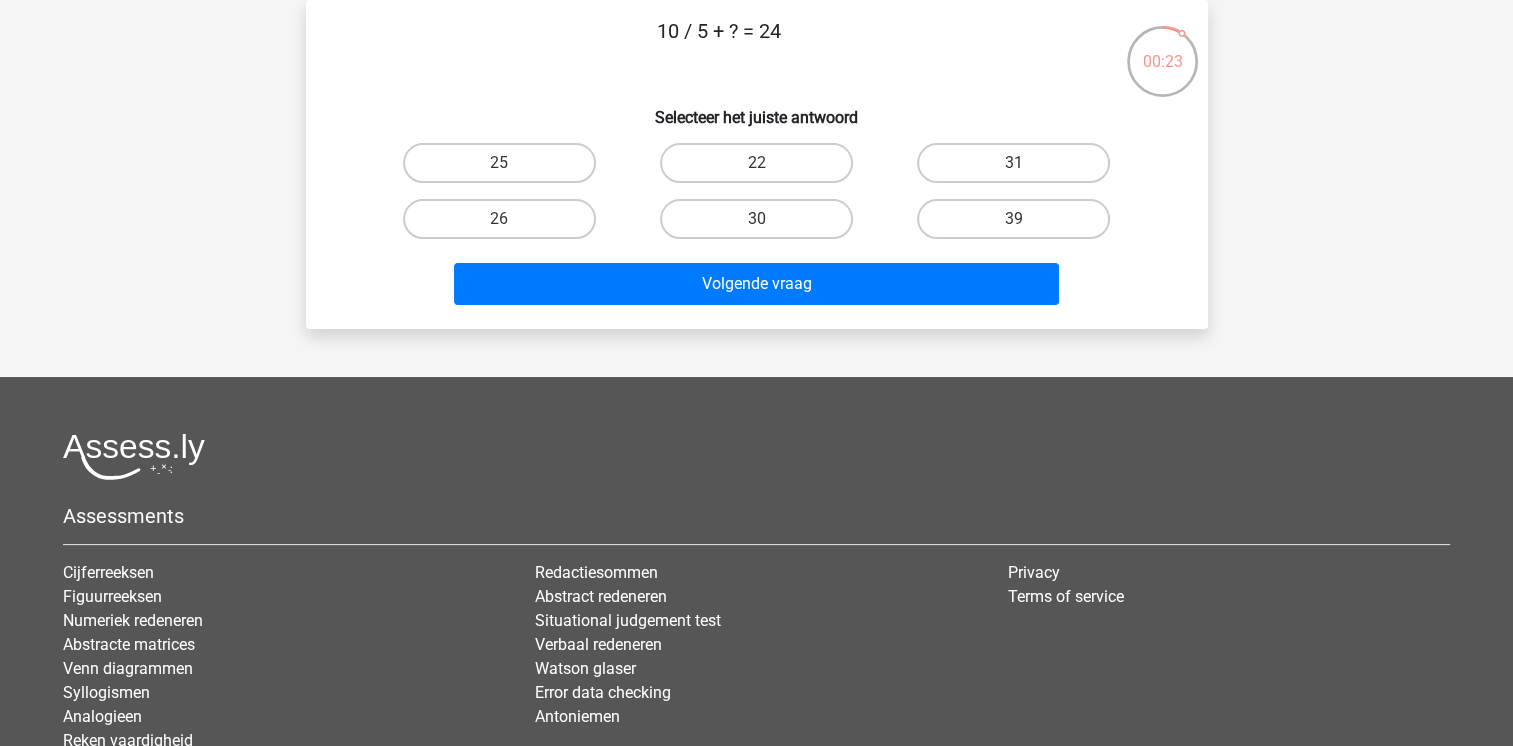 click on "22" at bounding box center (762, 169) 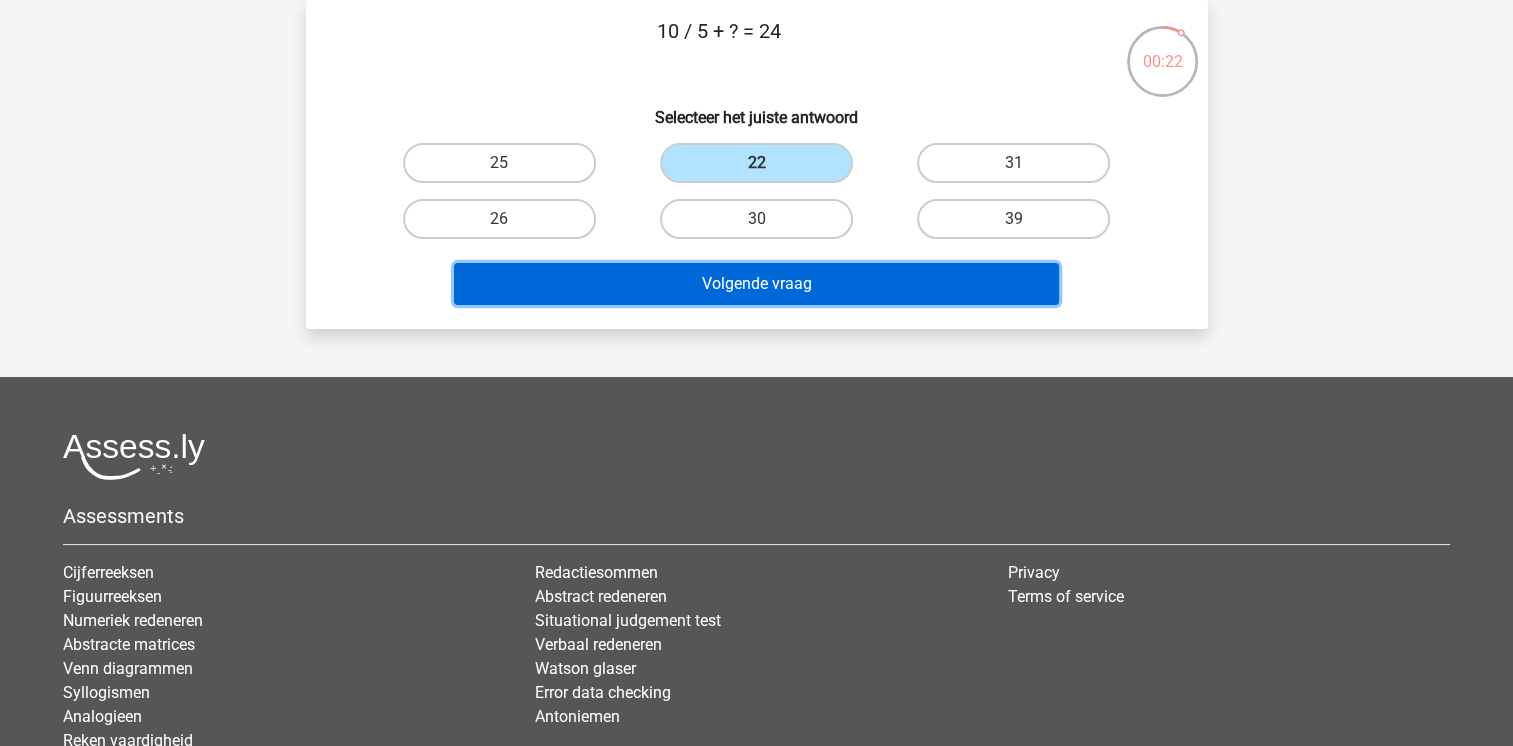 click on "Volgende vraag" at bounding box center [756, 284] 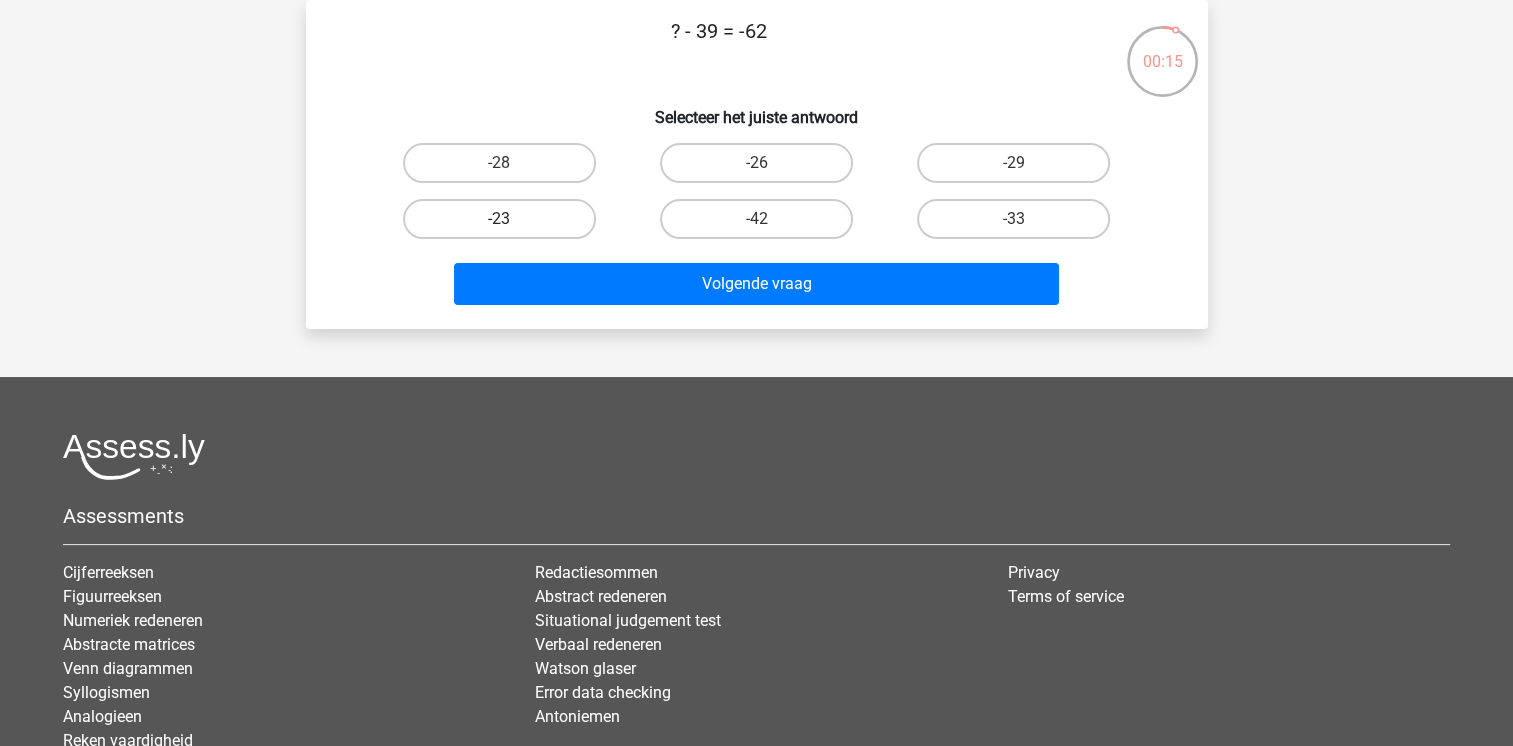 click on "-23" at bounding box center [499, 219] 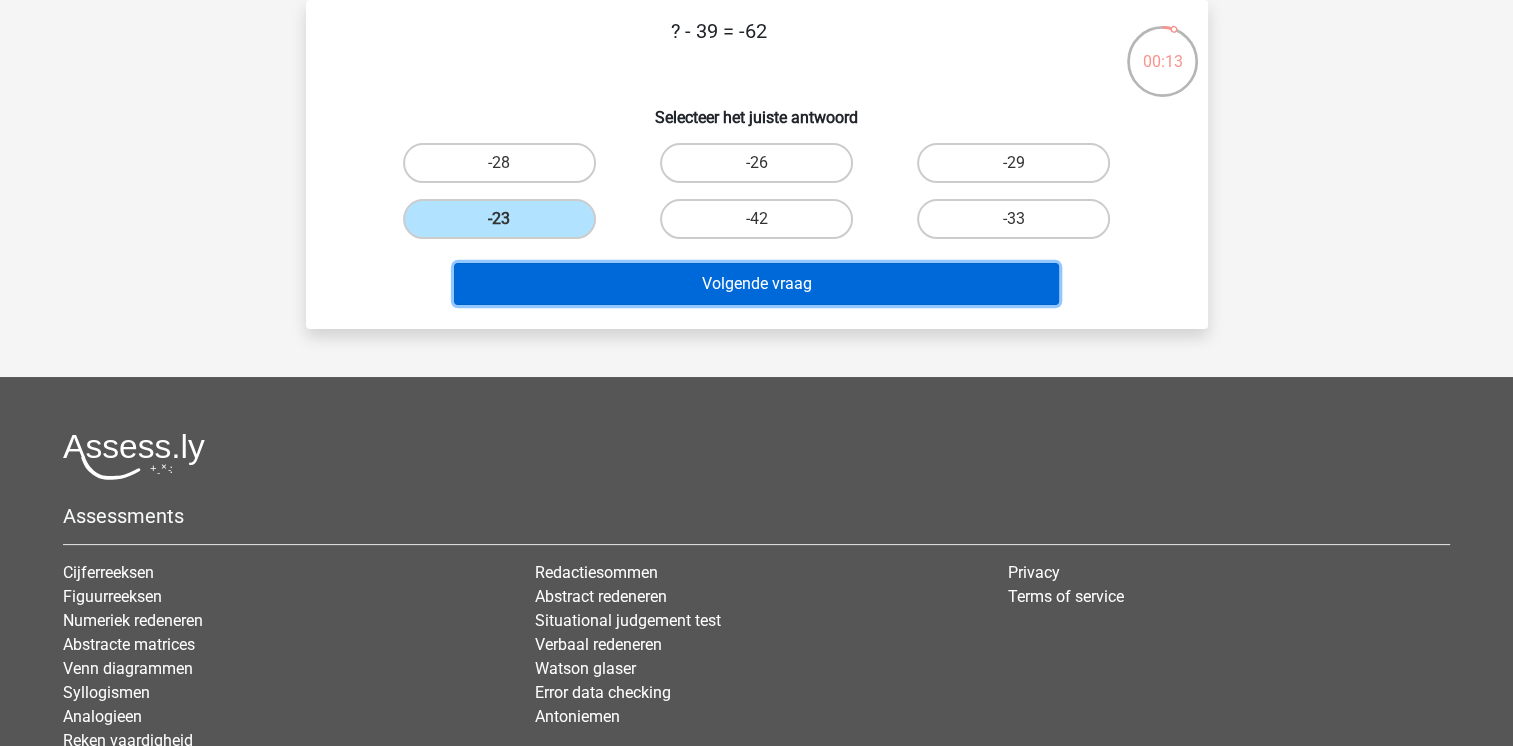 click on "Volgende vraag" at bounding box center [756, 284] 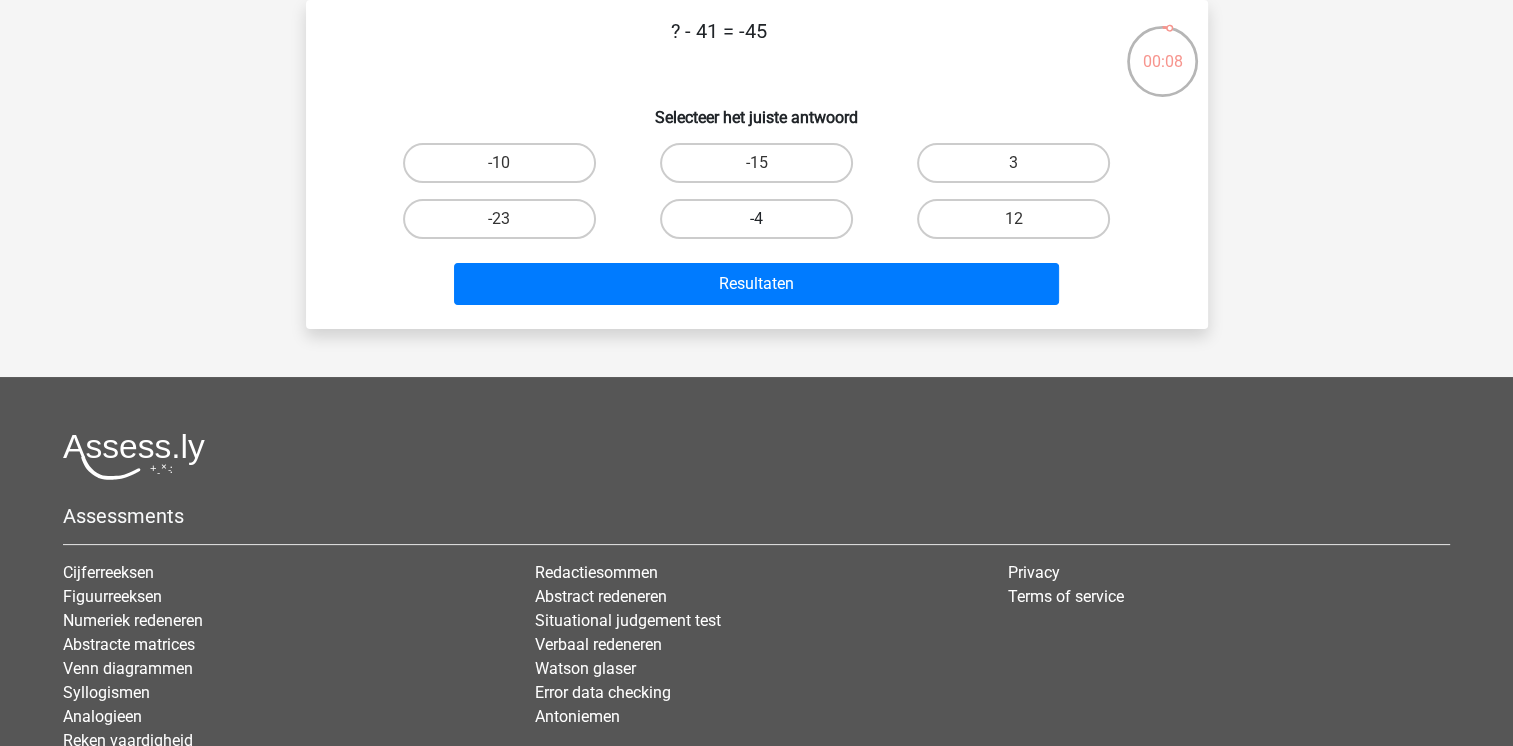 click on "-4" at bounding box center [756, 219] 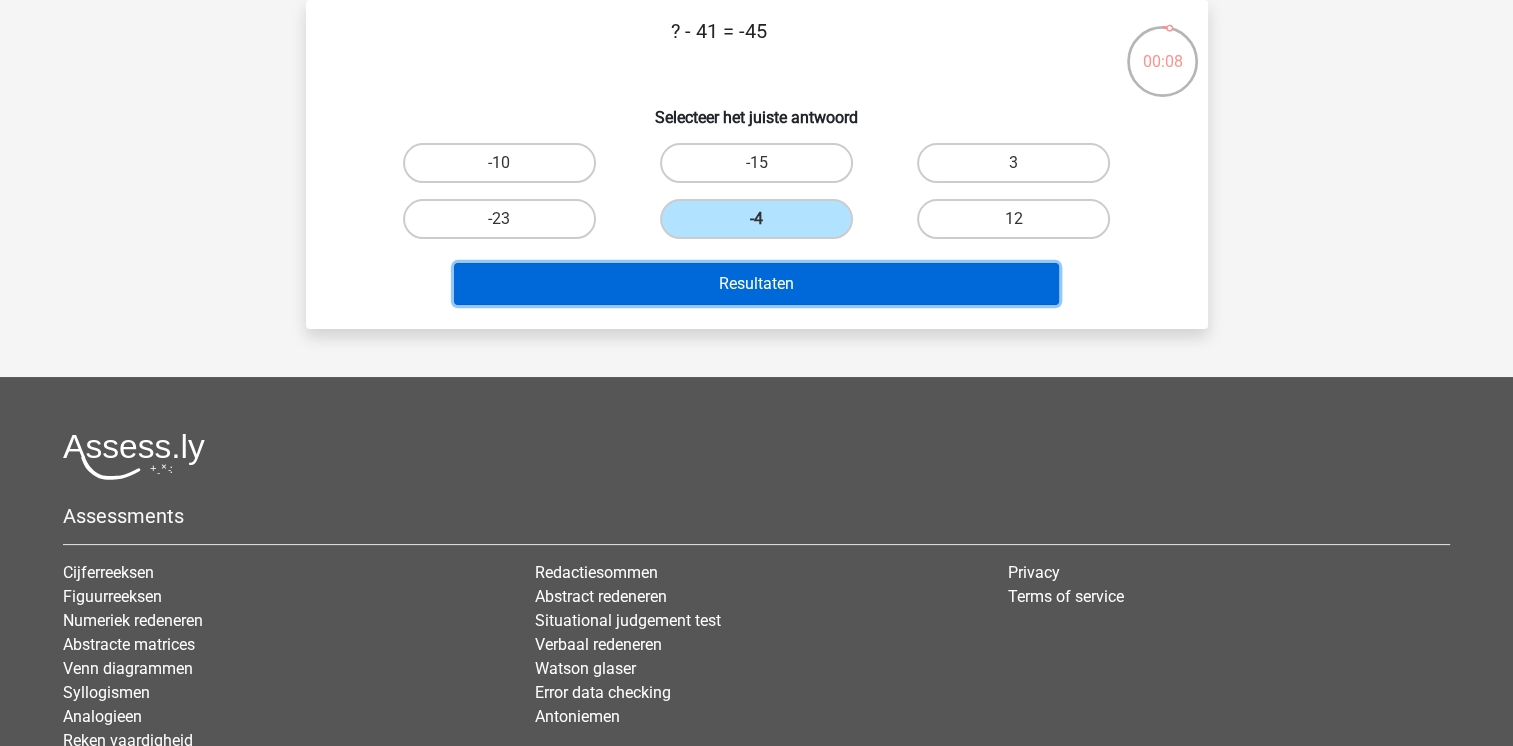 click on "Resultaten" at bounding box center [756, 284] 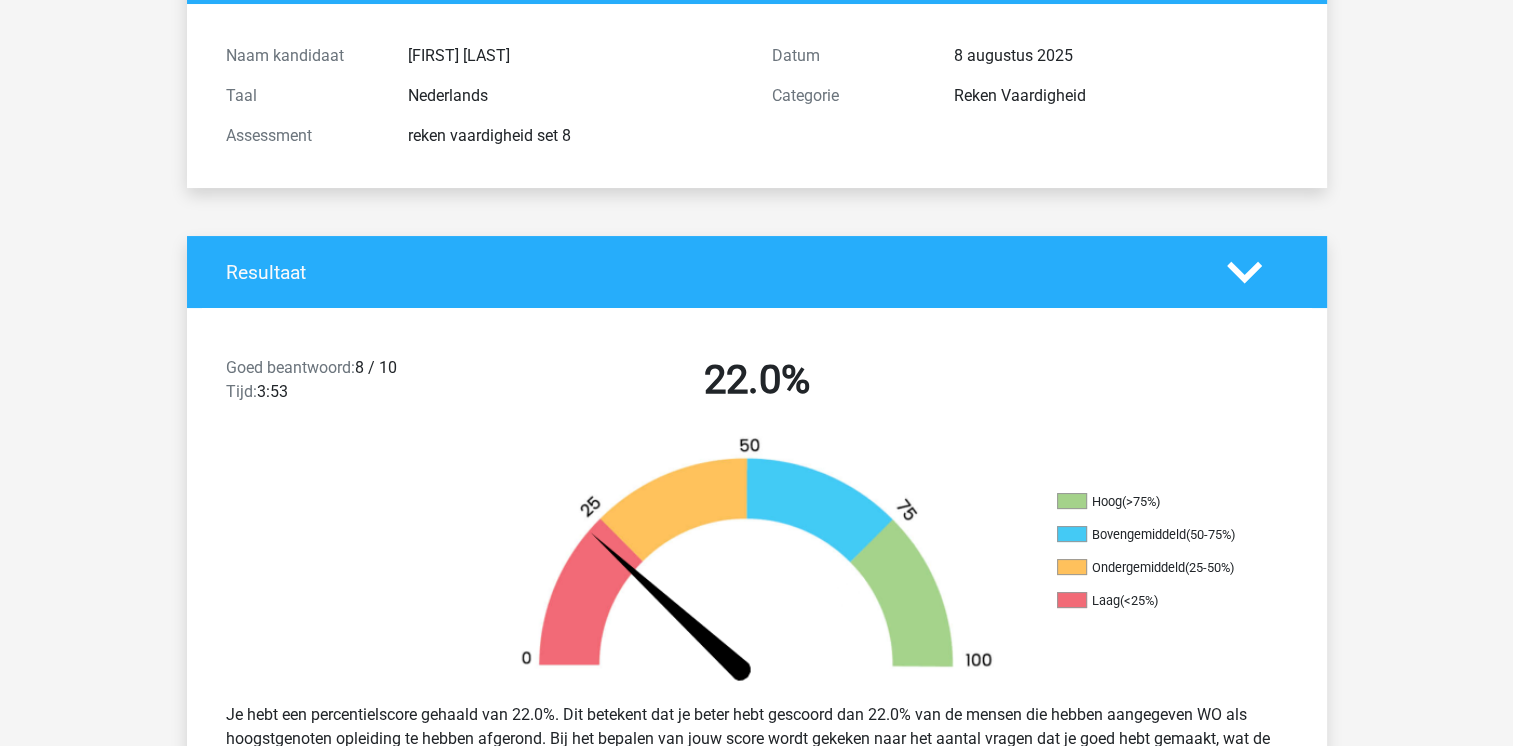 scroll, scrollTop: 200, scrollLeft: 0, axis: vertical 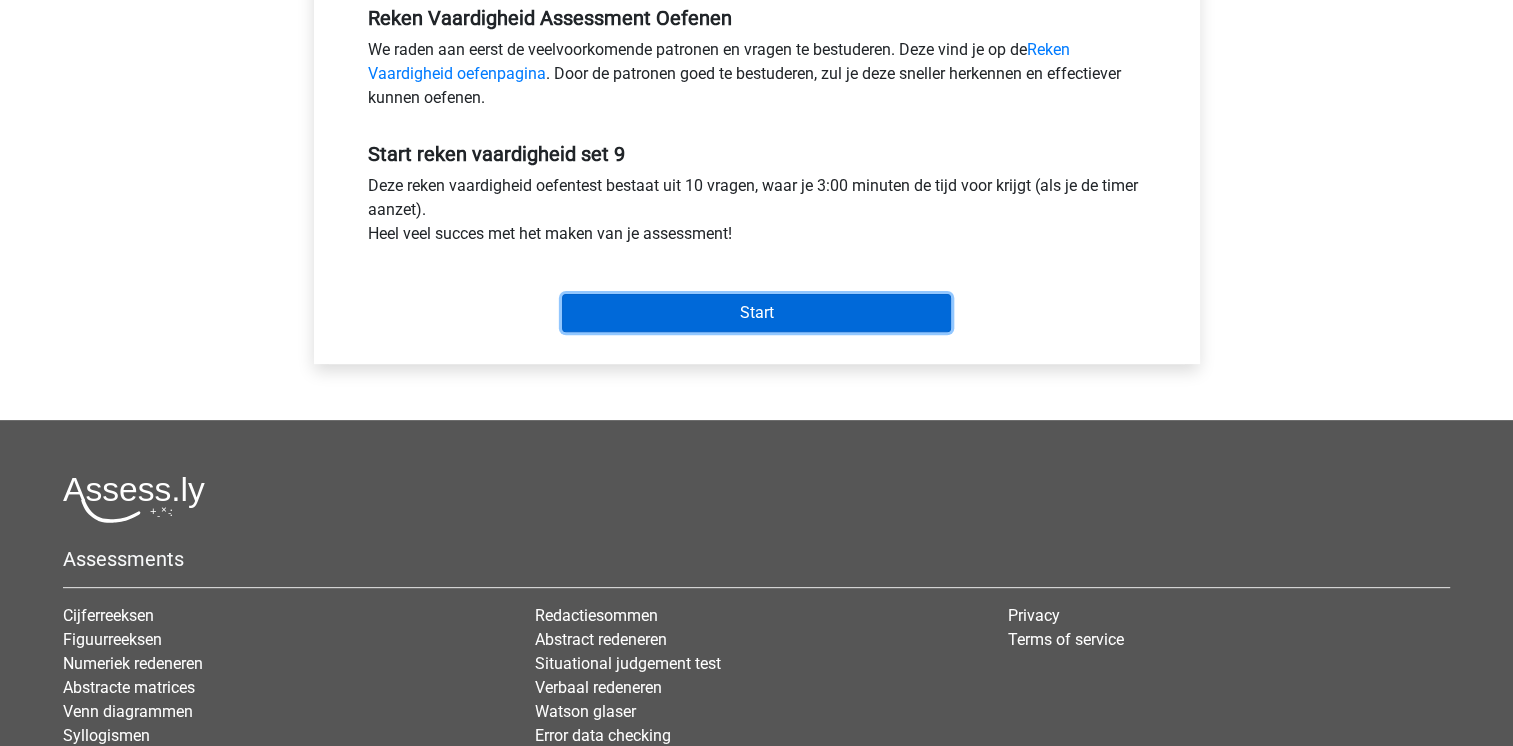 click on "Start" at bounding box center [756, 313] 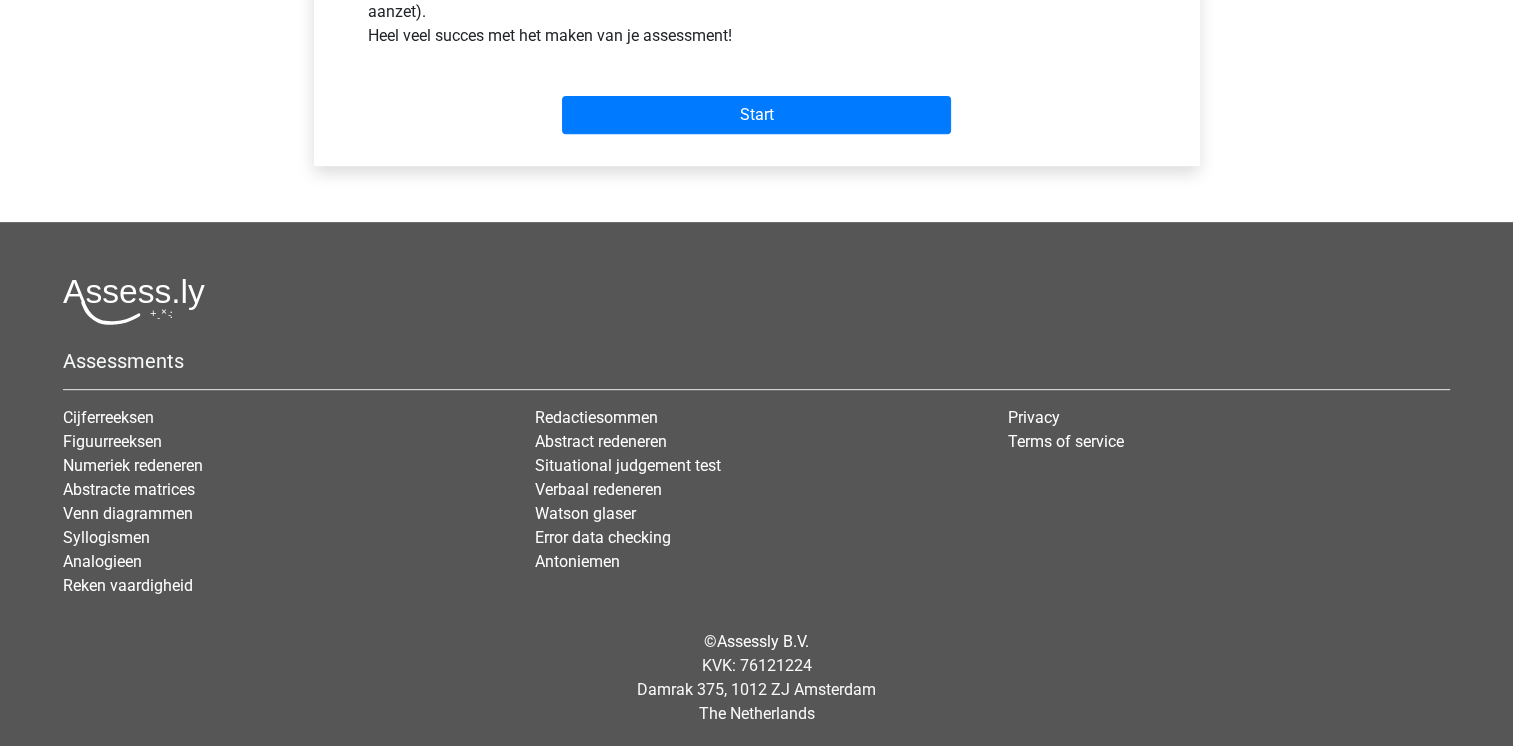 scroll, scrollTop: 832, scrollLeft: 0, axis: vertical 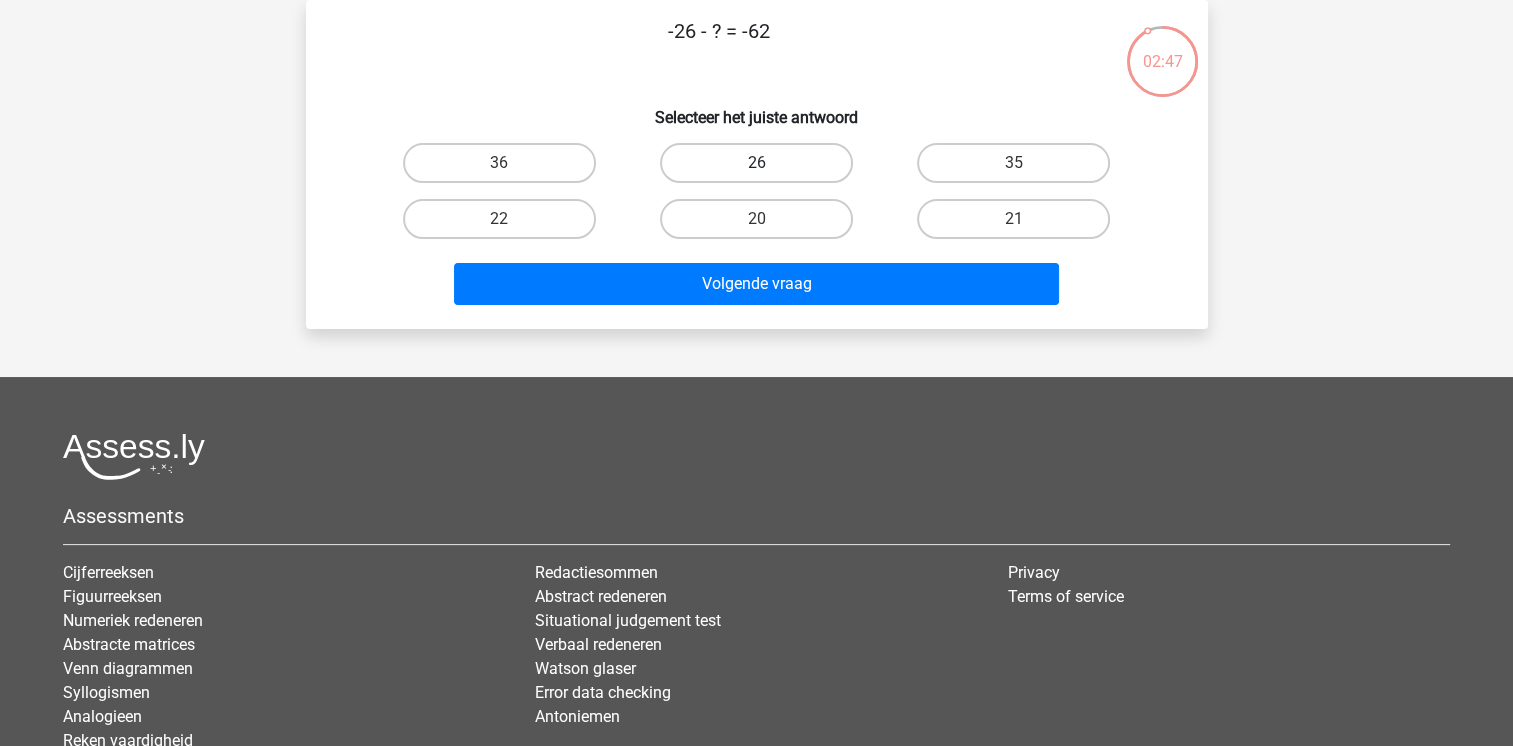 click on "26" at bounding box center (756, 163) 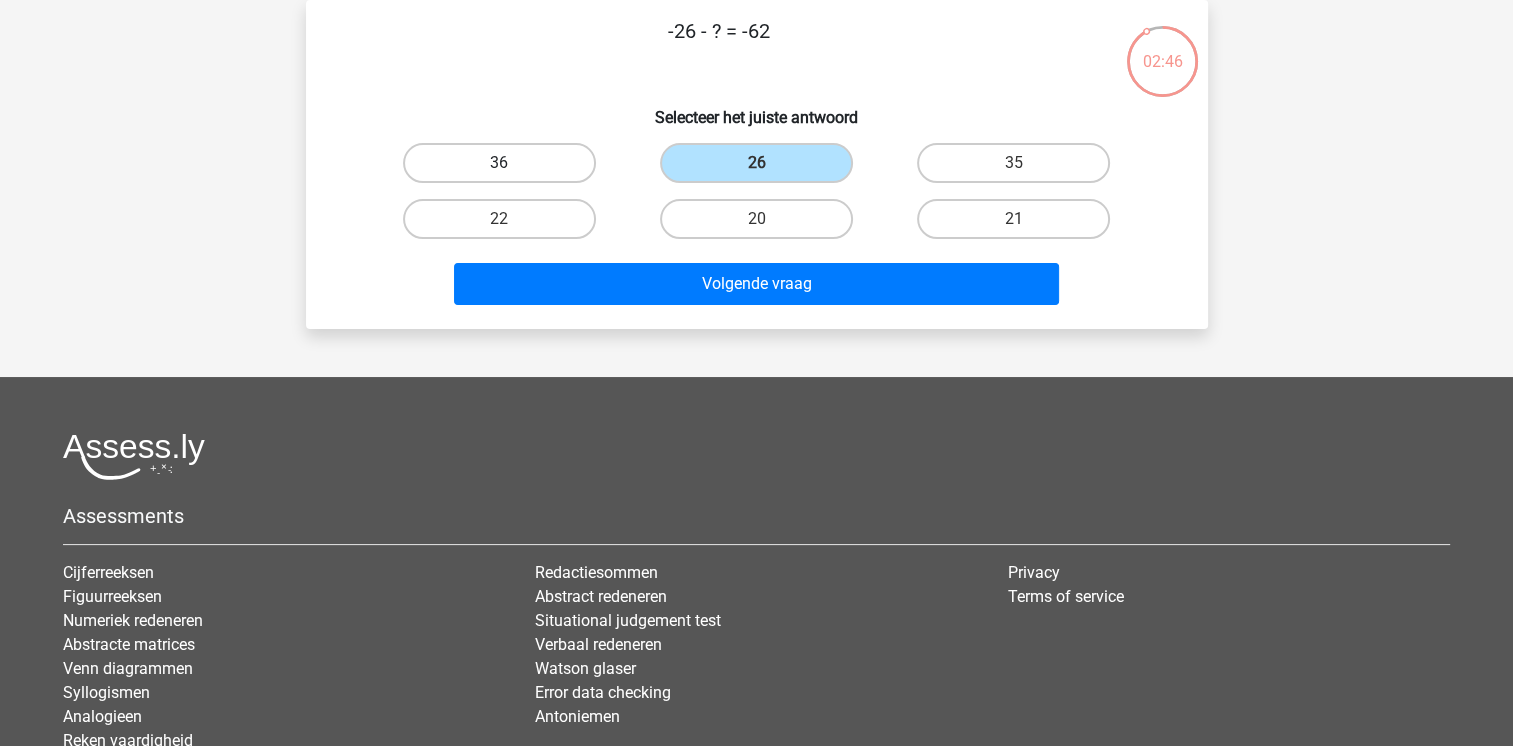 click on "36" at bounding box center [499, 163] 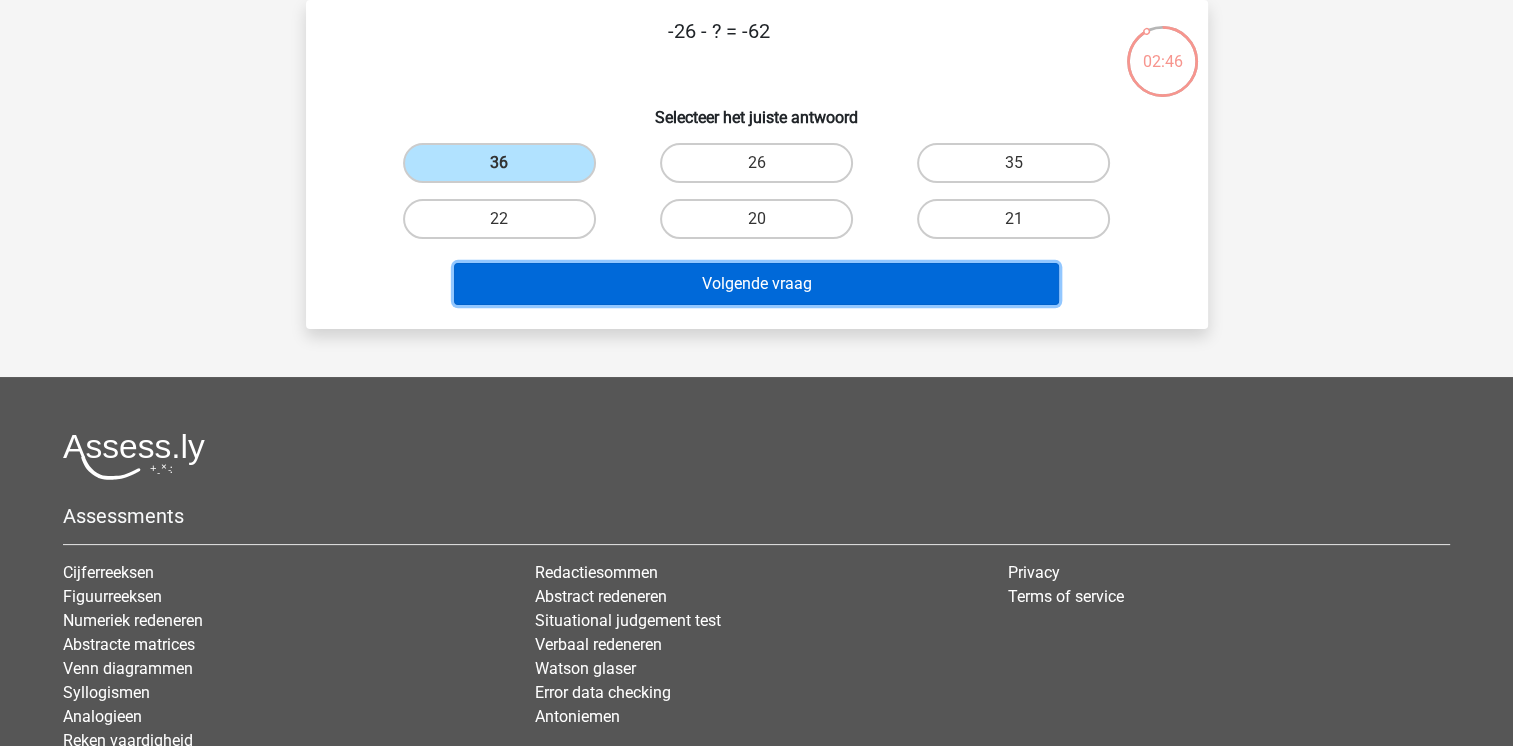 click on "Volgende vraag" at bounding box center (756, 284) 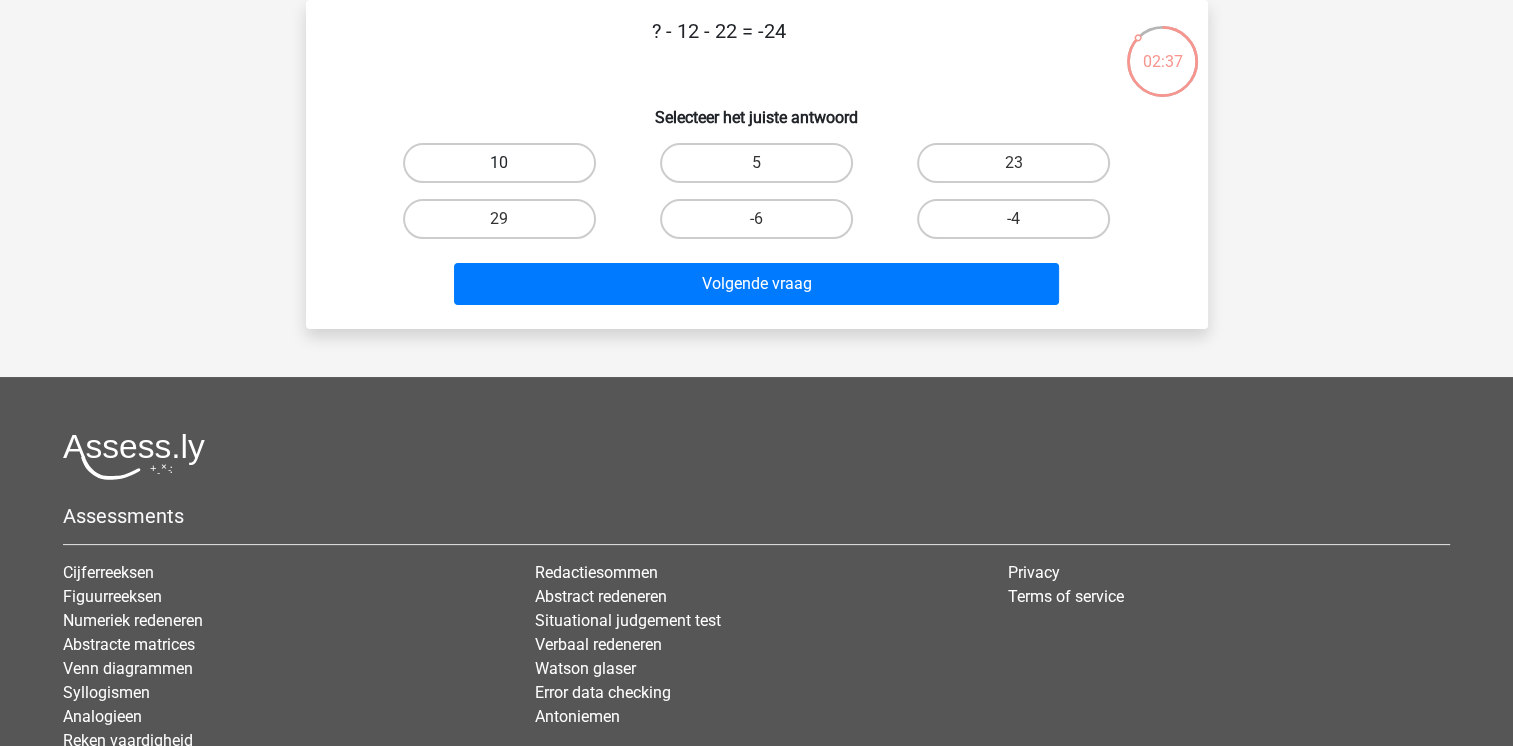 click on "10" at bounding box center (499, 163) 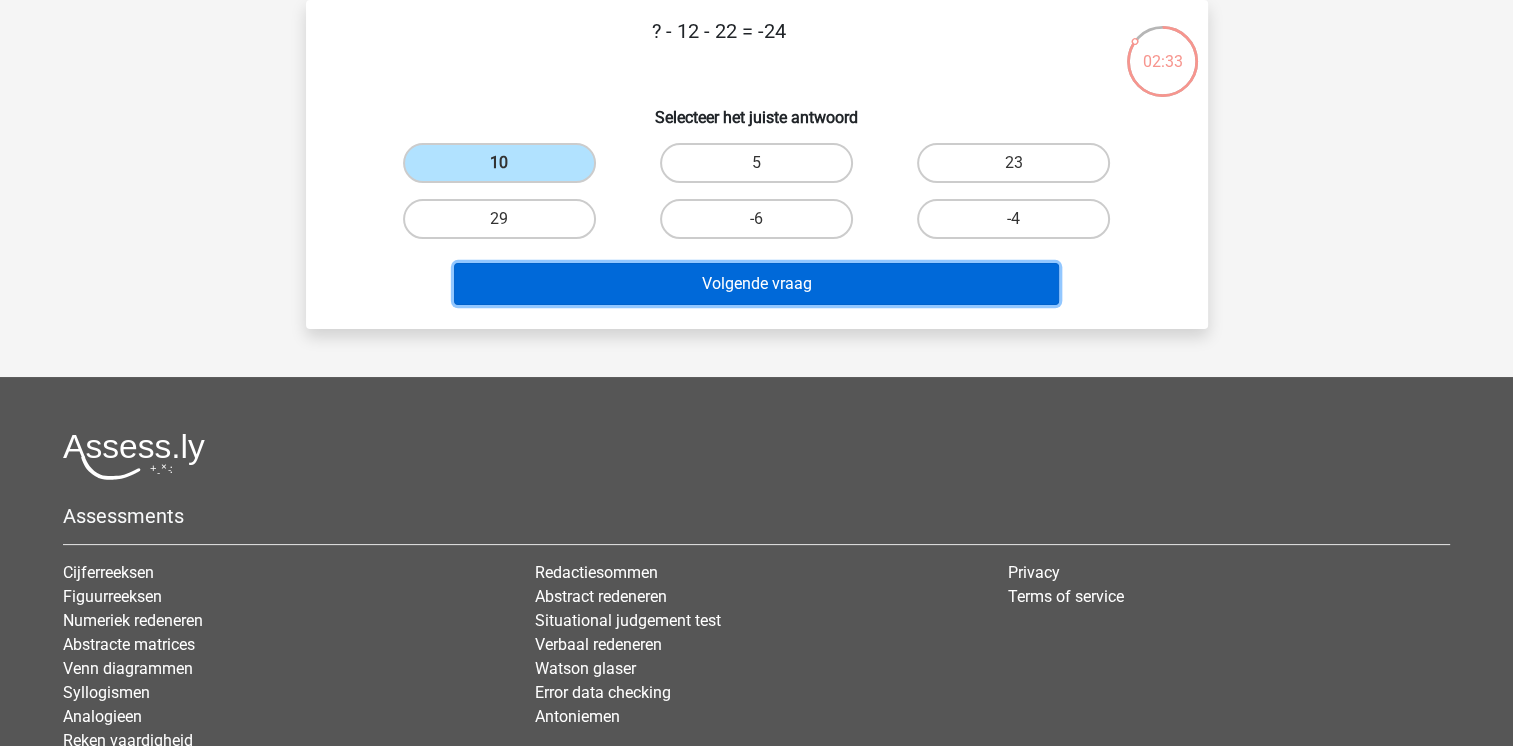 click on "Volgende vraag" at bounding box center [756, 284] 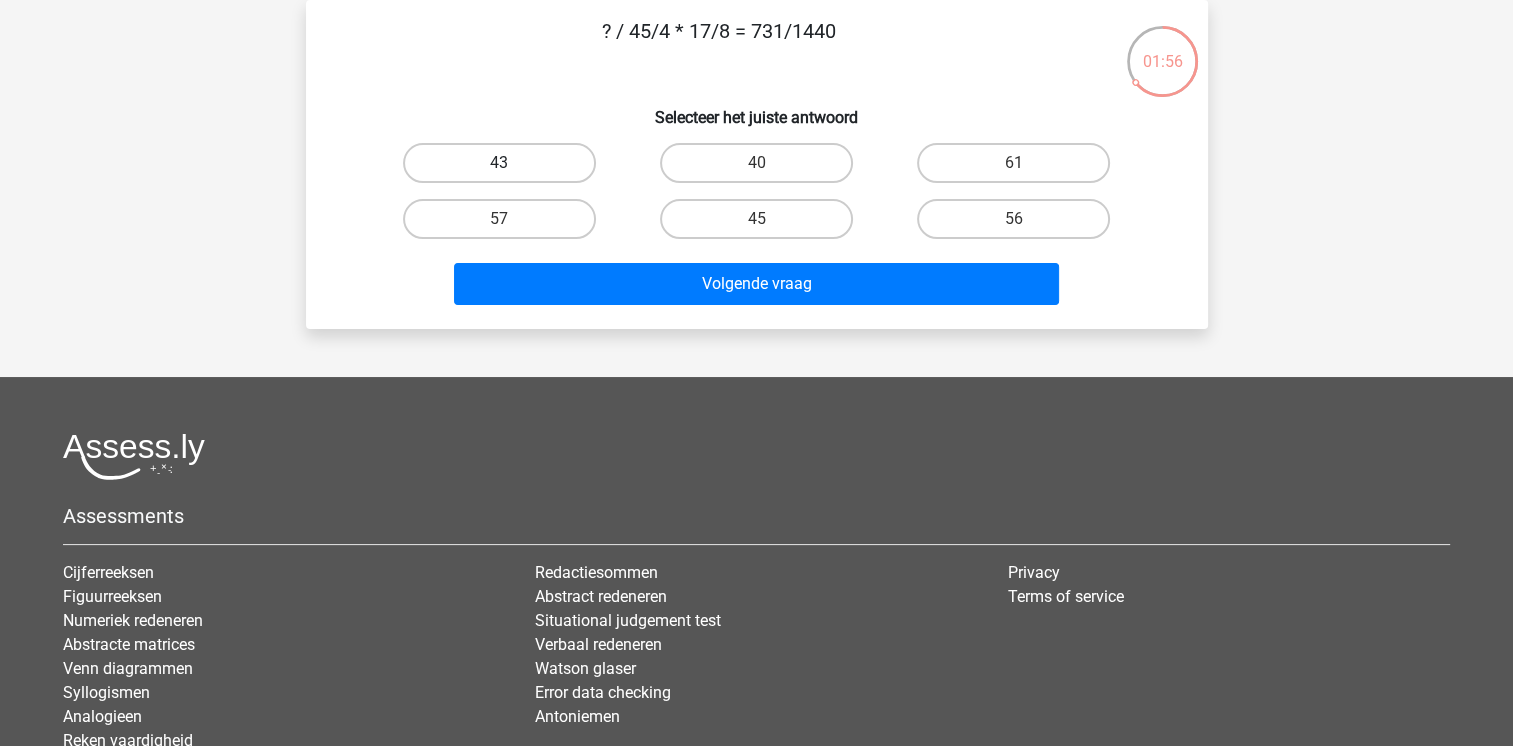 click on "43" at bounding box center [499, 163] 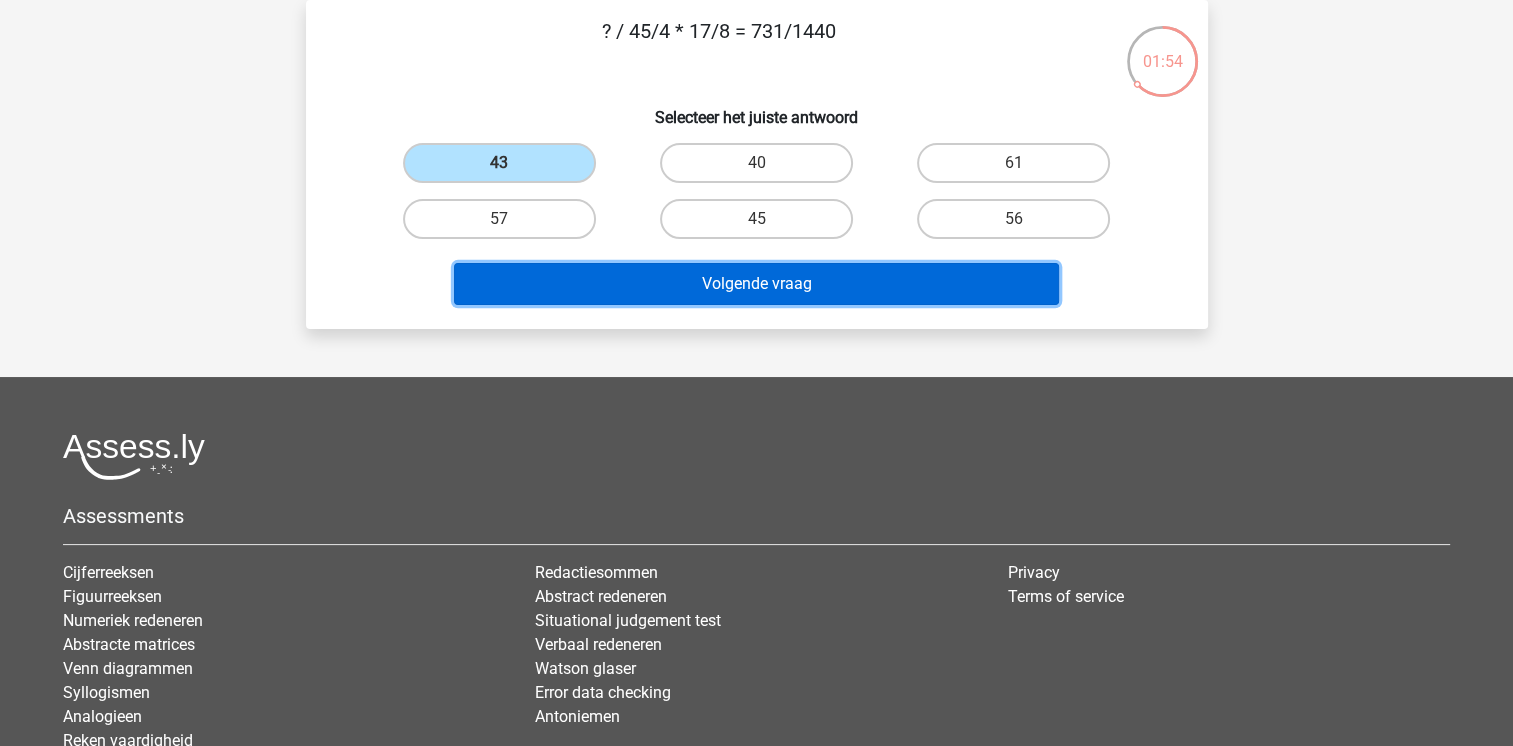 click on "Volgende vraag" at bounding box center [756, 284] 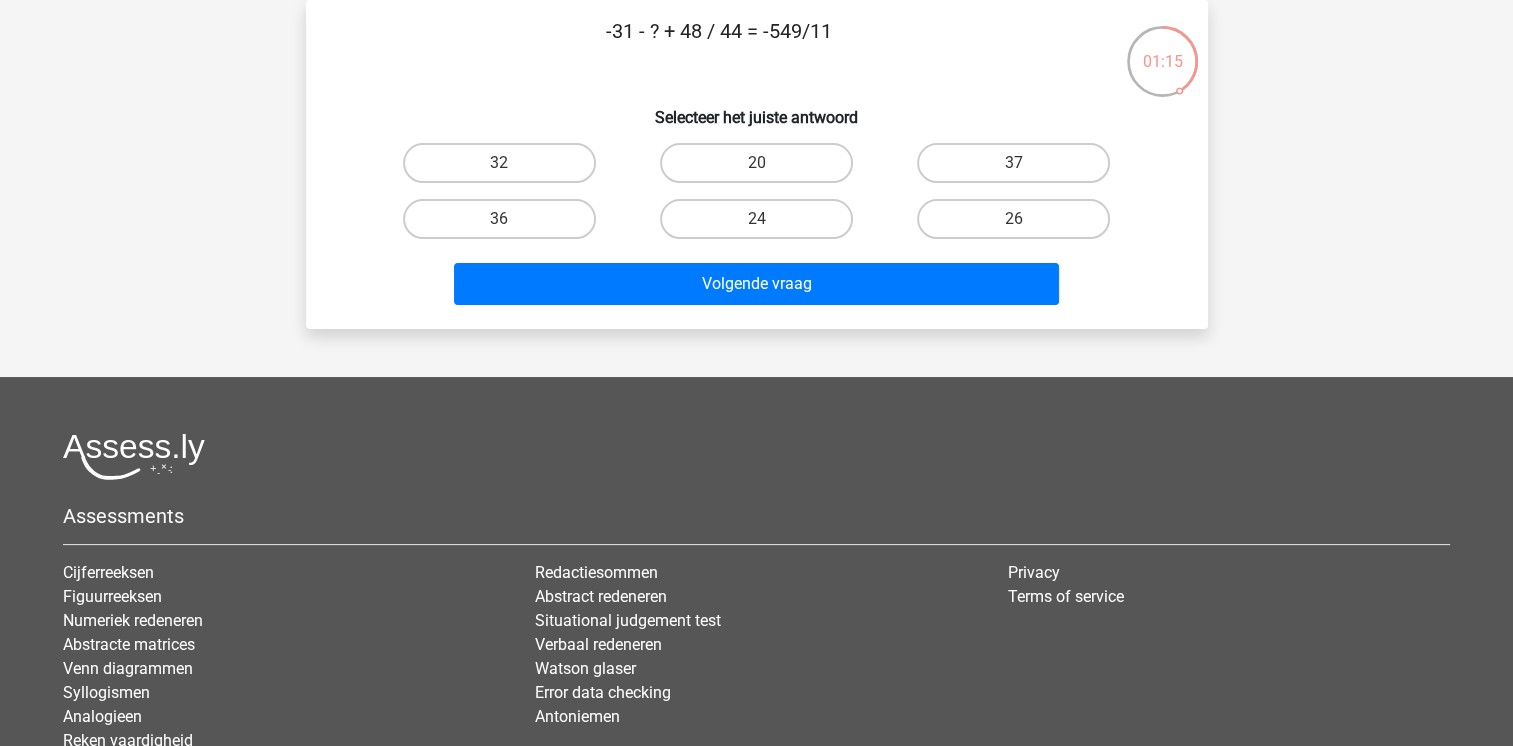 drag, startPoint x: 975, startPoint y: 157, endPoint x: 961, endPoint y: 190, distance: 35.846897 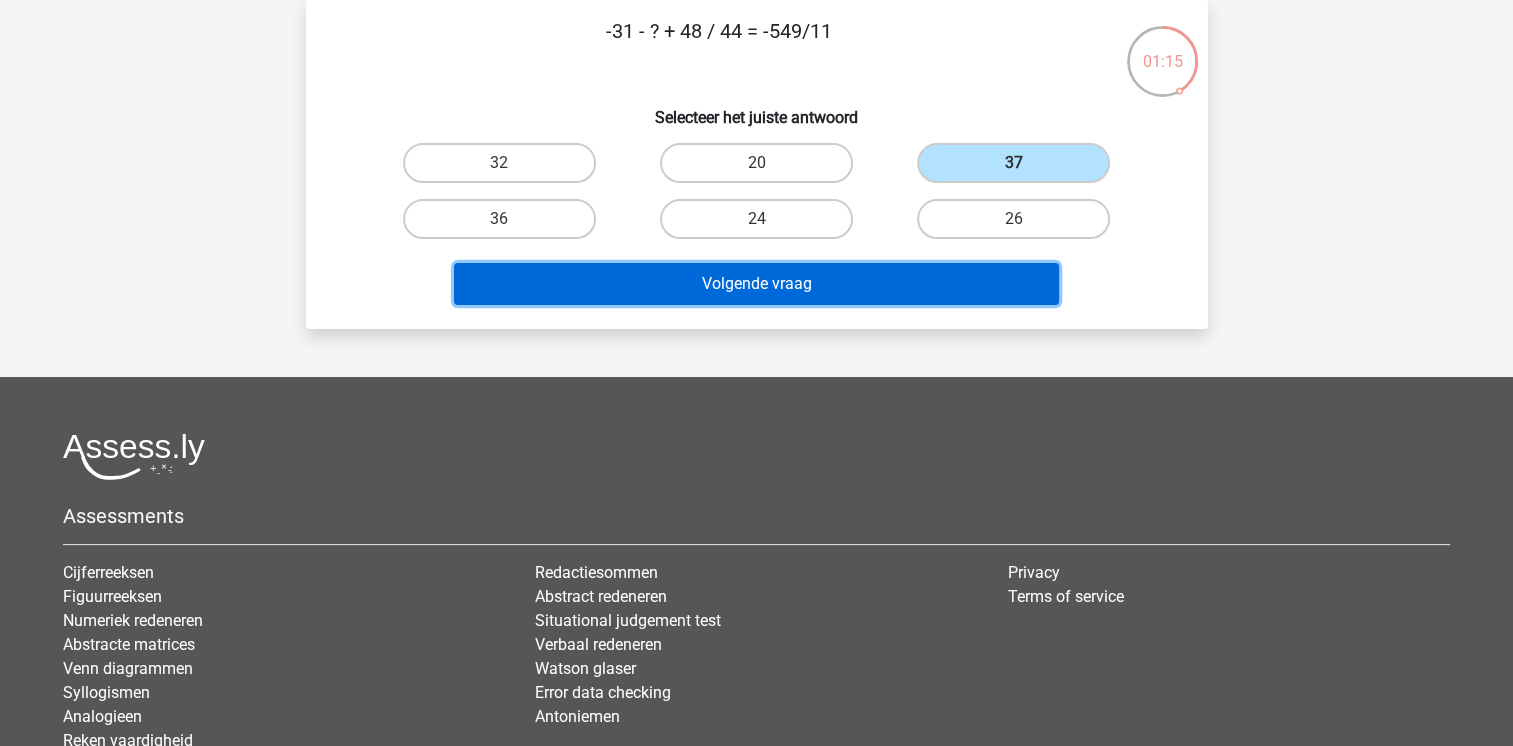 click on "Volgende vraag" at bounding box center [756, 284] 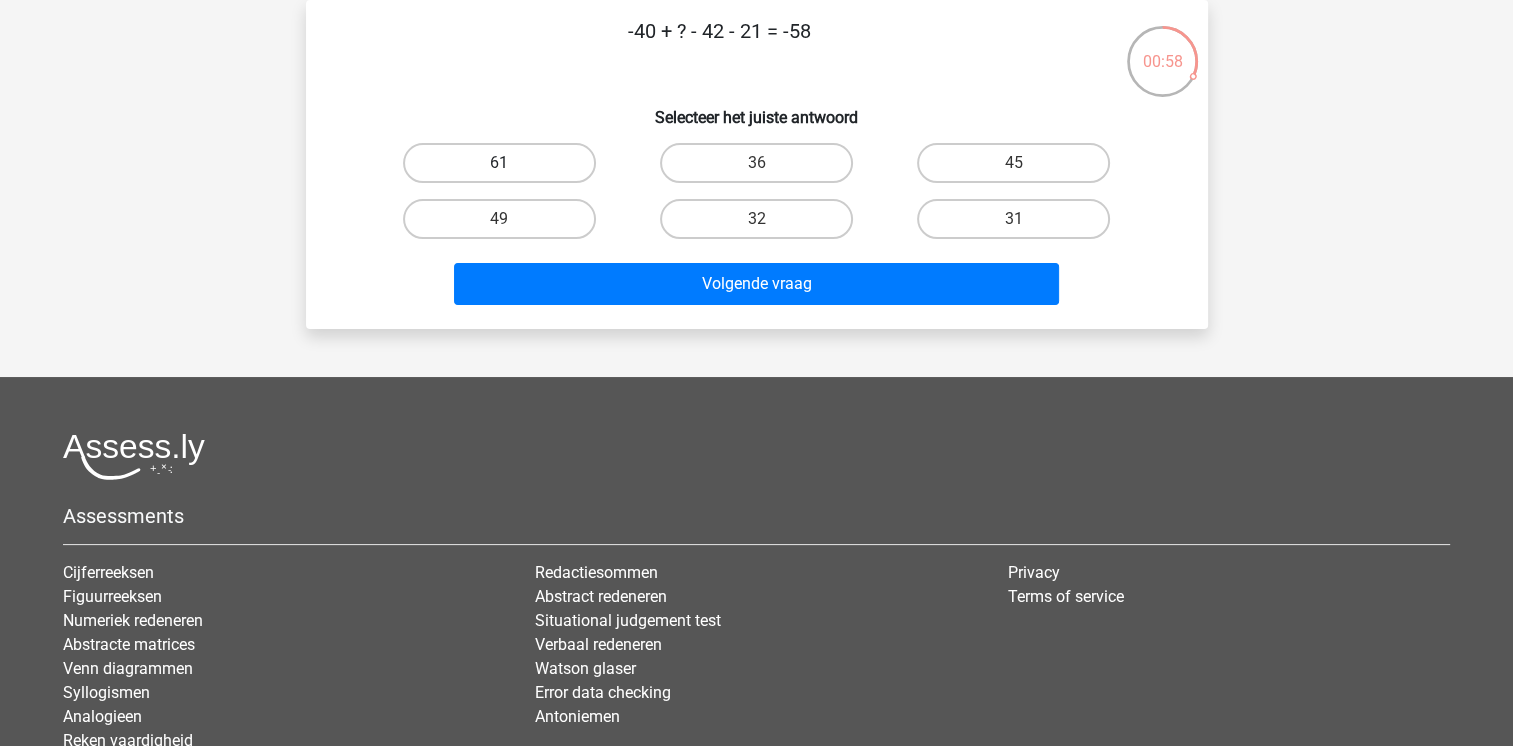 click on "61" at bounding box center (499, 163) 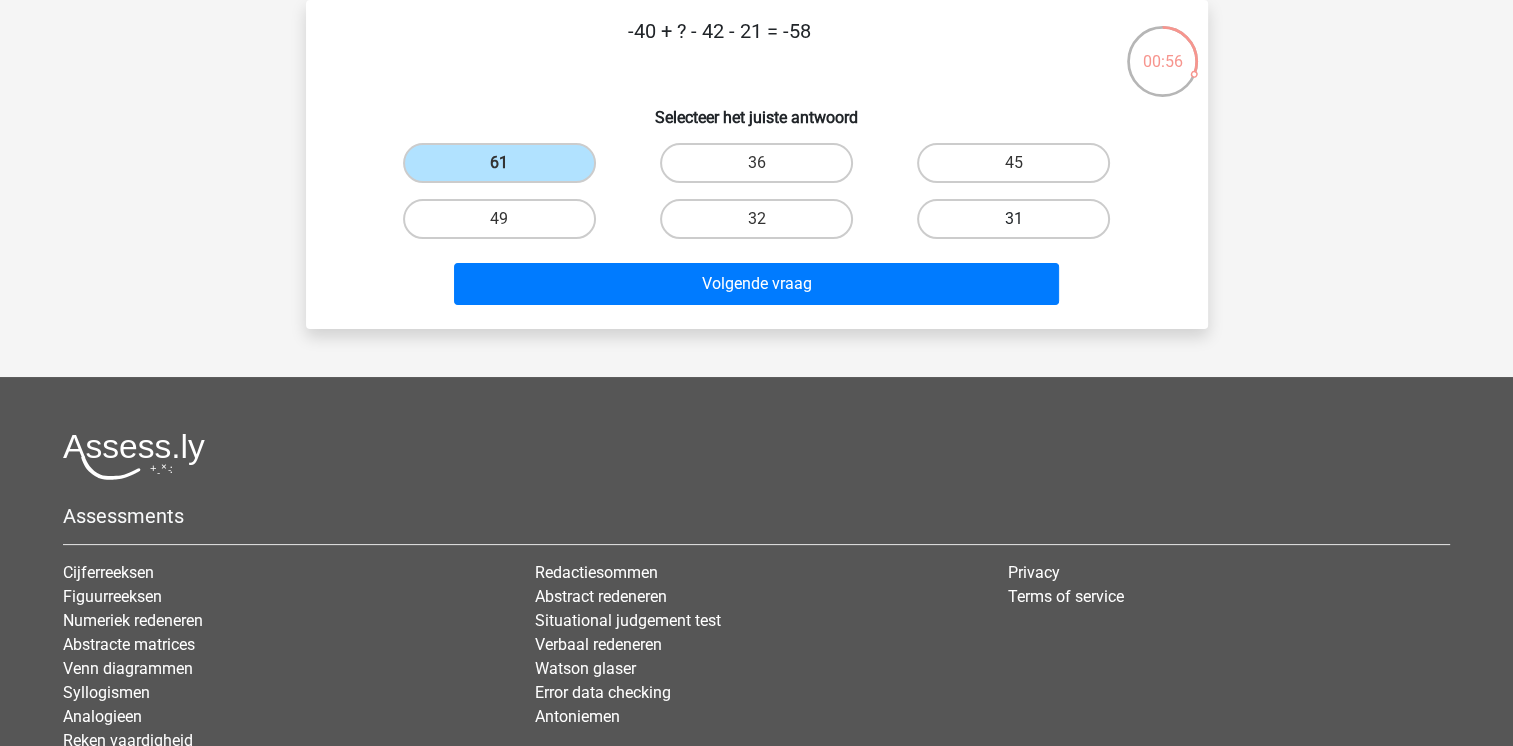 click on "31" at bounding box center [1013, 219] 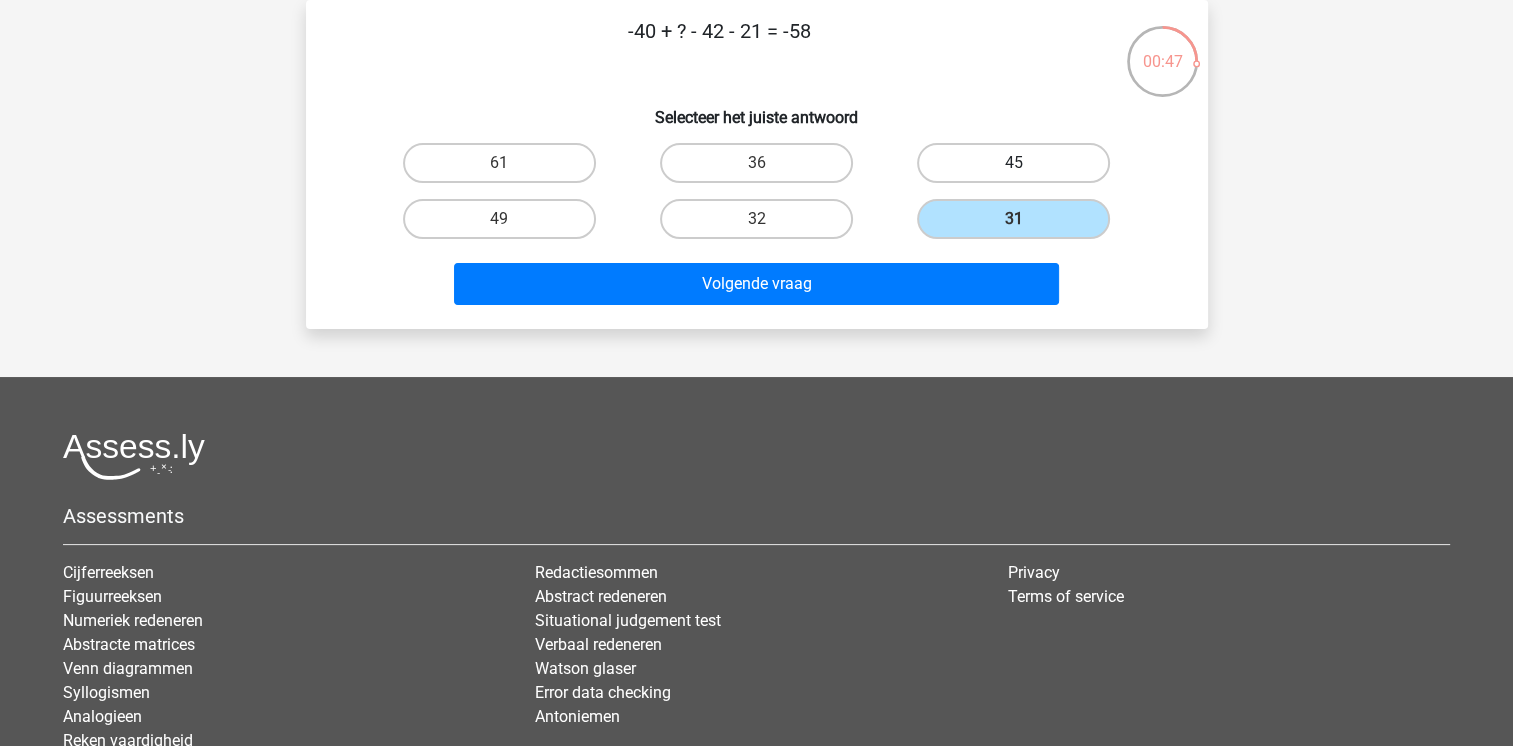 click on "45" at bounding box center (1013, 163) 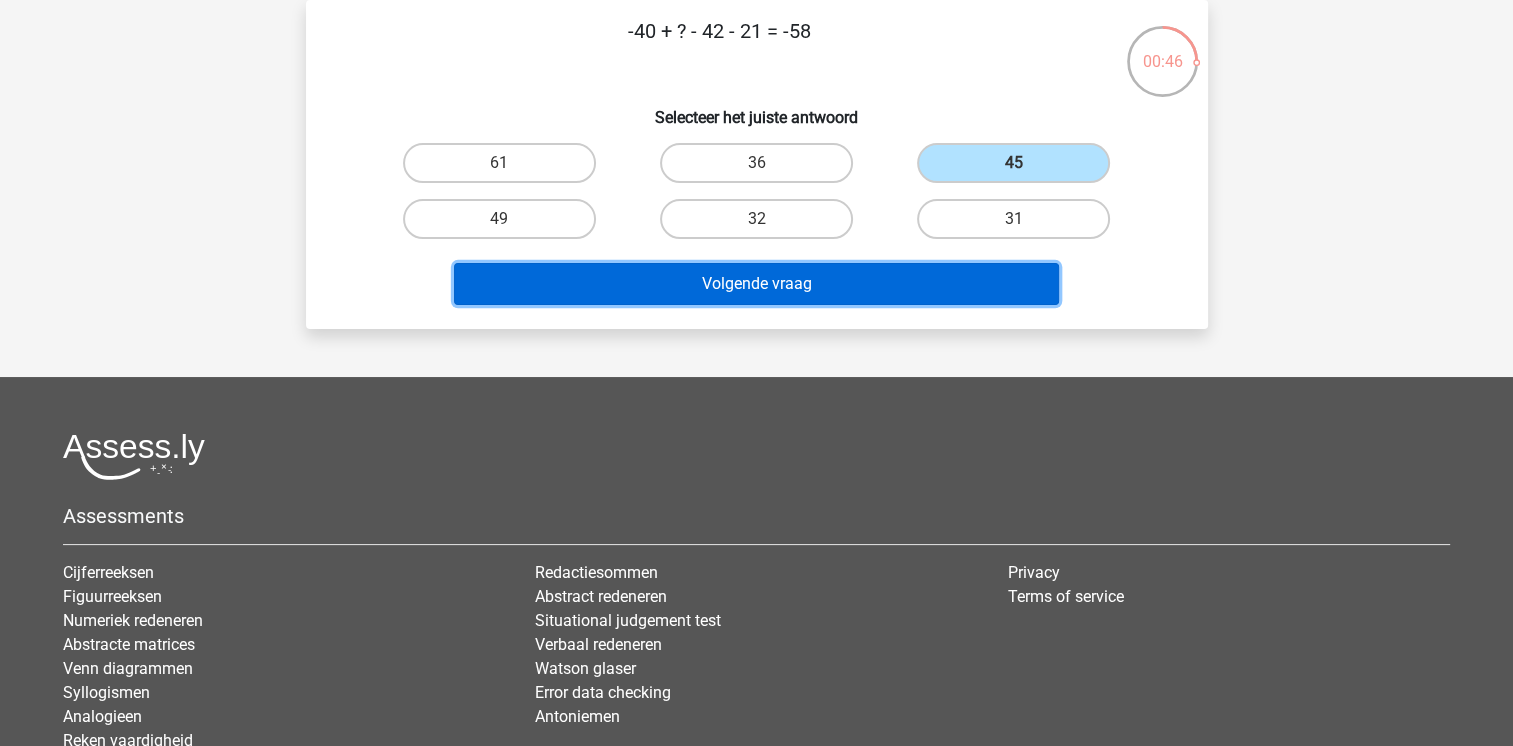 click on "Volgende vraag" at bounding box center [756, 284] 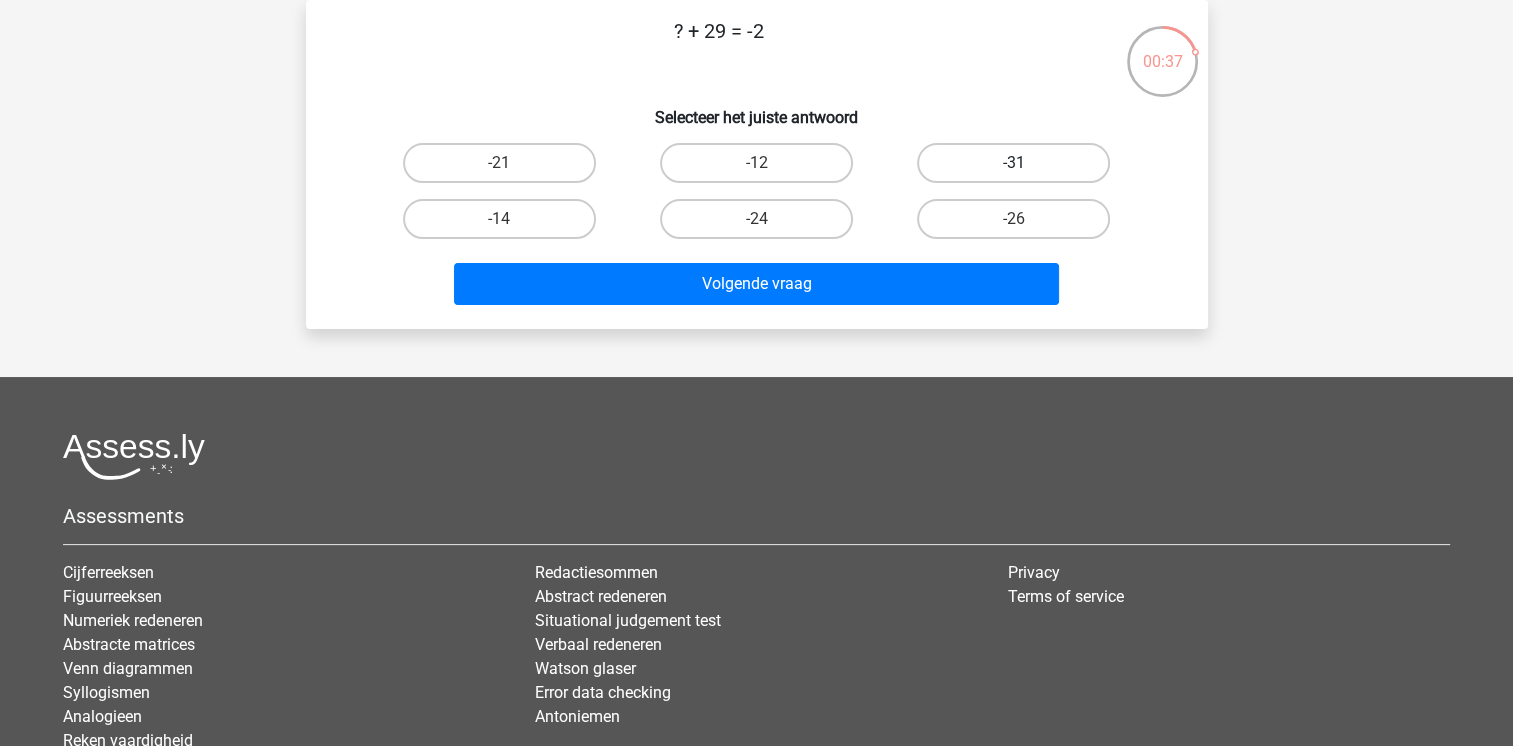 click on "-31" at bounding box center (1013, 163) 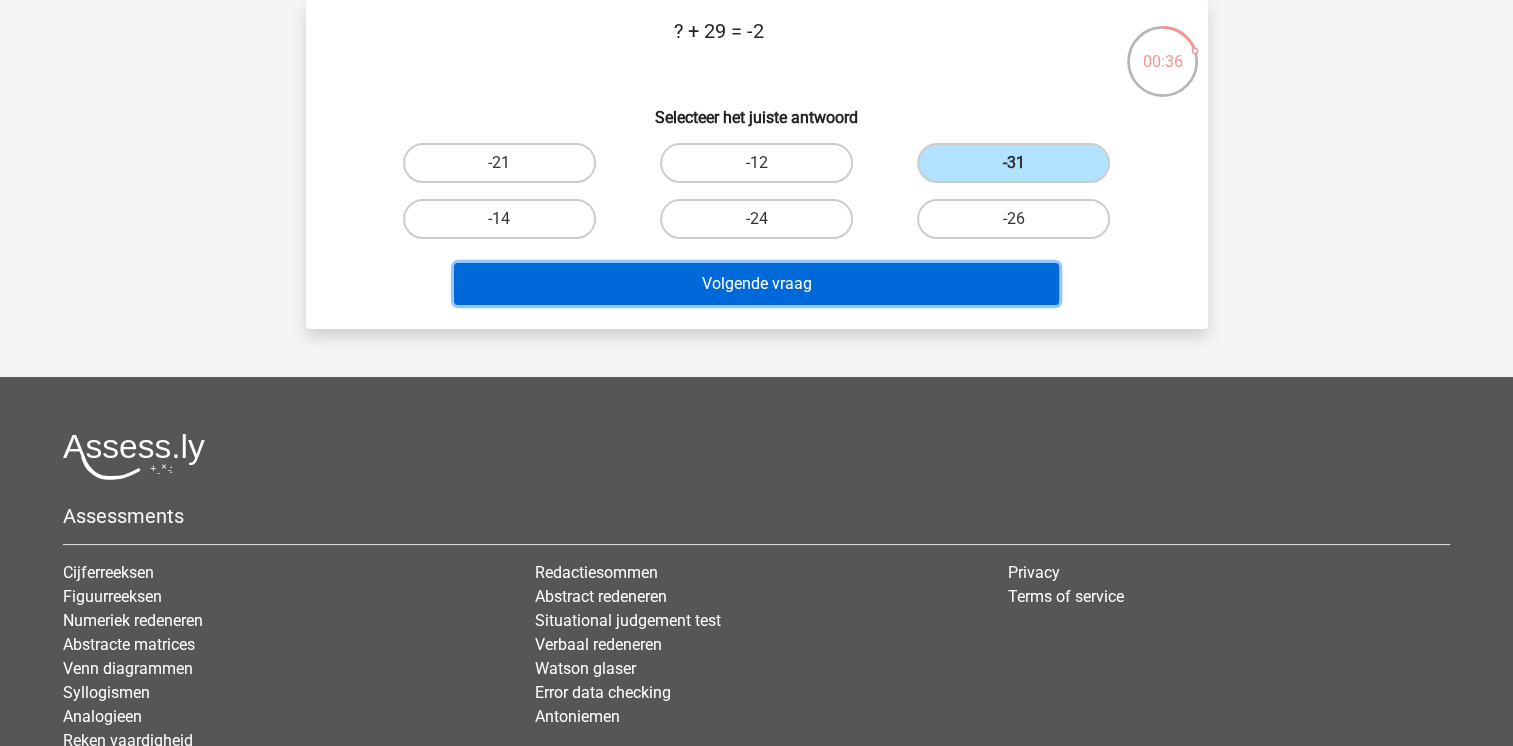 click on "Volgende vraag" at bounding box center (756, 284) 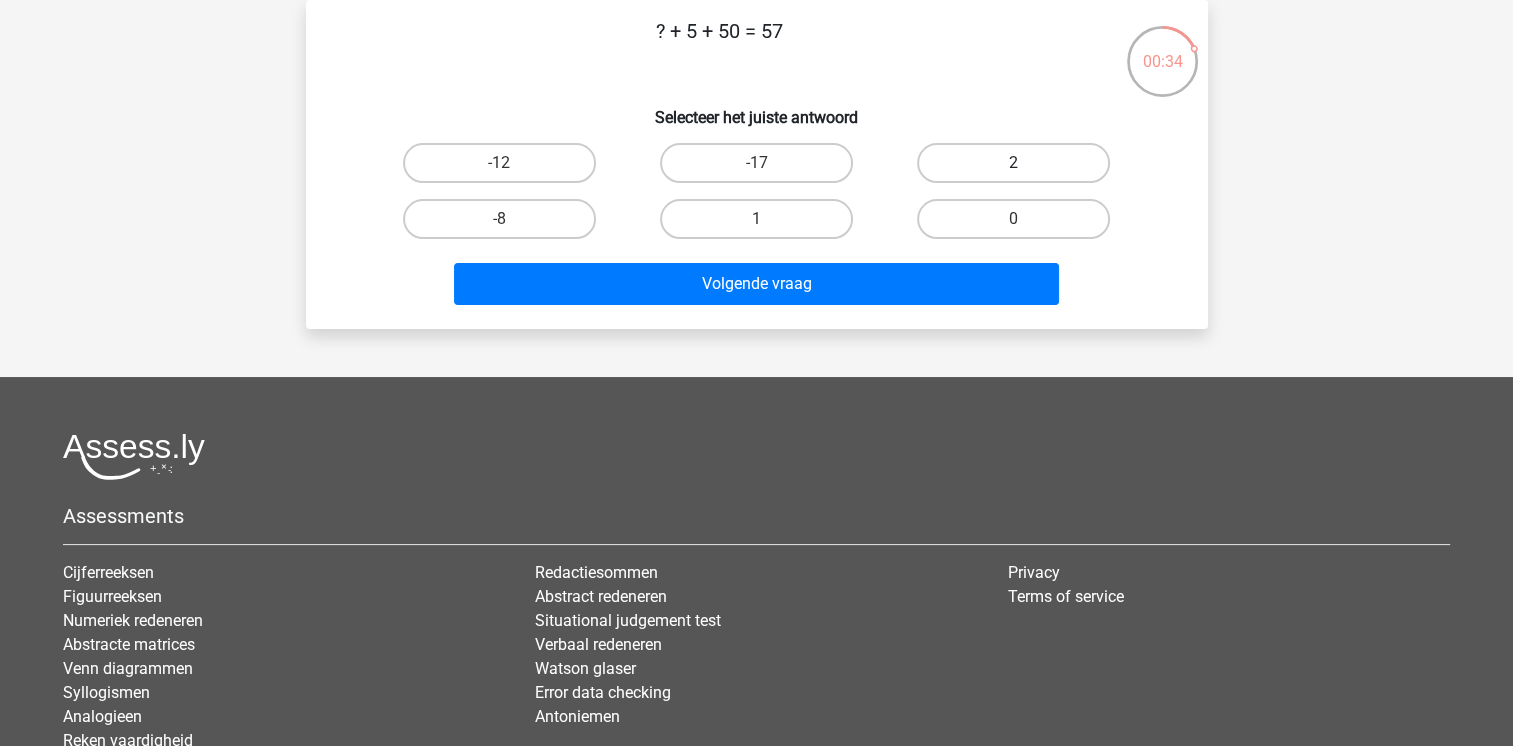 click on "2" at bounding box center (1013, 163) 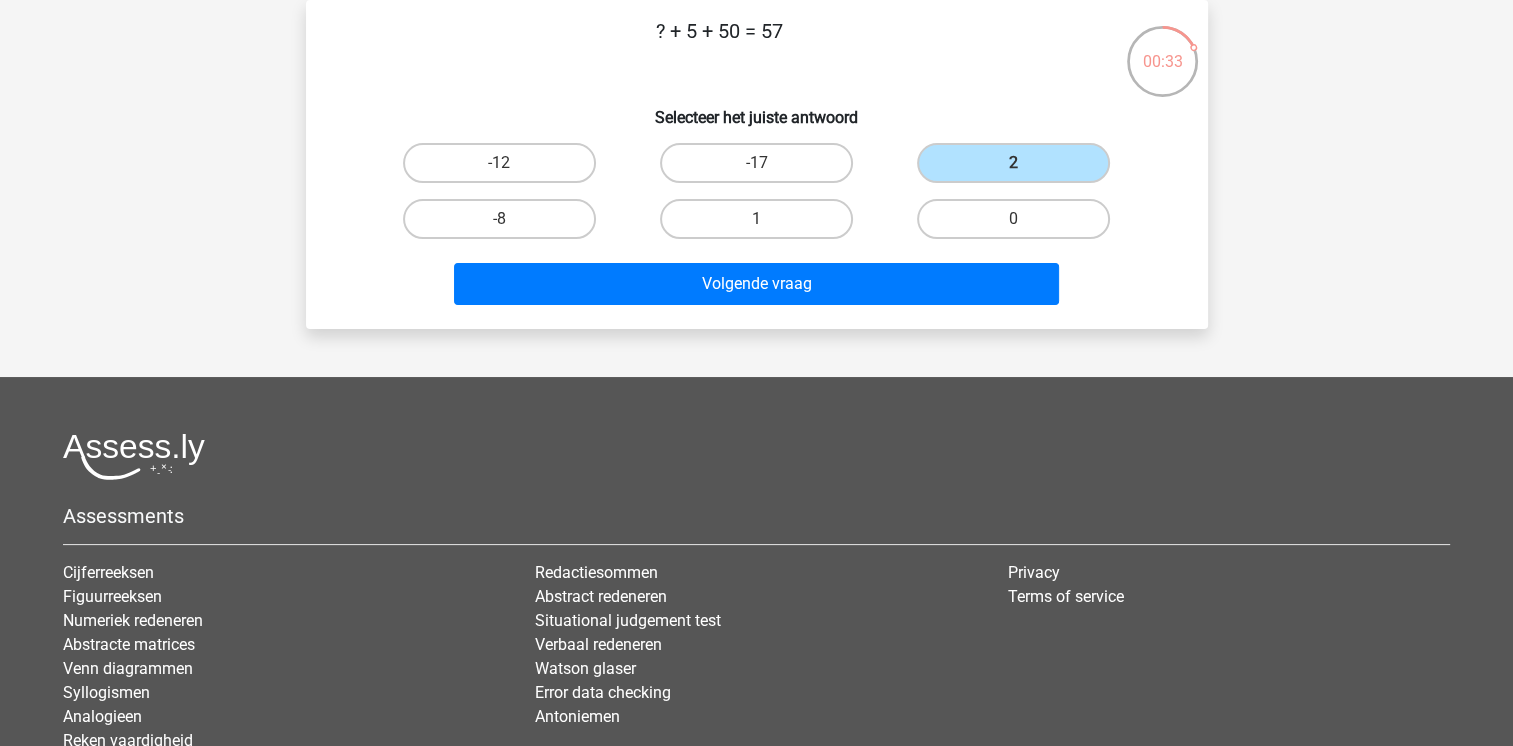 click on "Volgende vraag" at bounding box center (757, 280) 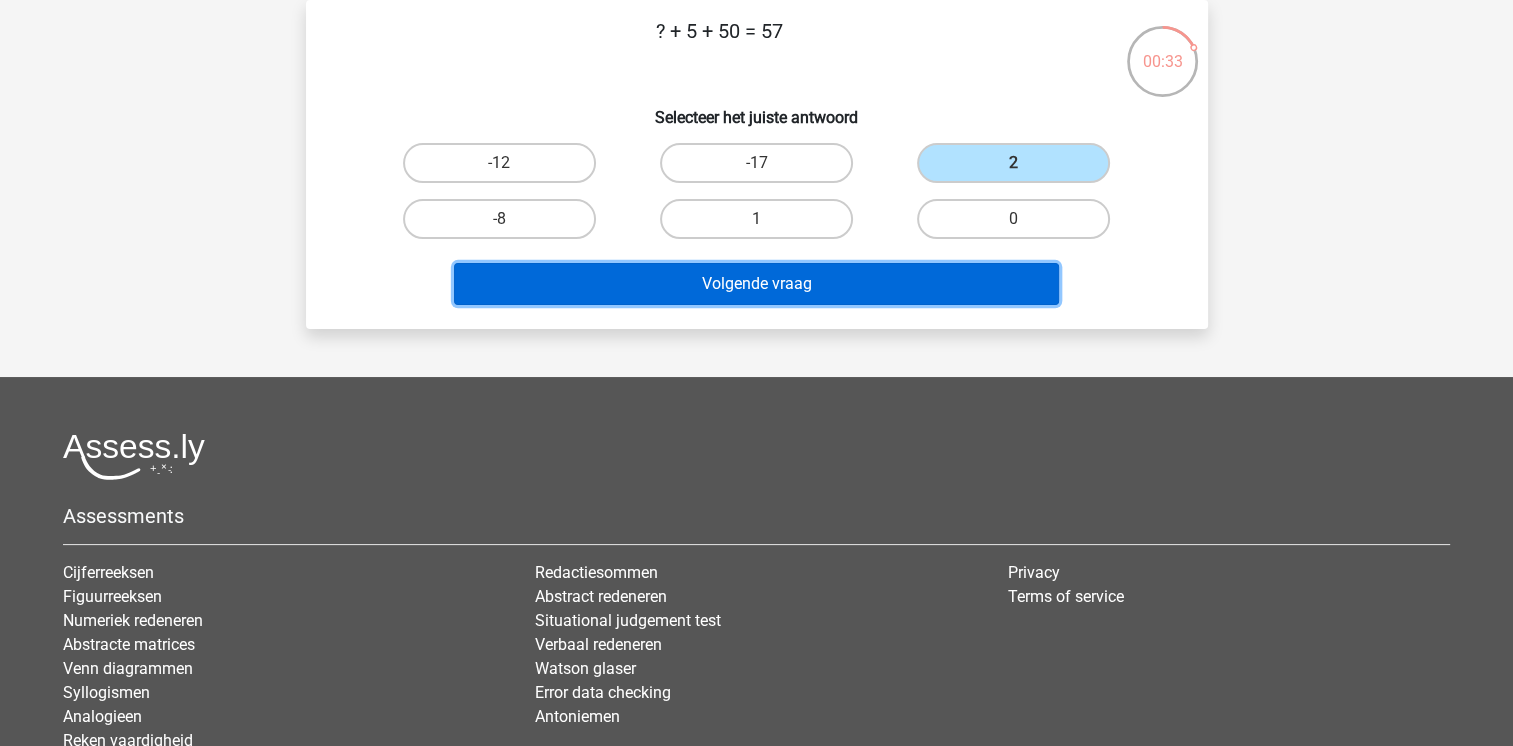 click on "Volgende vraag" at bounding box center (756, 284) 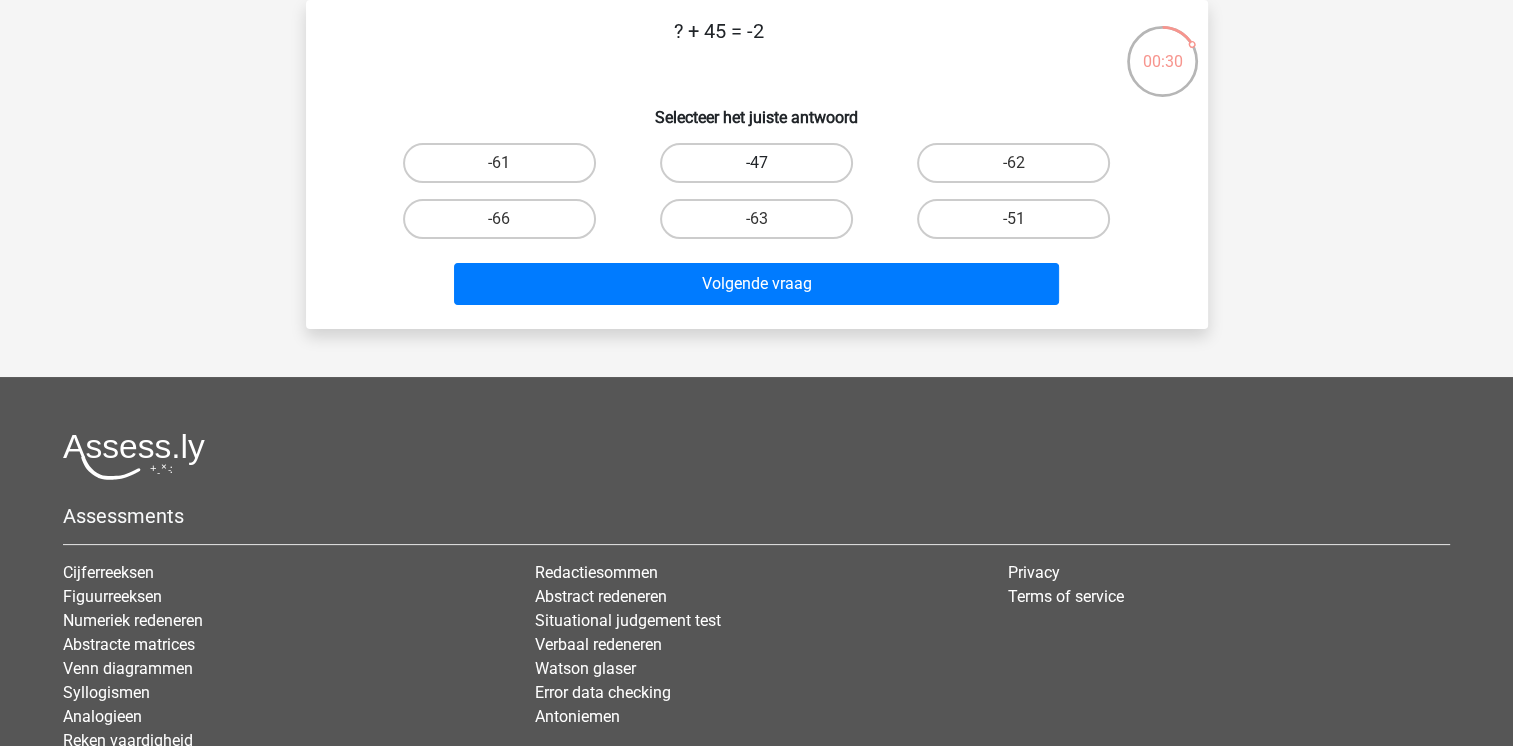 click on "-47" at bounding box center (756, 163) 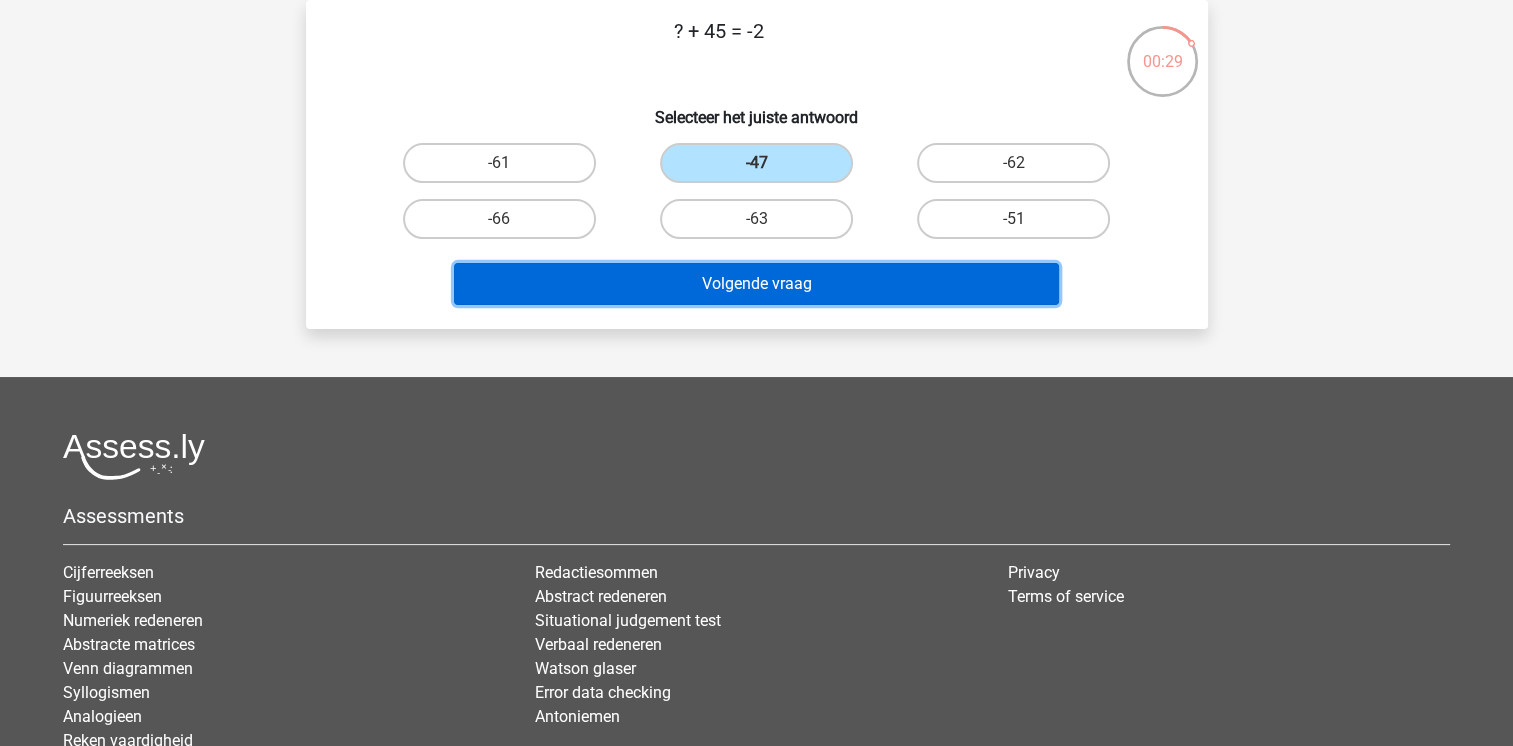 click on "Volgende vraag" at bounding box center (756, 284) 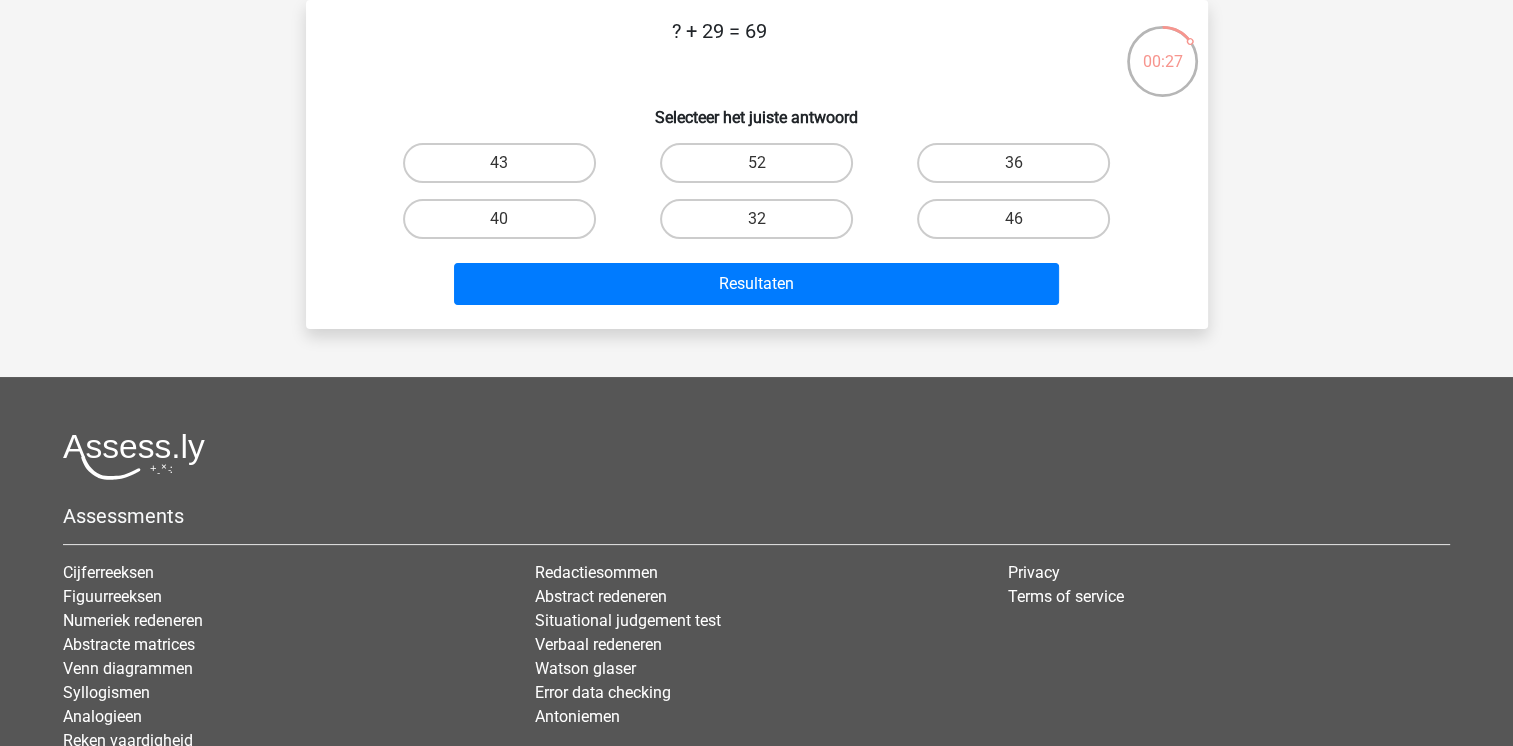 drag, startPoint x: 674, startPoint y: 27, endPoint x: 712, endPoint y: 29, distance: 38.052597 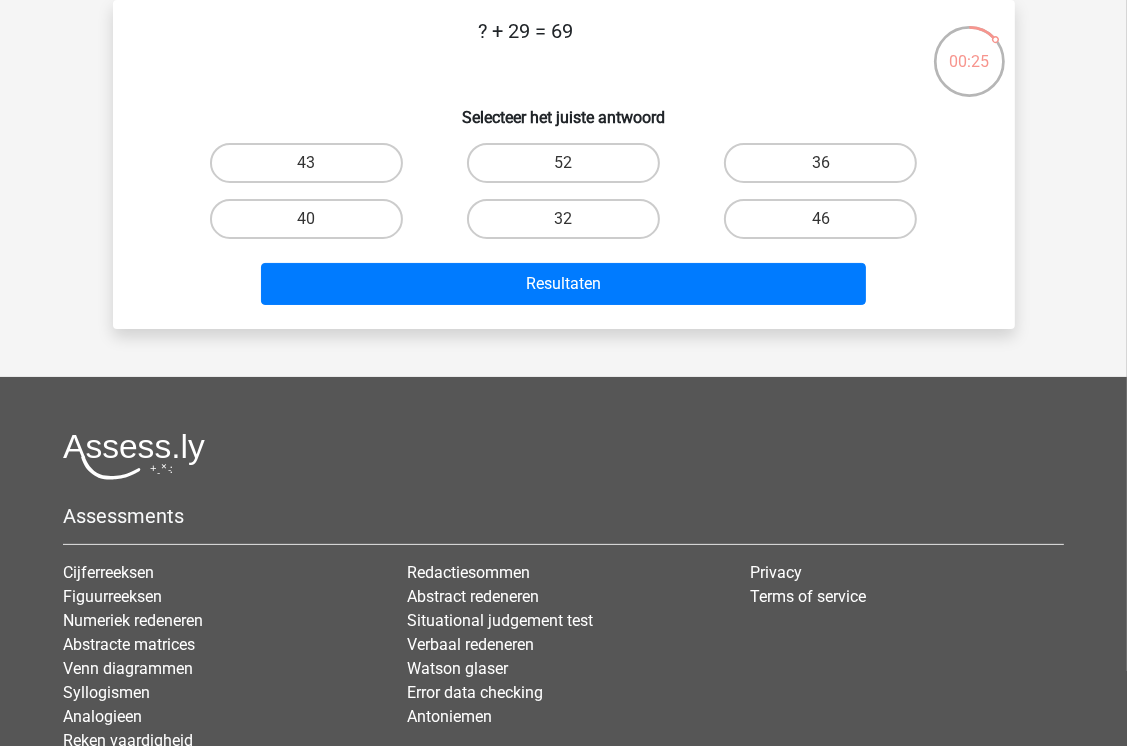 click on "? + 29 = 69" at bounding box center [526, 46] 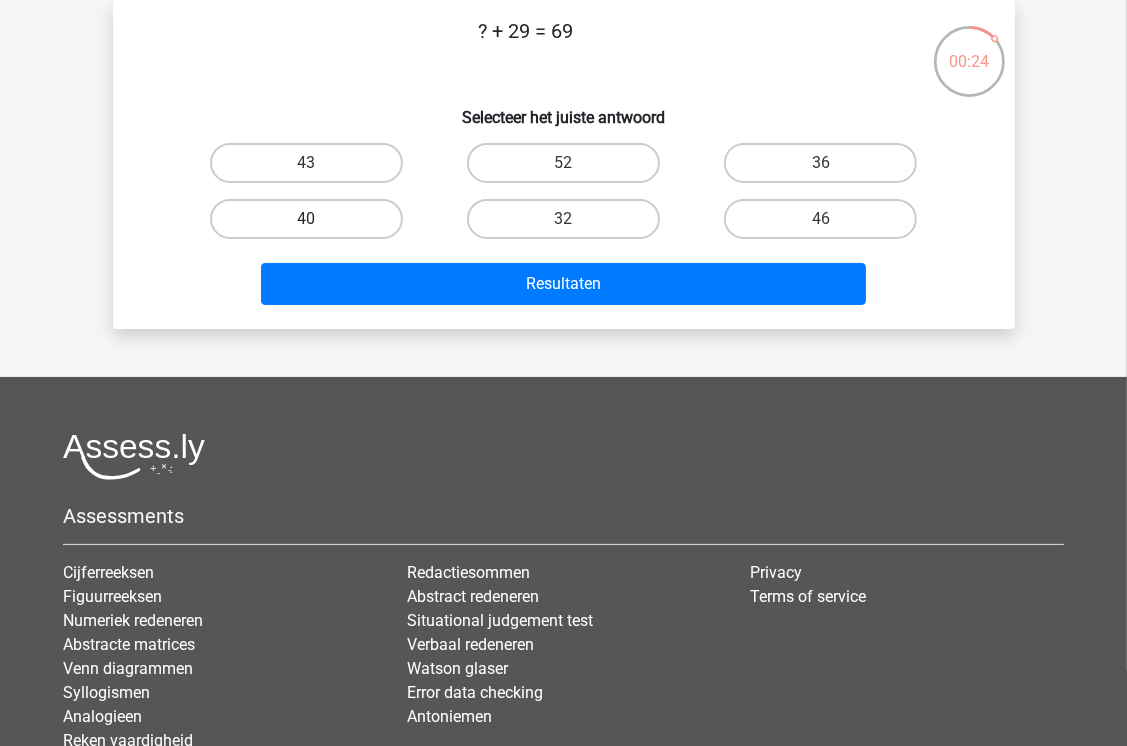 click on "40" at bounding box center [306, 219] 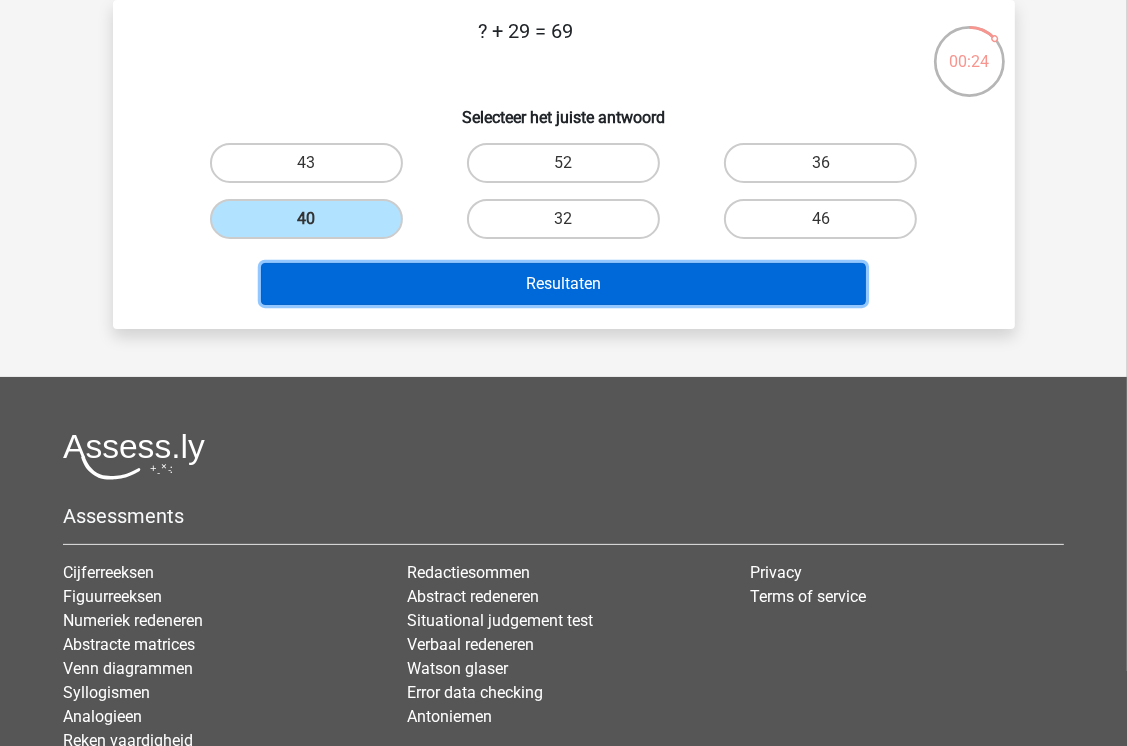 click on "Resultaten" at bounding box center (563, 284) 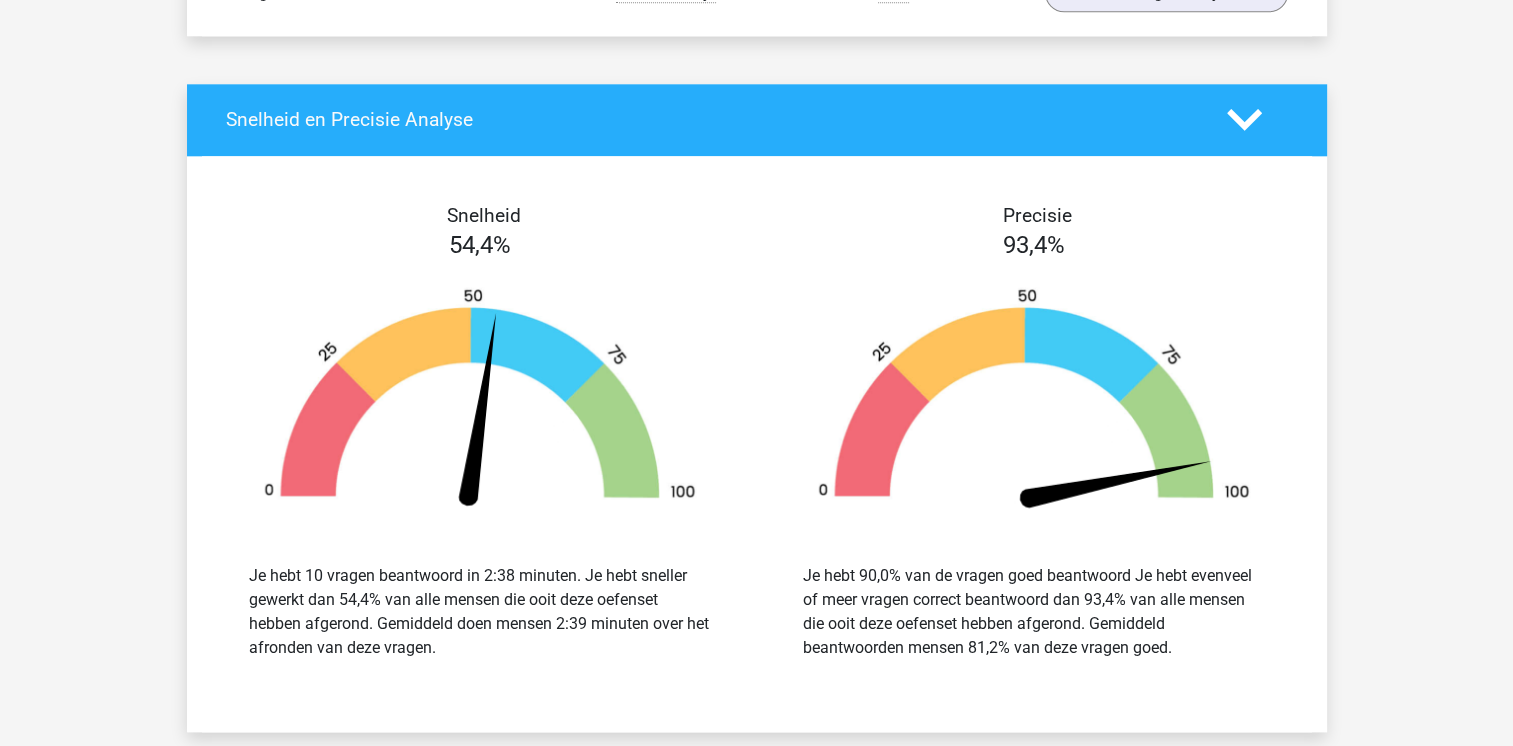 scroll, scrollTop: 2300, scrollLeft: 0, axis: vertical 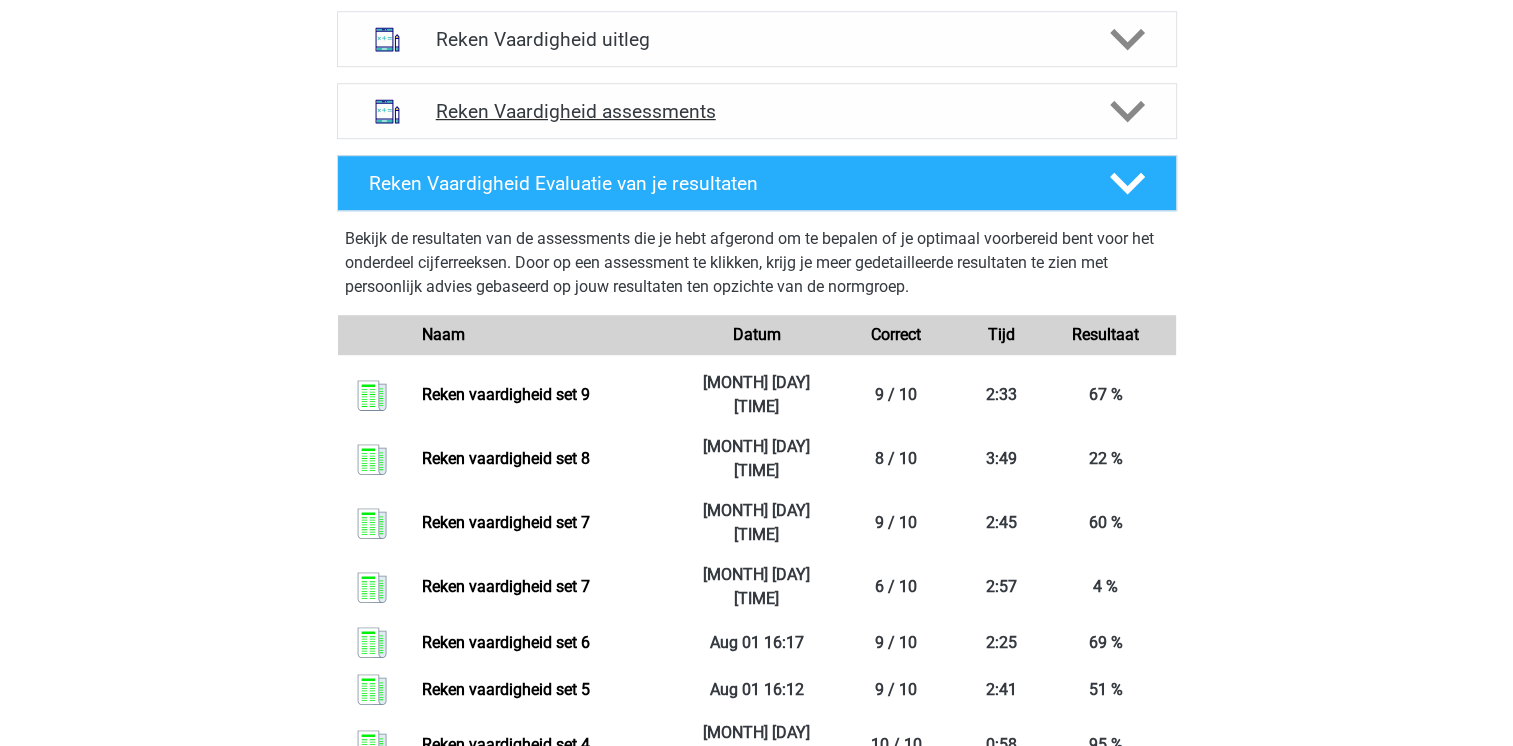 click on "Reken Vaardigheid assessments" at bounding box center (757, 111) 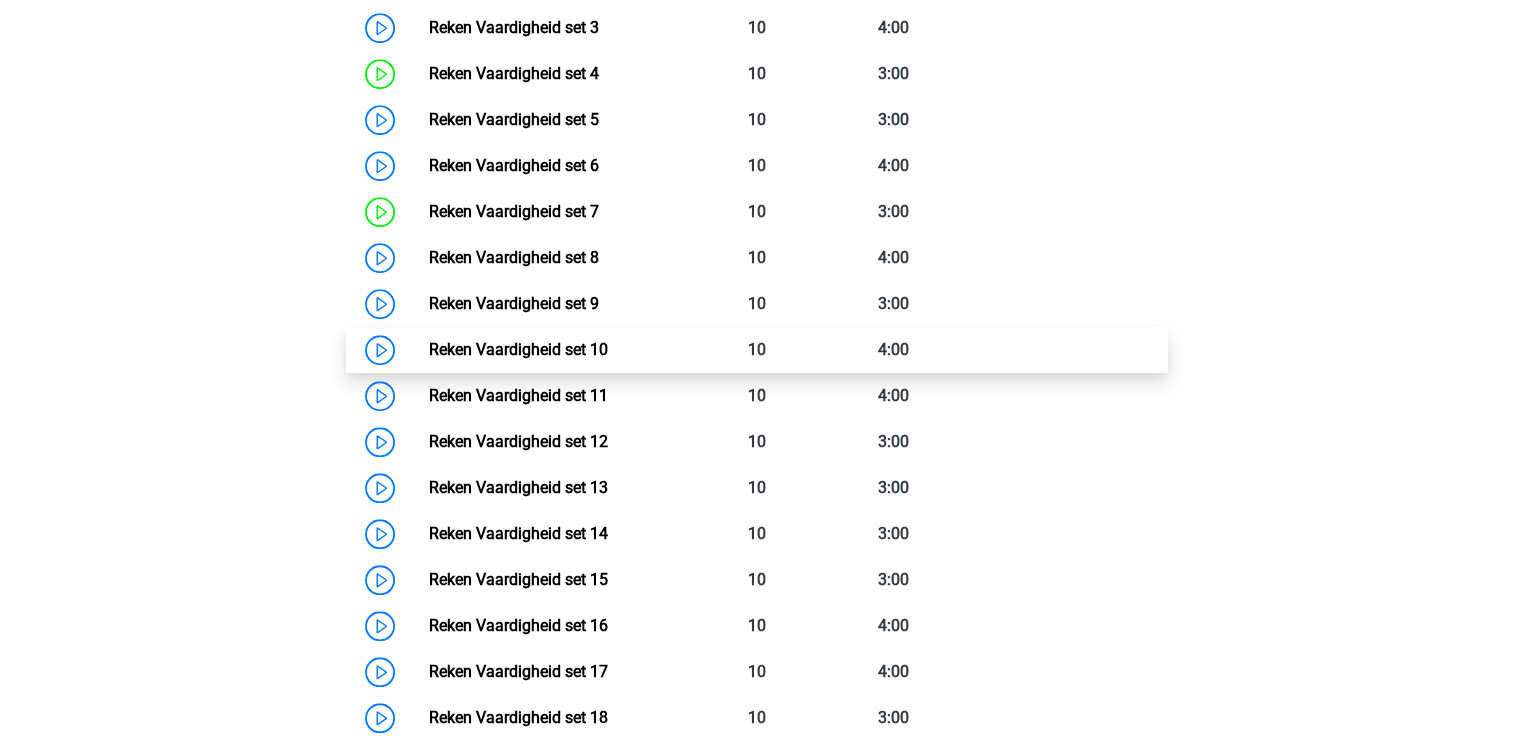 scroll, scrollTop: 1636, scrollLeft: 0, axis: vertical 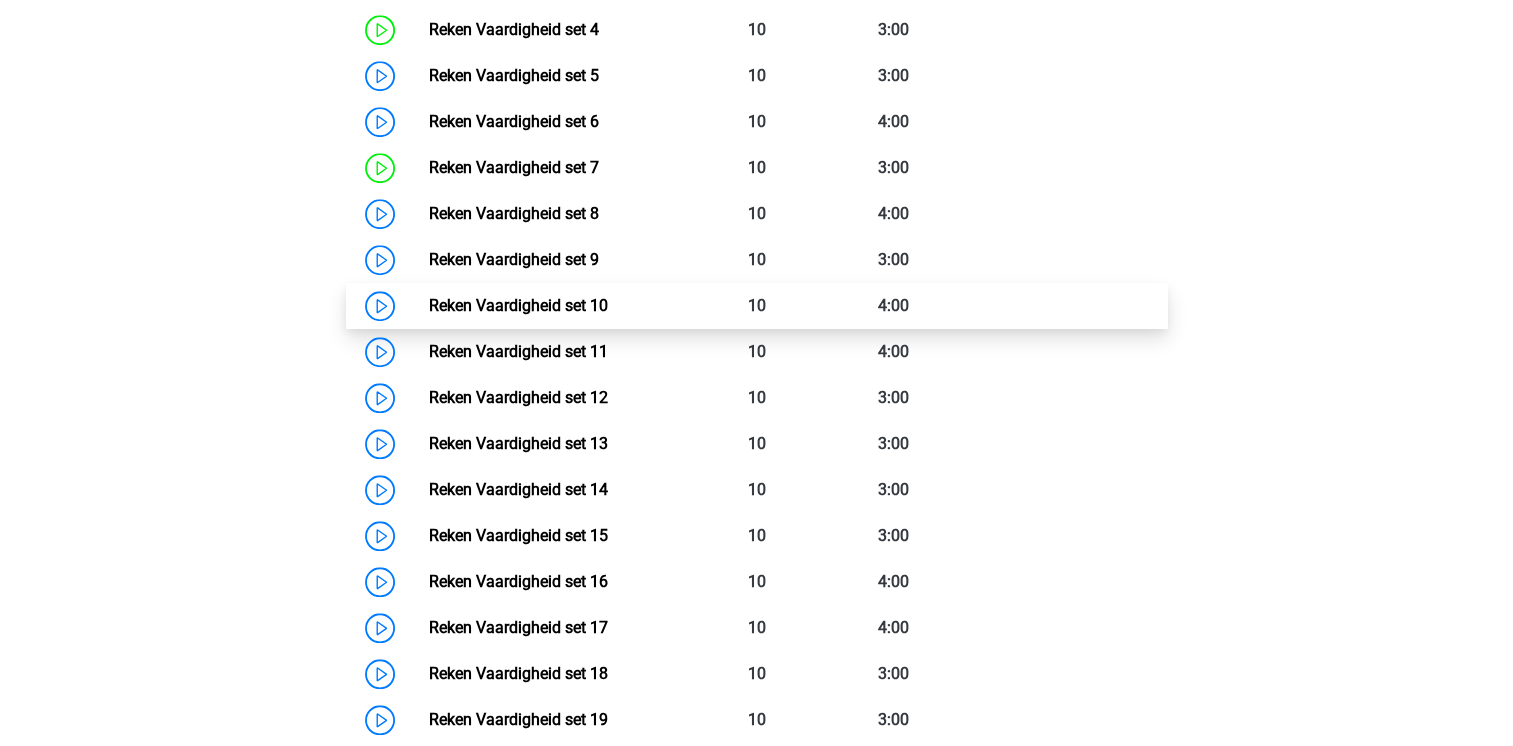 click on "Reken Vaardigheid
set 10" at bounding box center [518, 305] 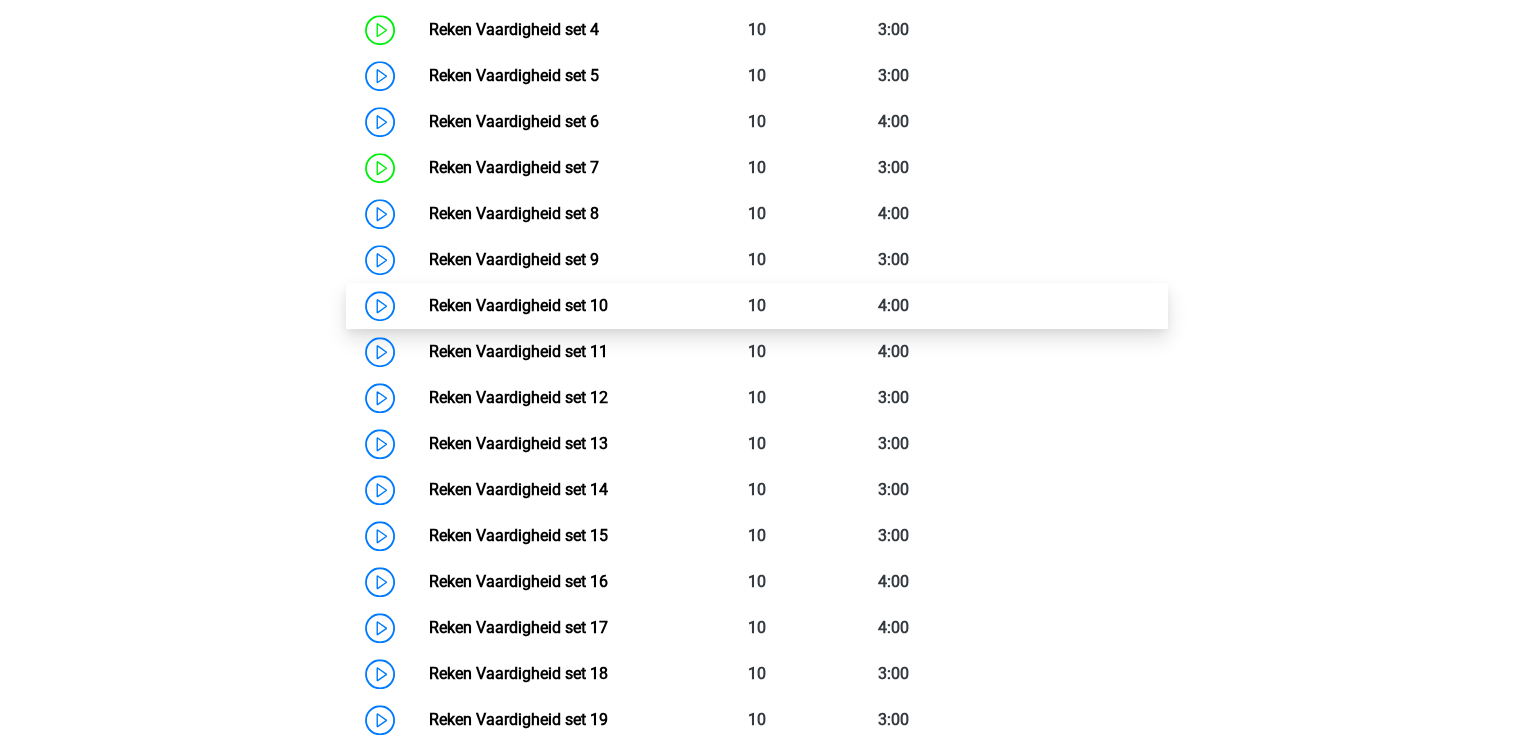 click on "Reken Vaardigheid
set 10" at bounding box center (518, 305) 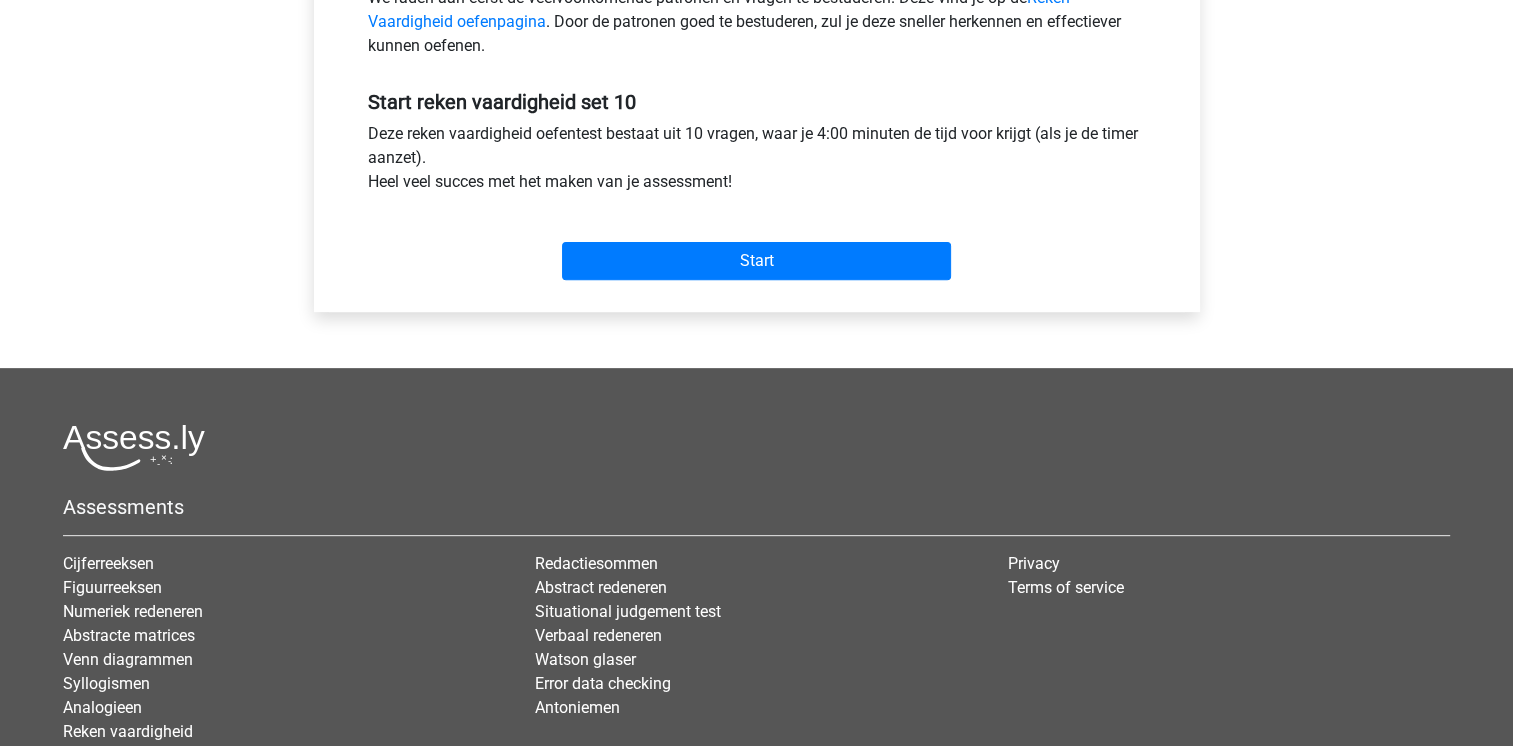 scroll, scrollTop: 600, scrollLeft: 0, axis: vertical 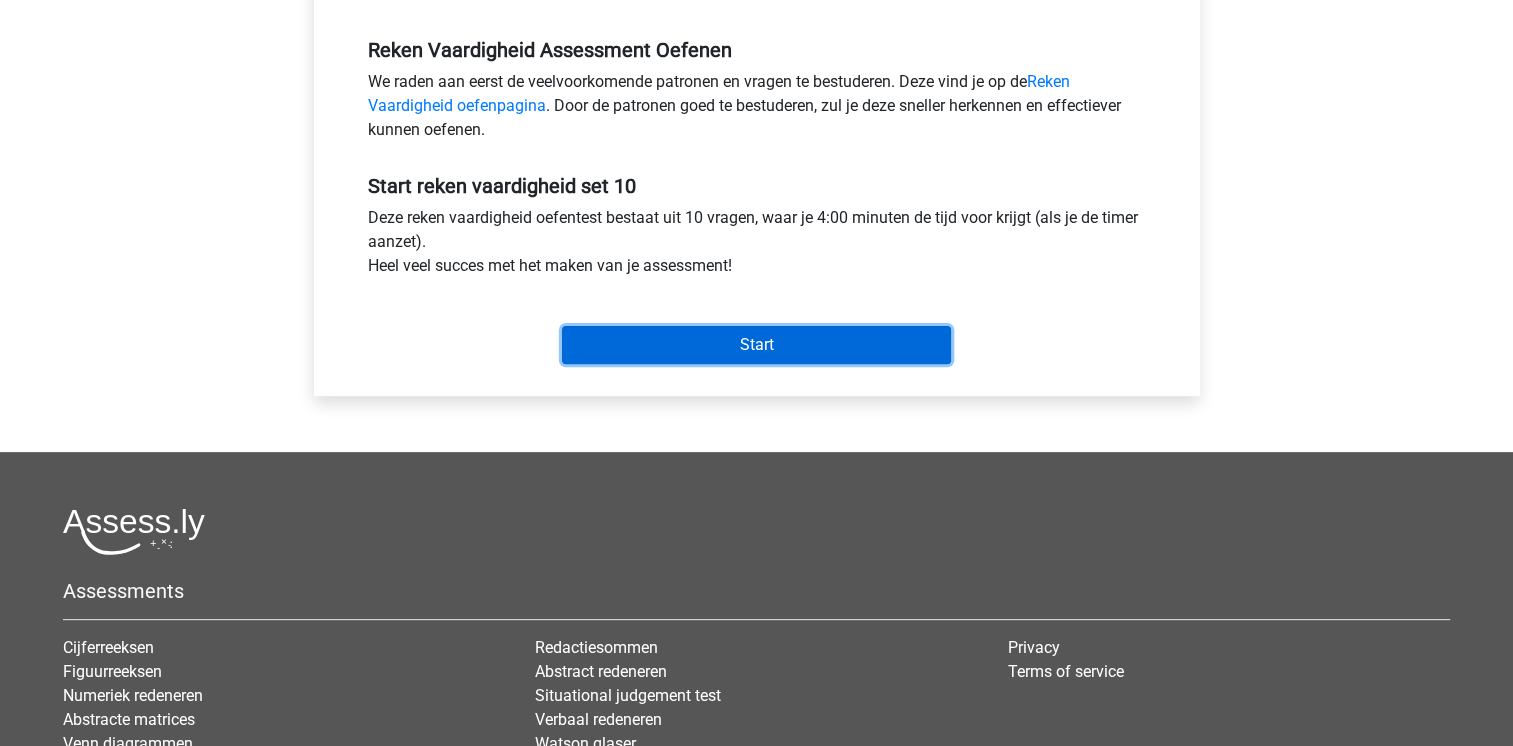 click on "Start" at bounding box center (756, 345) 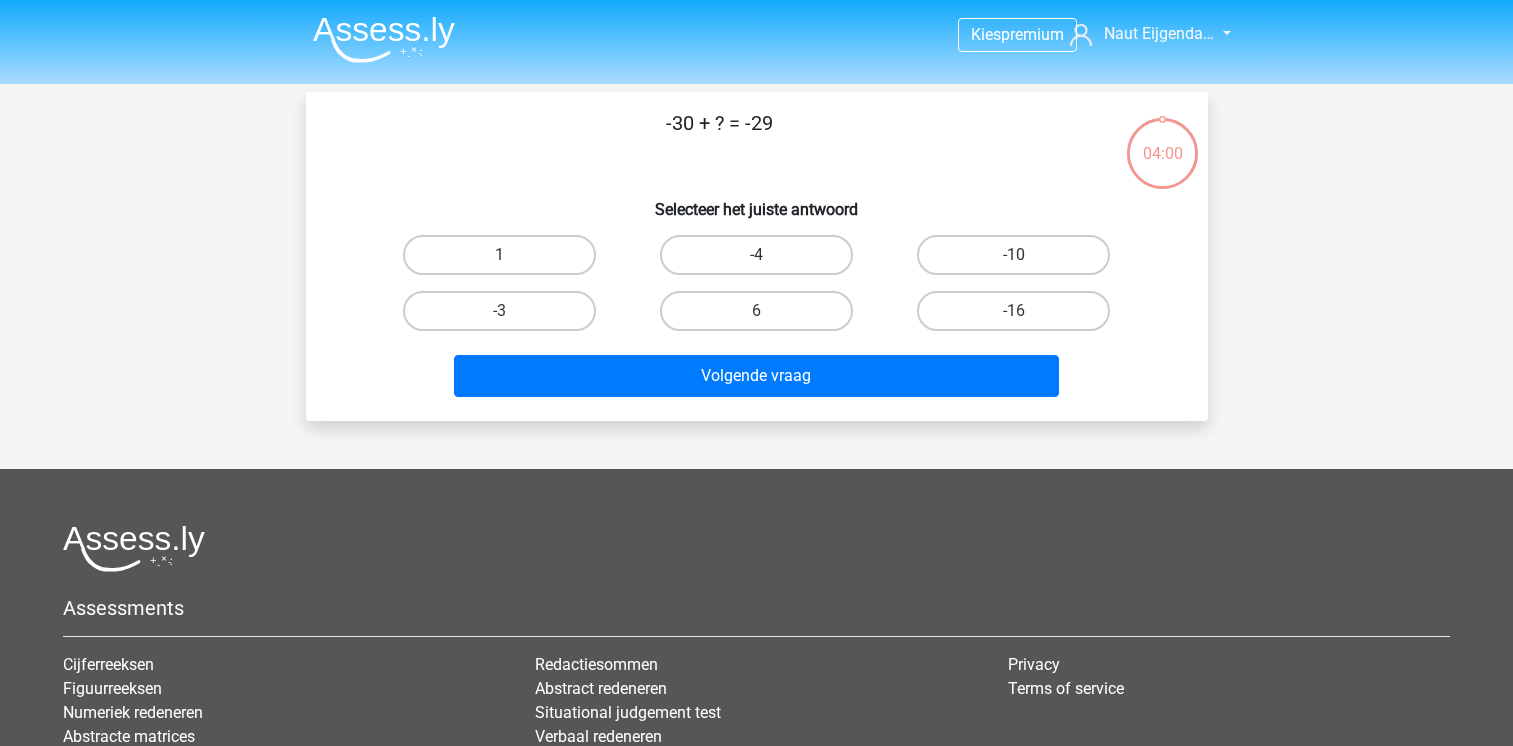 scroll, scrollTop: 0, scrollLeft: 0, axis: both 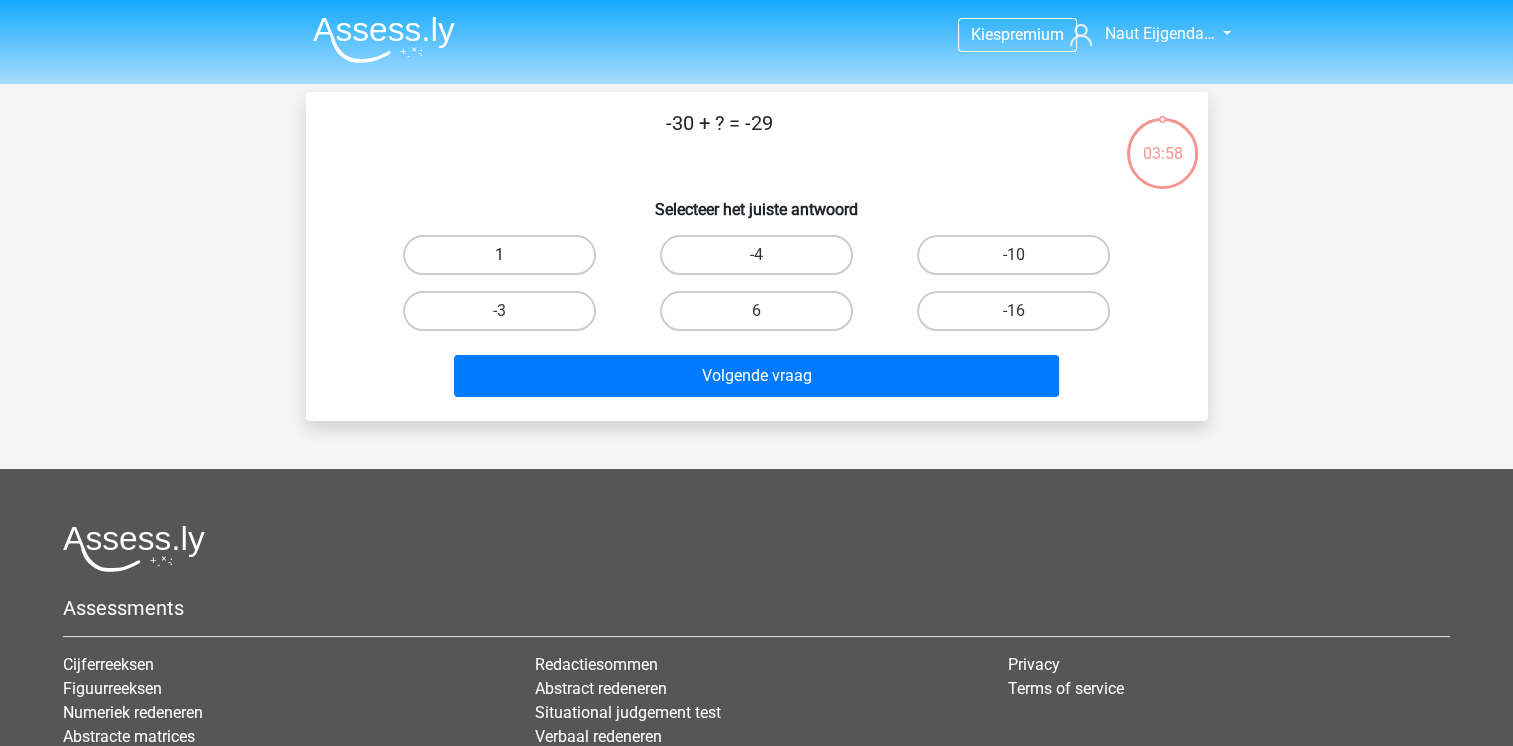 click on "1" at bounding box center [499, 255] 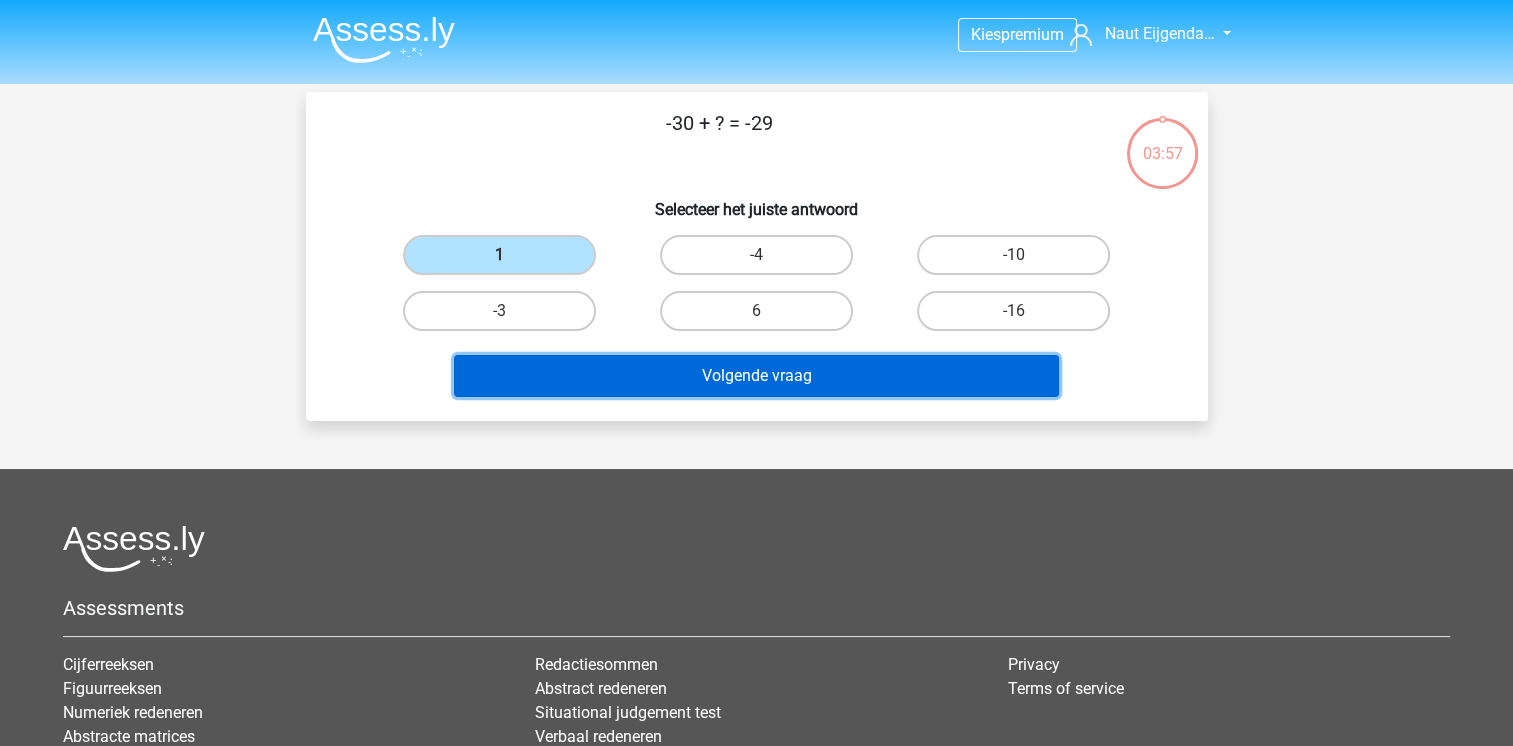 click on "Volgende vraag" at bounding box center [756, 376] 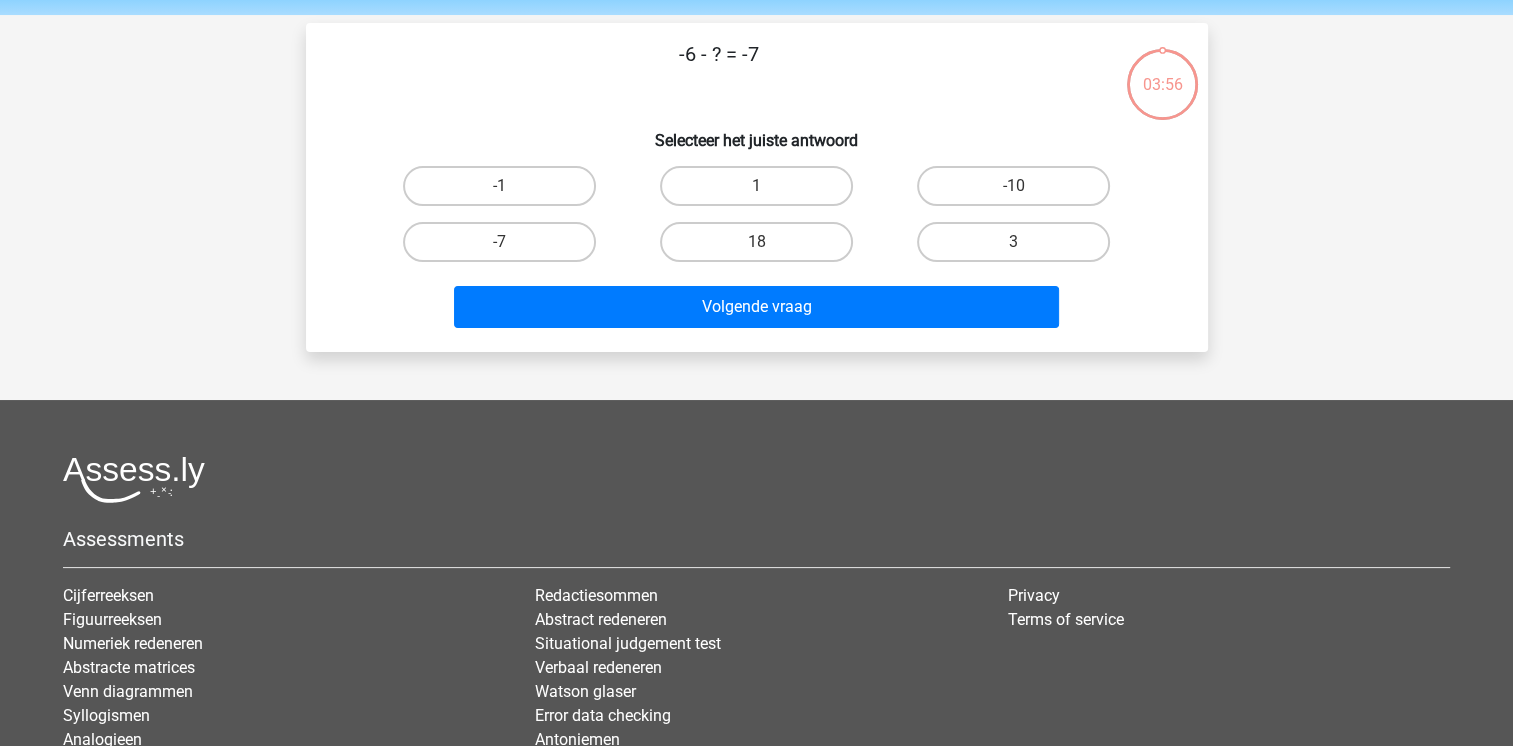 scroll, scrollTop: 92, scrollLeft: 0, axis: vertical 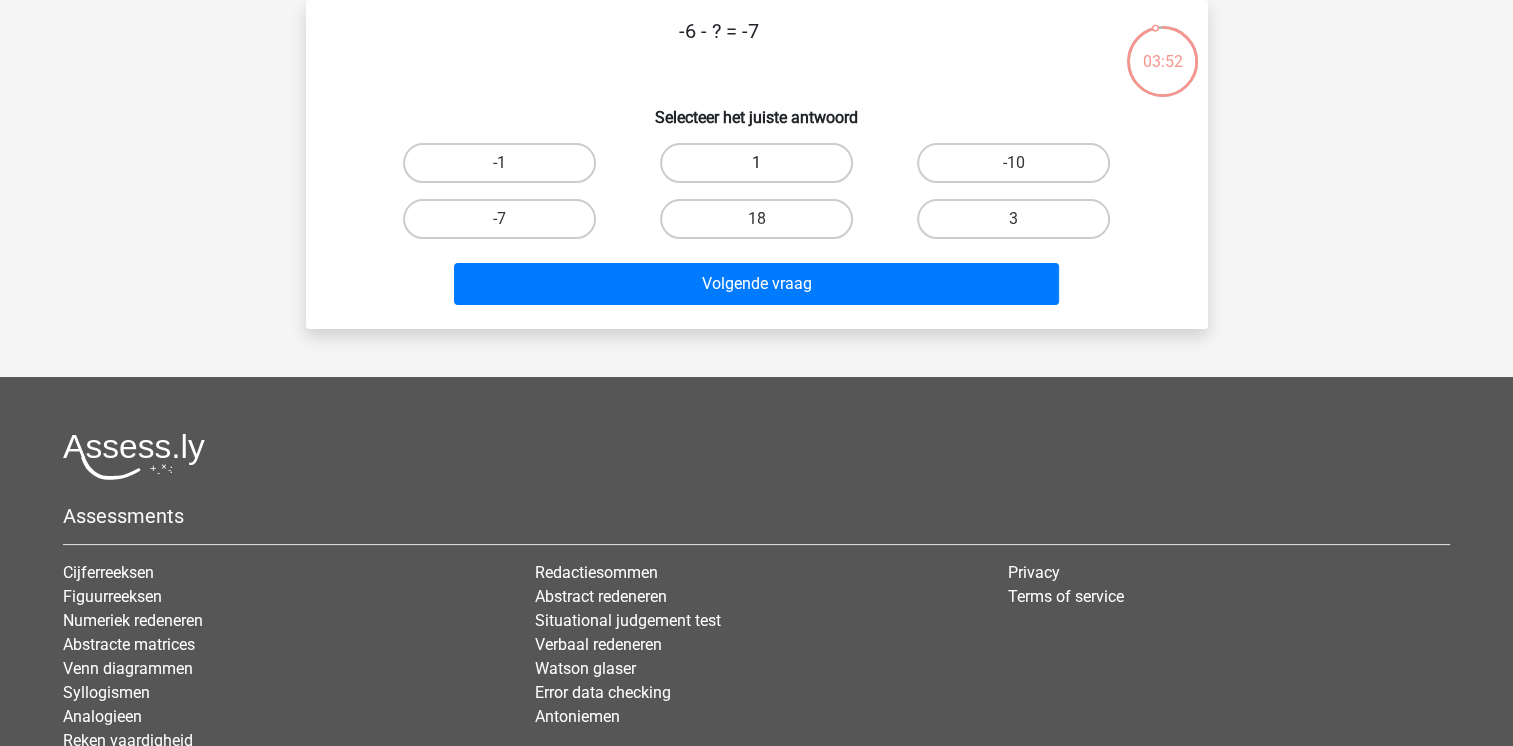 click on "1" at bounding box center (756, 163) 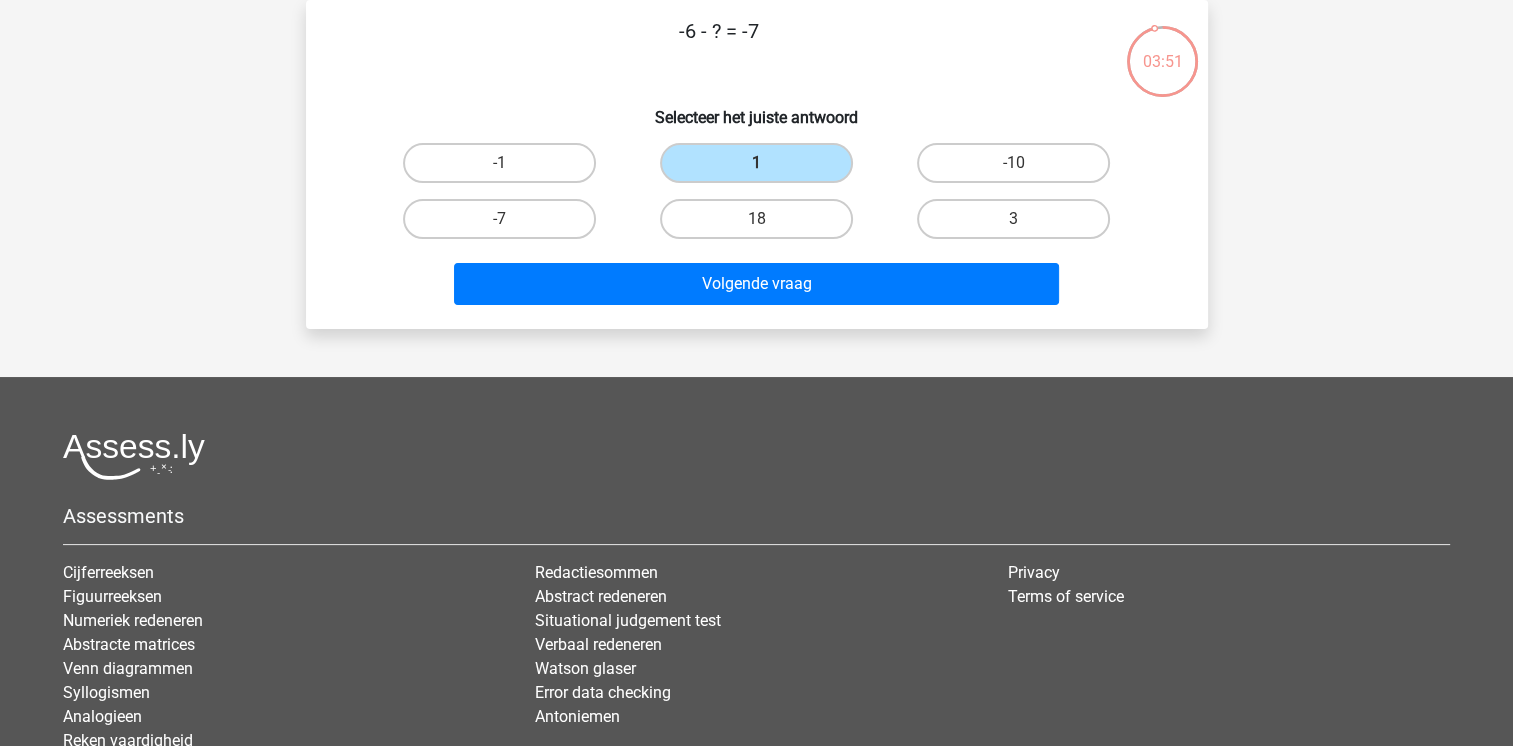 click on "-1" at bounding box center (505, 169) 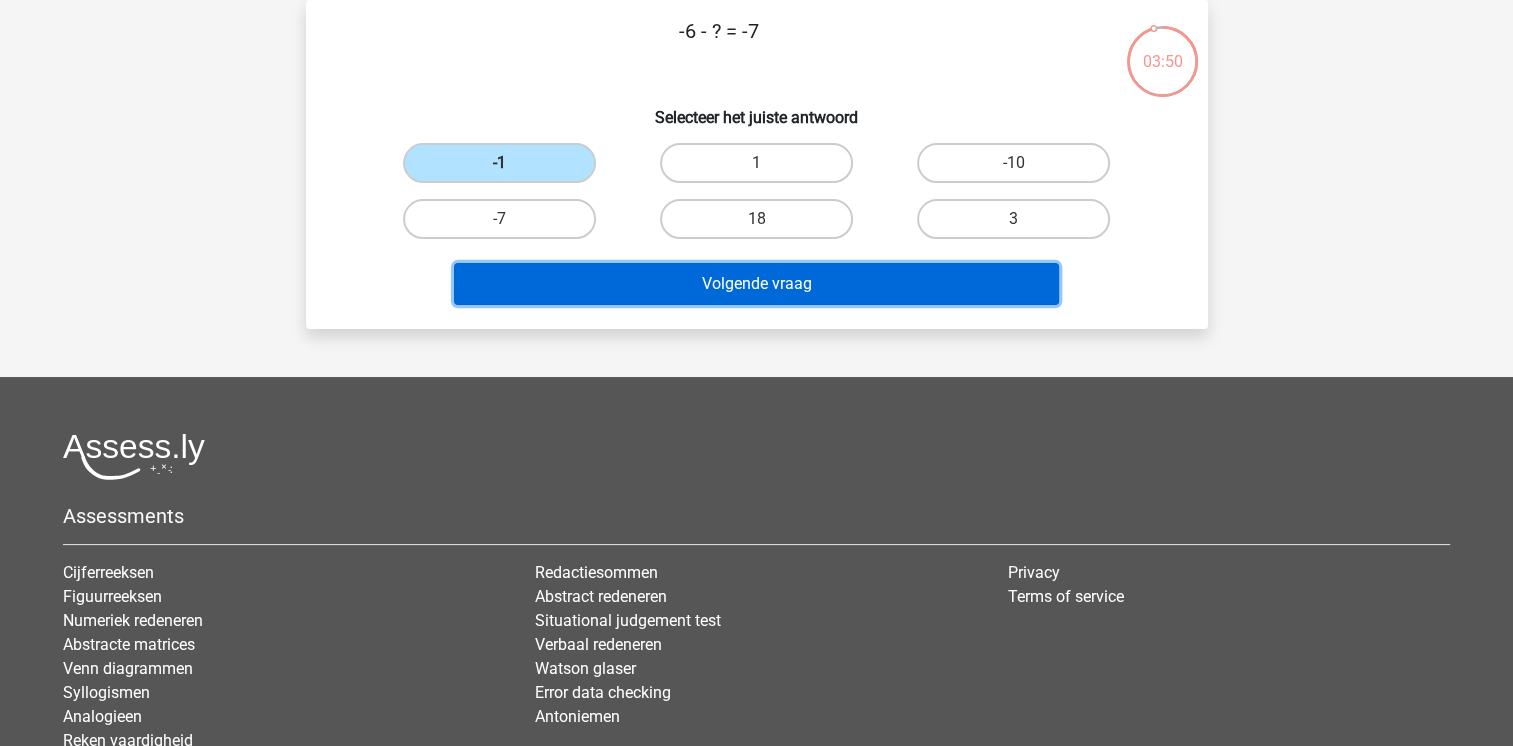 click on "Volgende vraag" at bounding box center (756, 284) 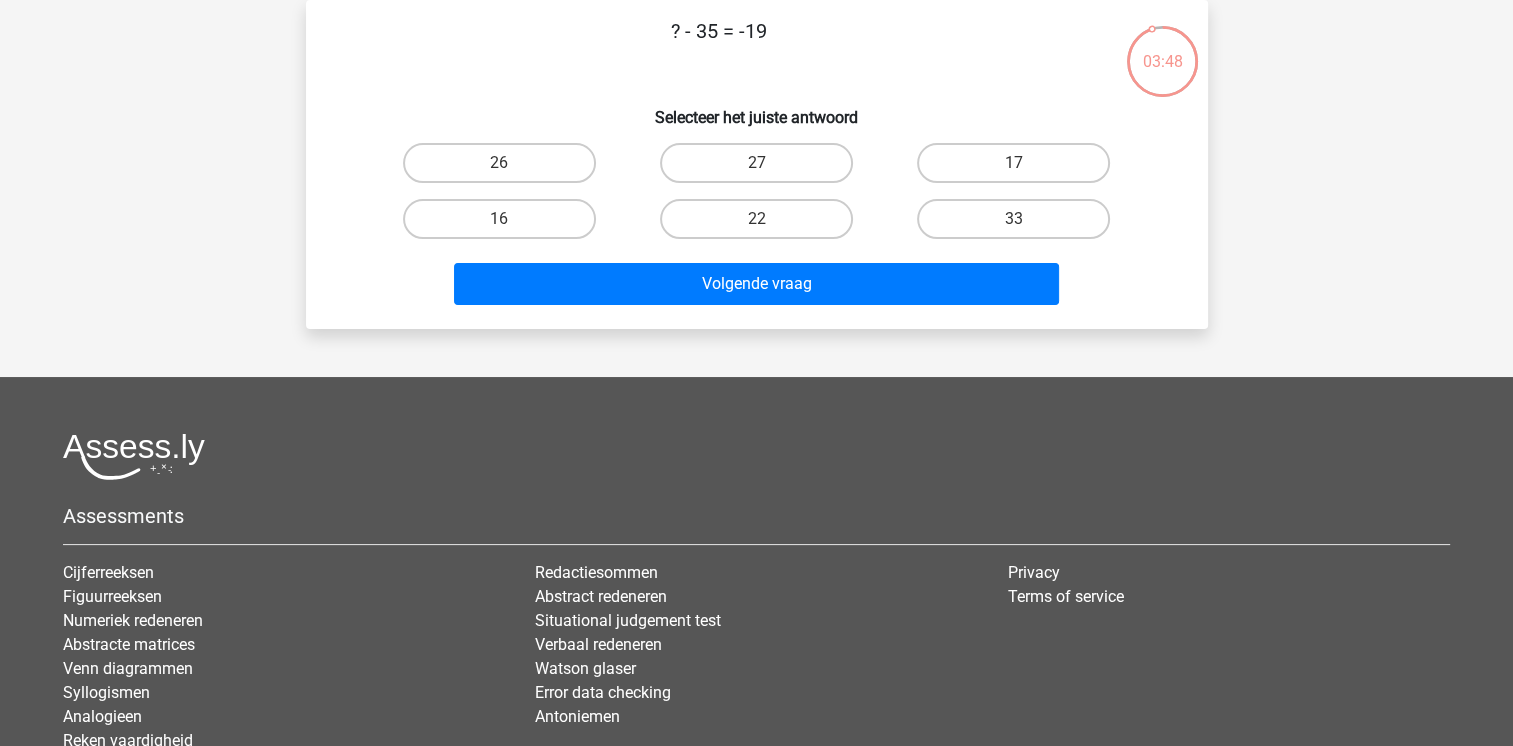 scroll, scrollTop: 0, scrollLeft: 0, axis: both 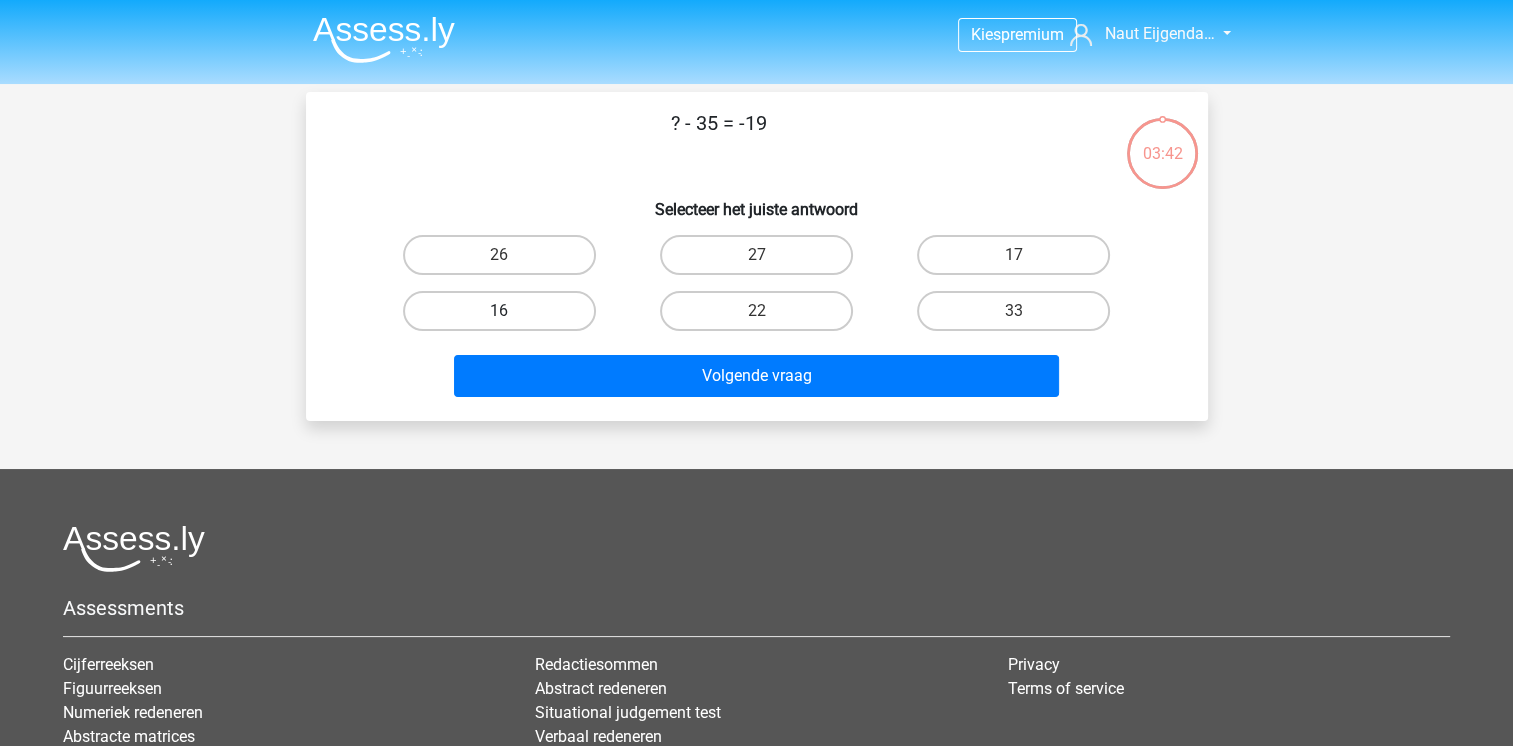 click on "16" at bounding box center (499, 311) 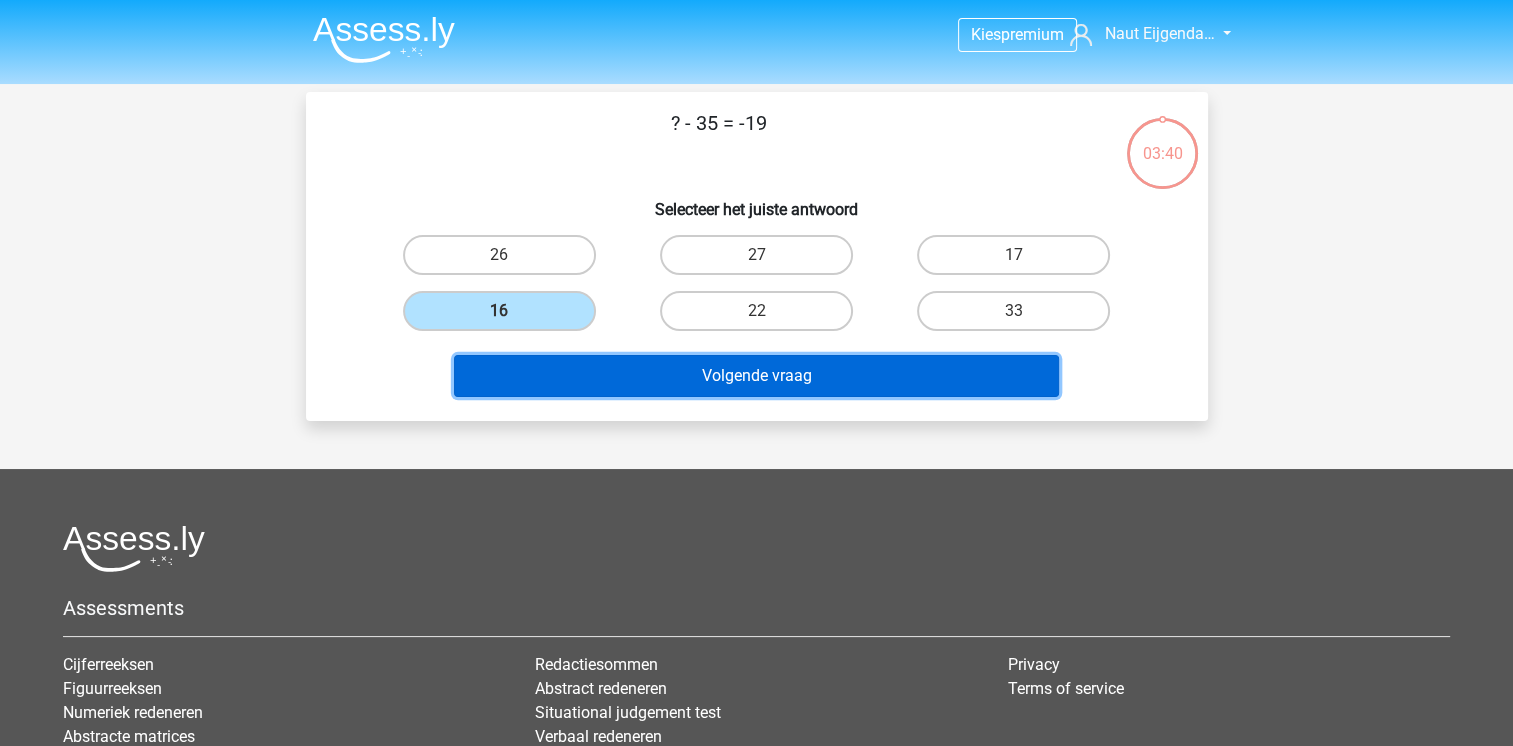 click on "Volgende vraag" at bounding box center (756, 376) 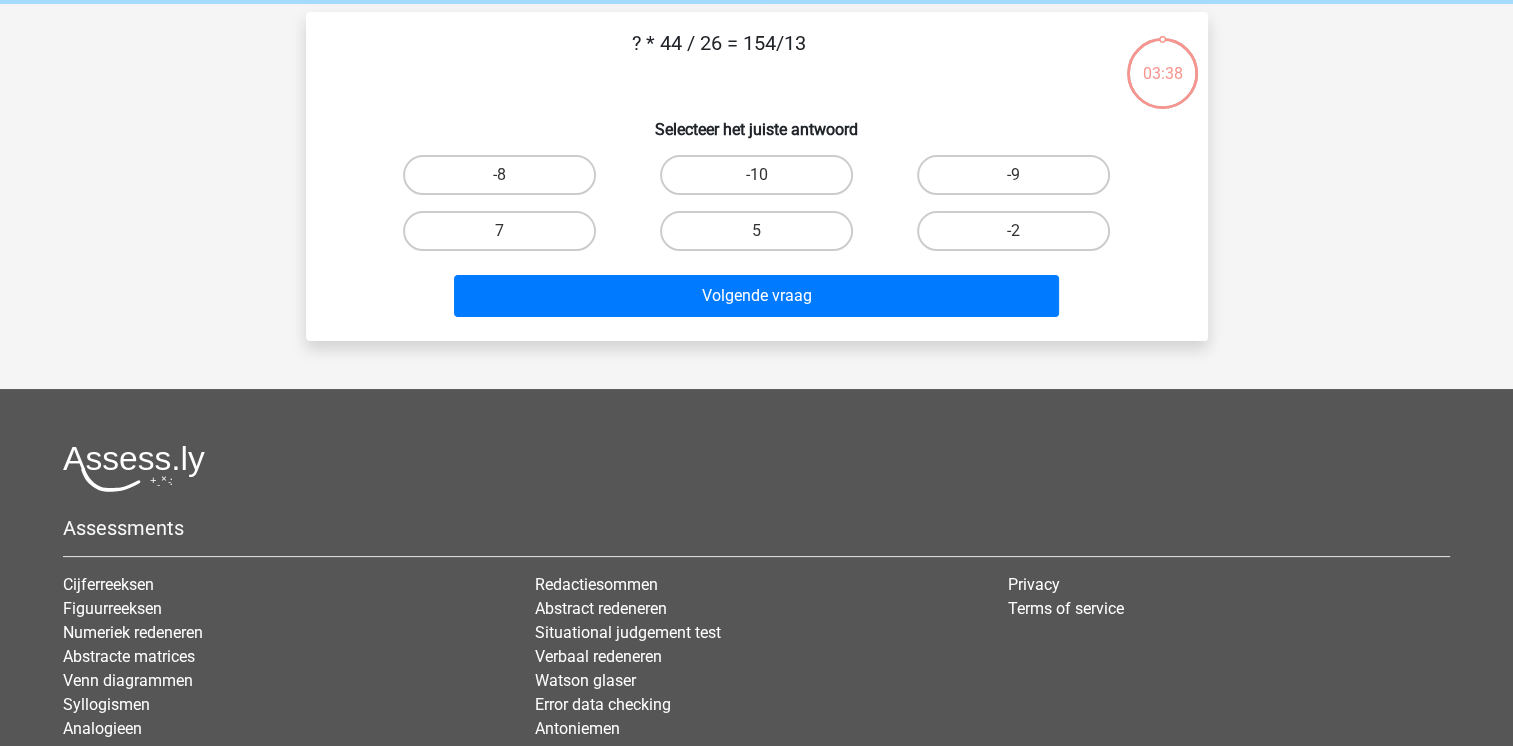 scroll, scrollTop: 0, scrollLeft: 0, axis: both 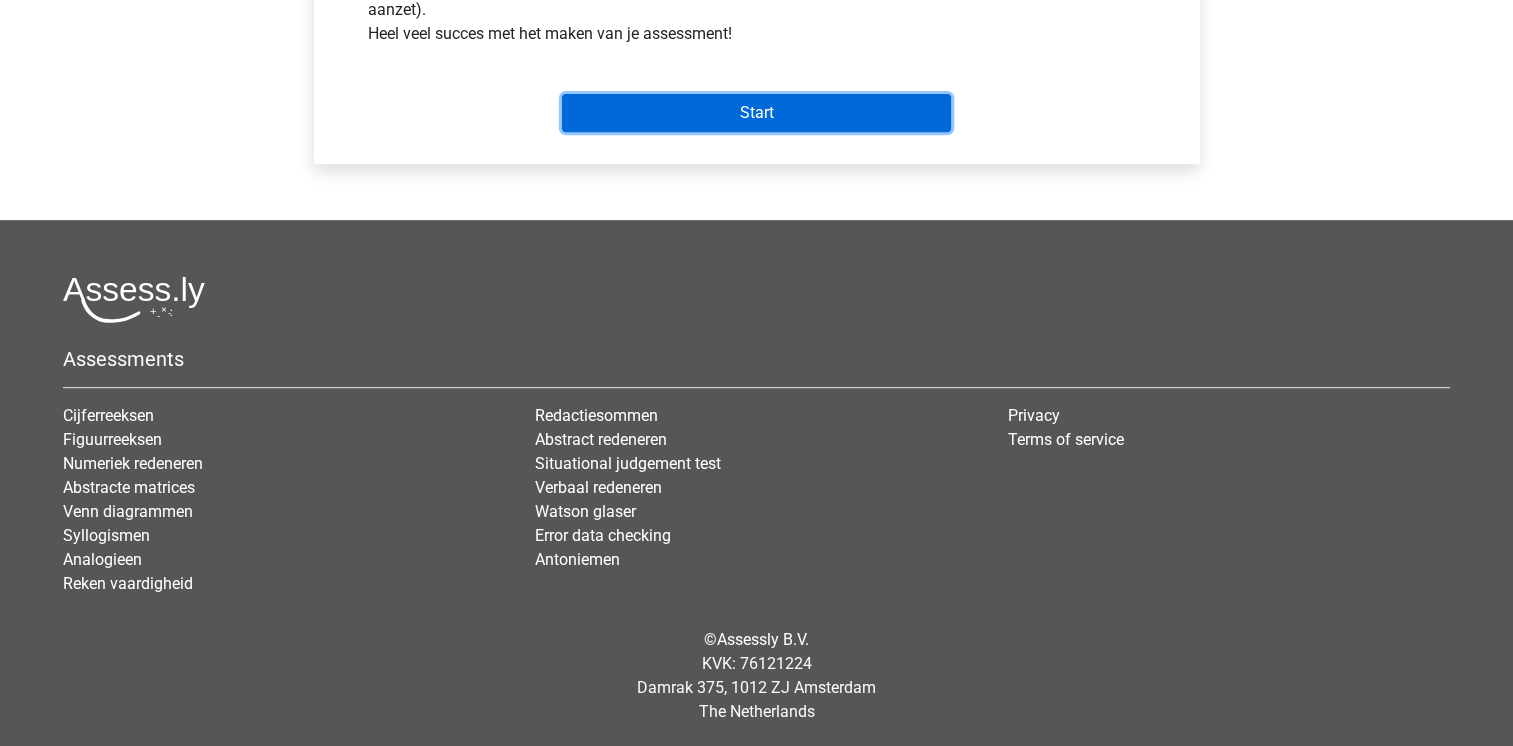 click on "Start" at bounding box center (756, 113) 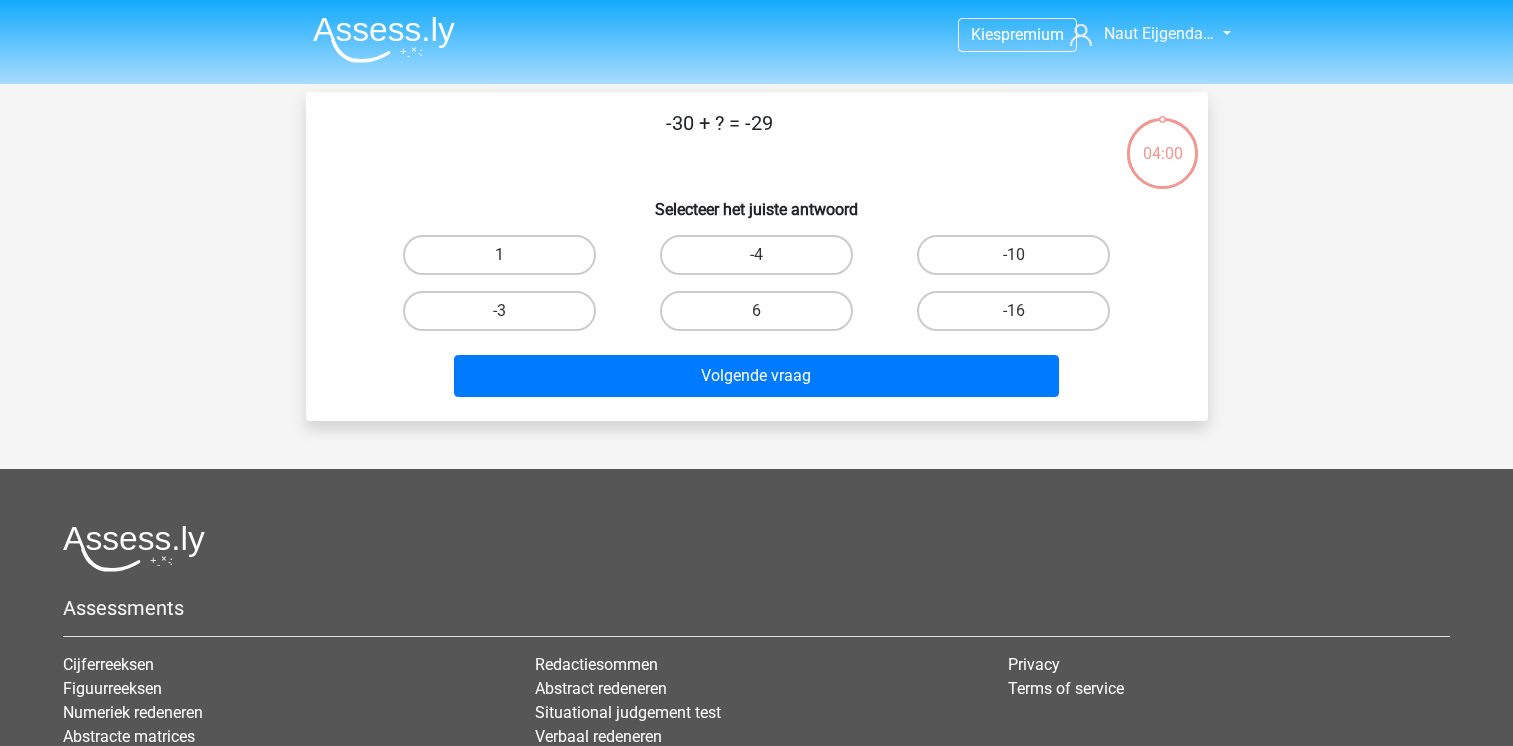 scroll, scrollTop: 0, scrollLeft: 0, axis: both 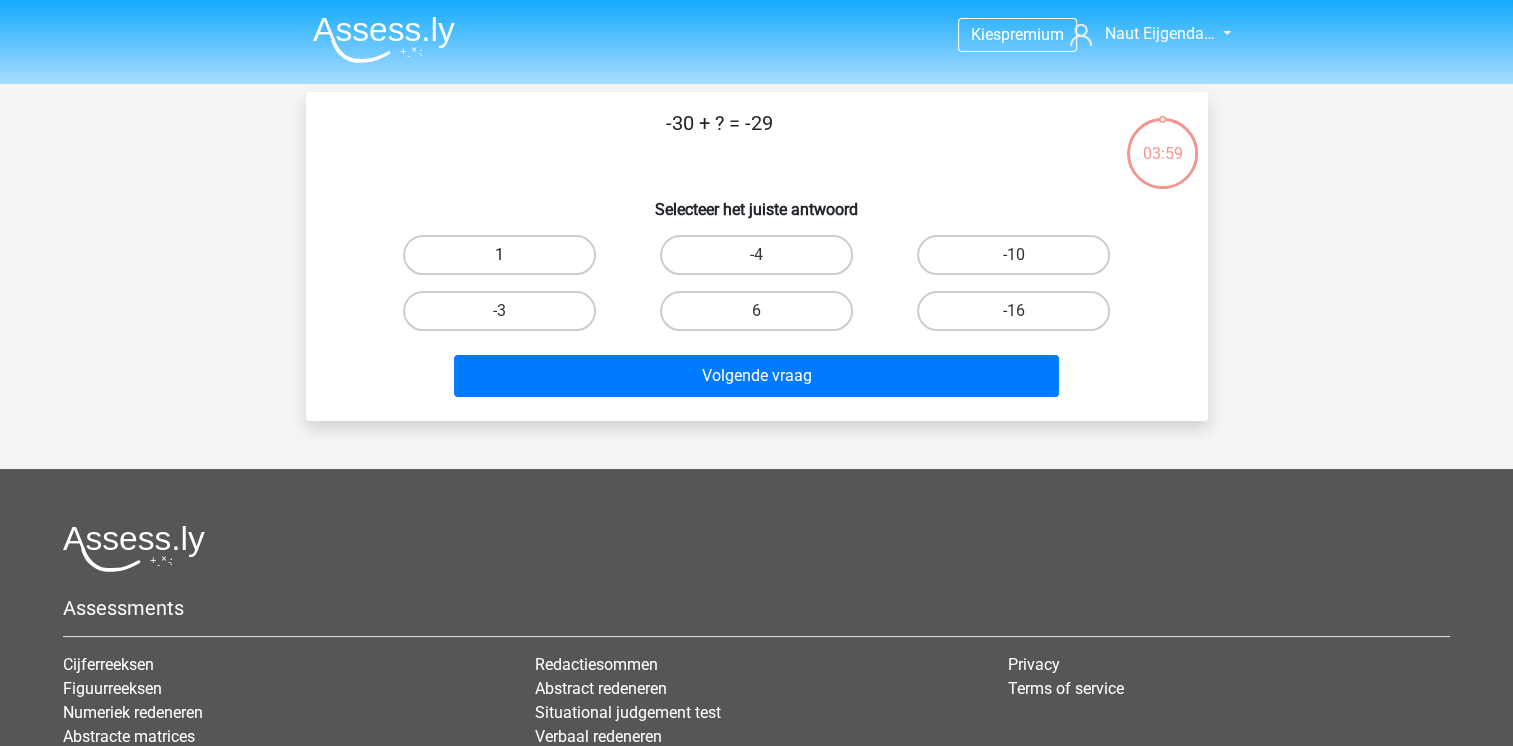 click on "1" at bounding box center (499, 255) 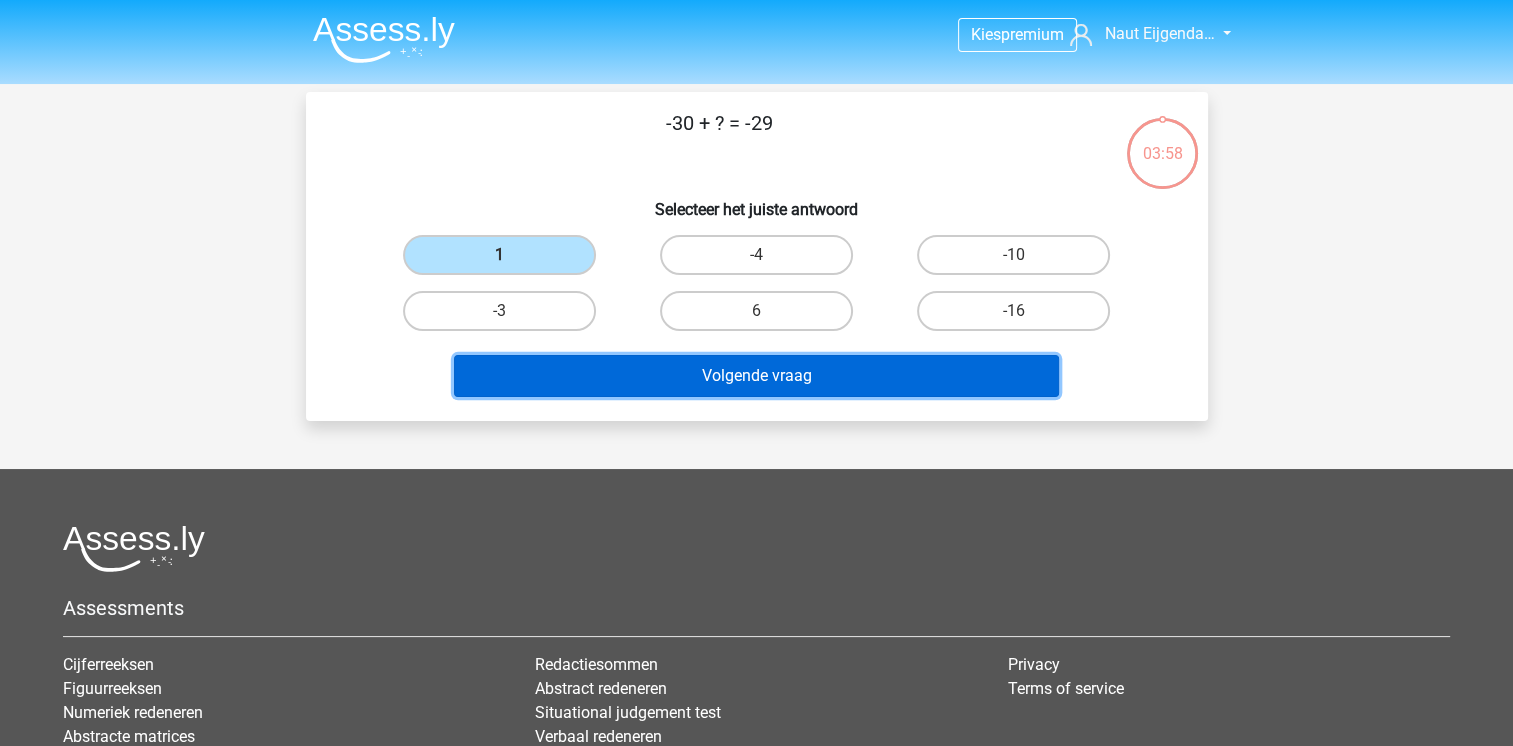 click on "Volgende vraag" at bounding box center [756, 376] 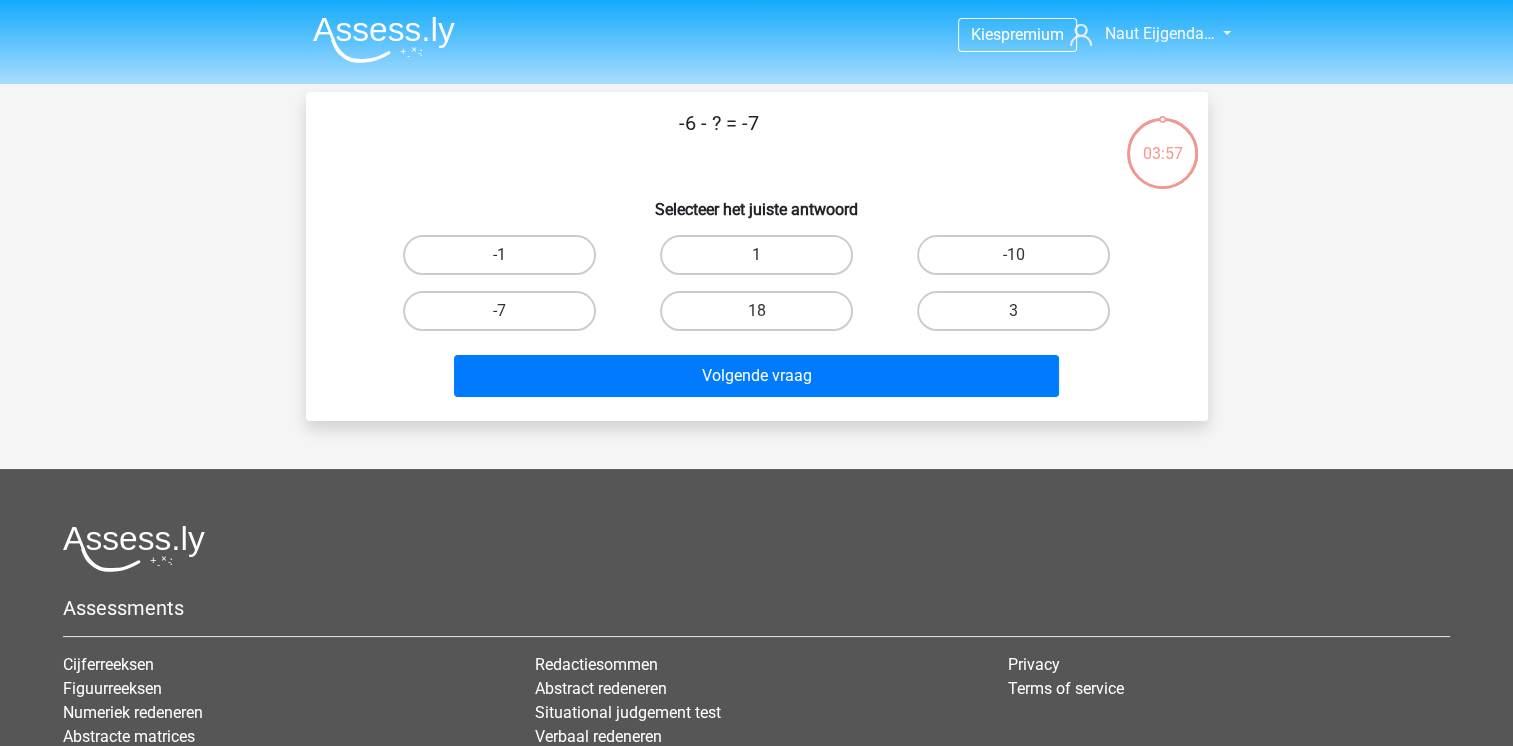 scroll, scrollTop: 92, scrollLeft: 0, axis: vertical 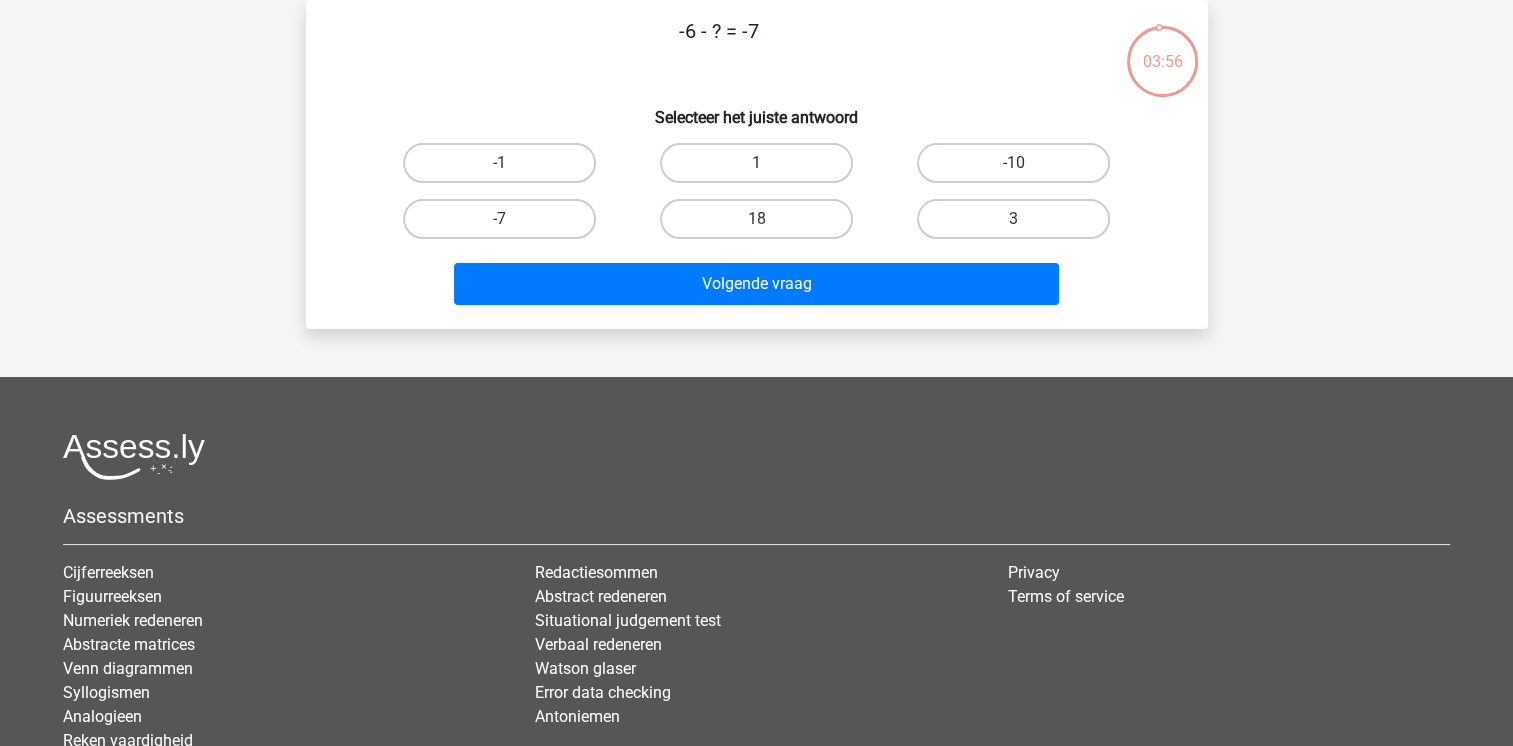 click on "-1" at bounding box center (505, 169) 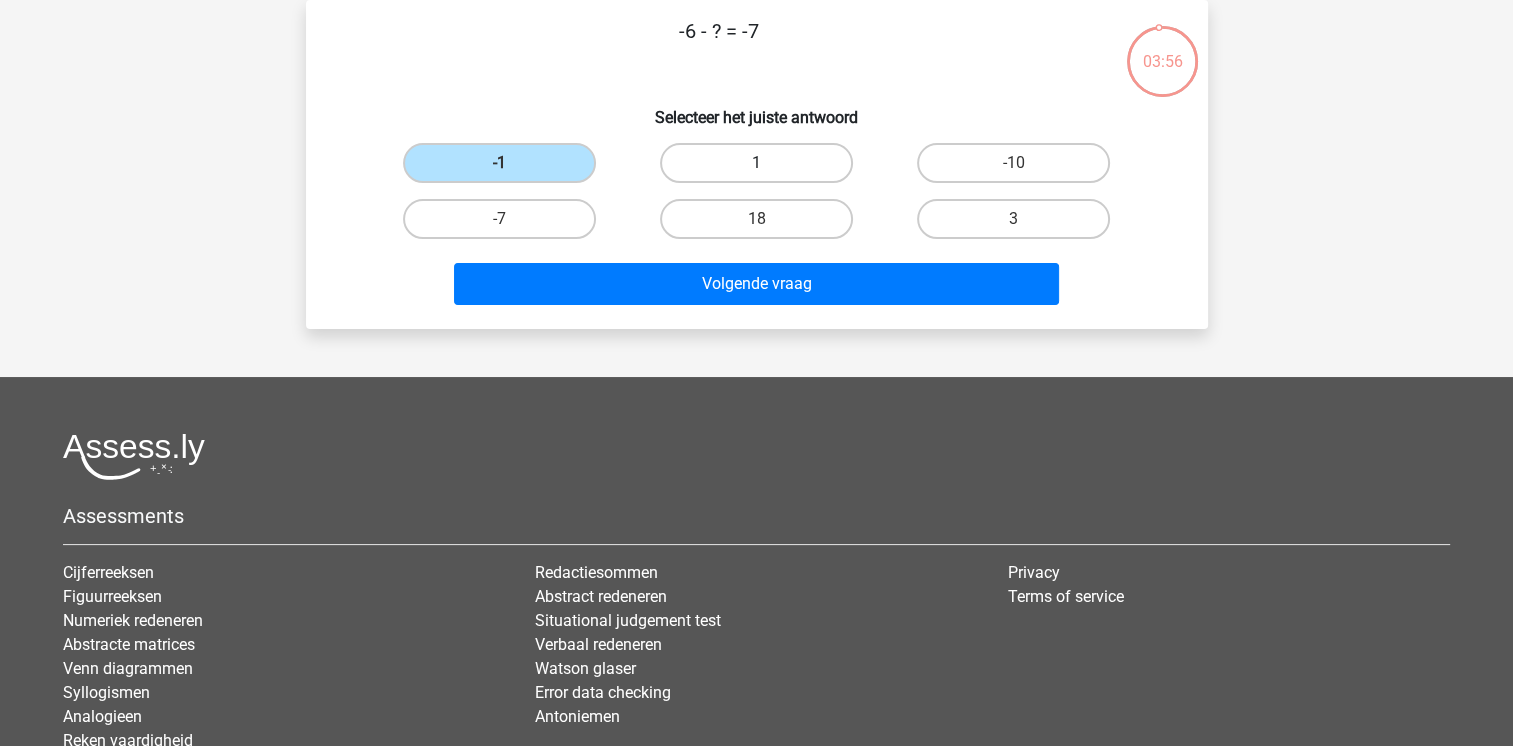 click on "1" at bounding box center [756, 163] 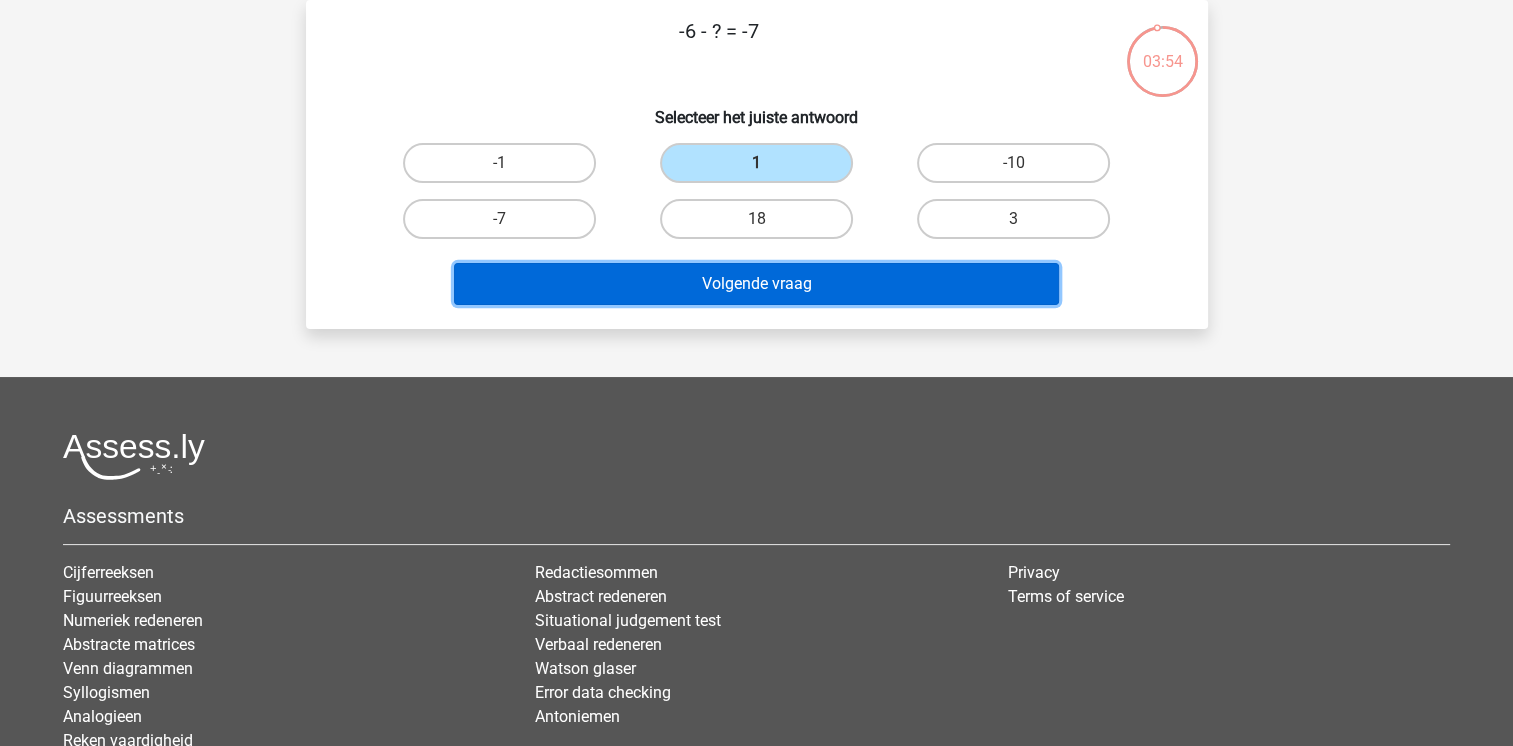 click on "Volgende vraag" at bounding box center [756, 284] 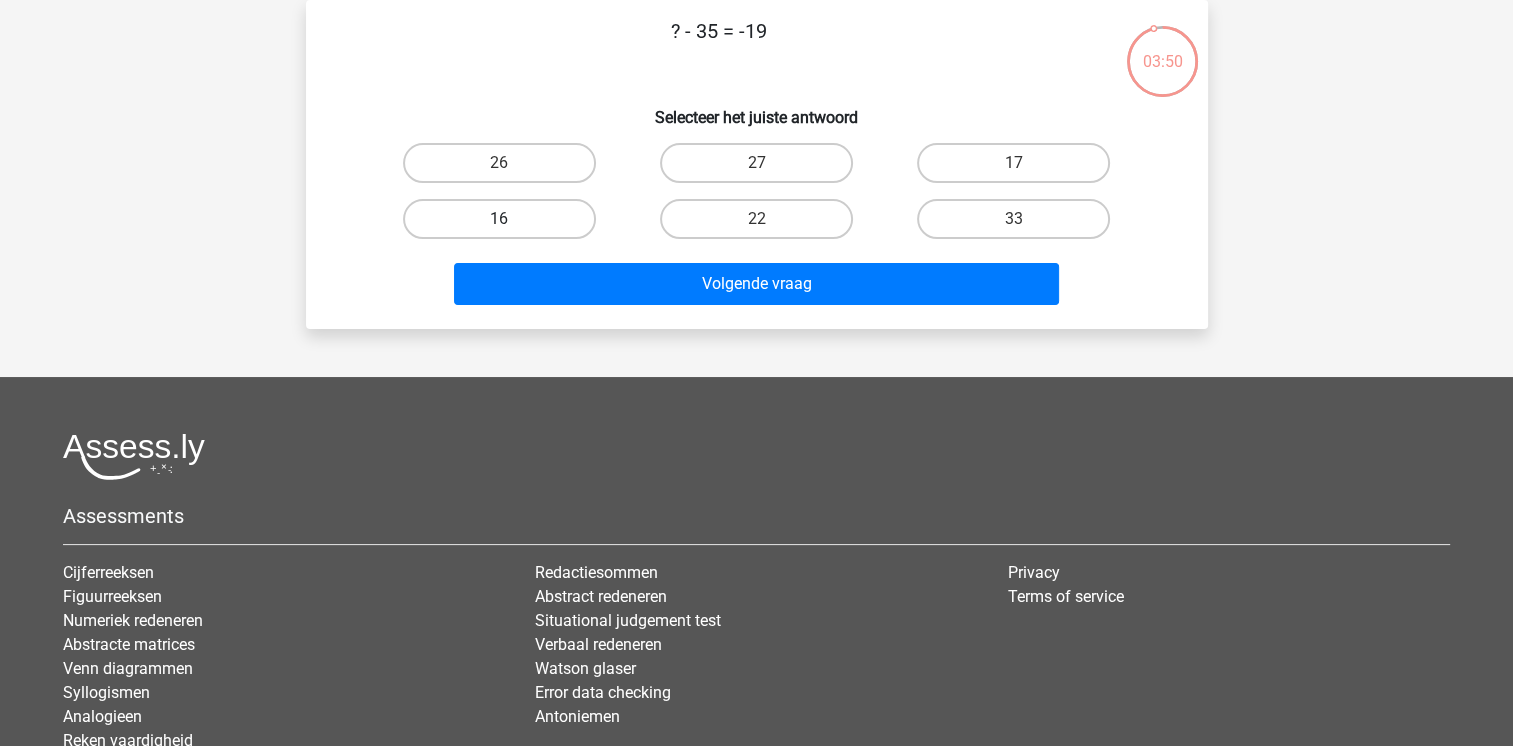 click on "16" at bounding box center [499, 219] 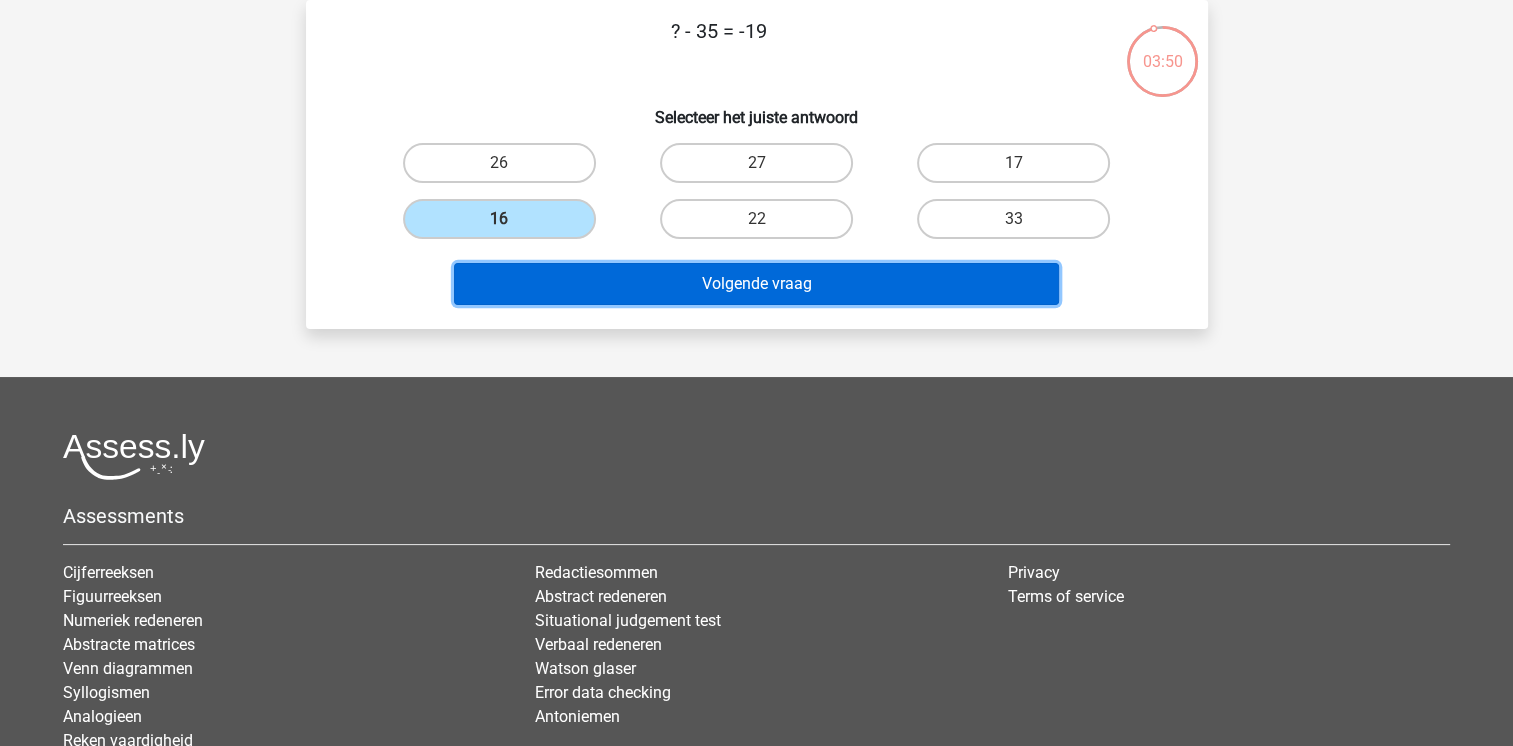 click on "Volgende vraag" at bounding box center (756, 284) 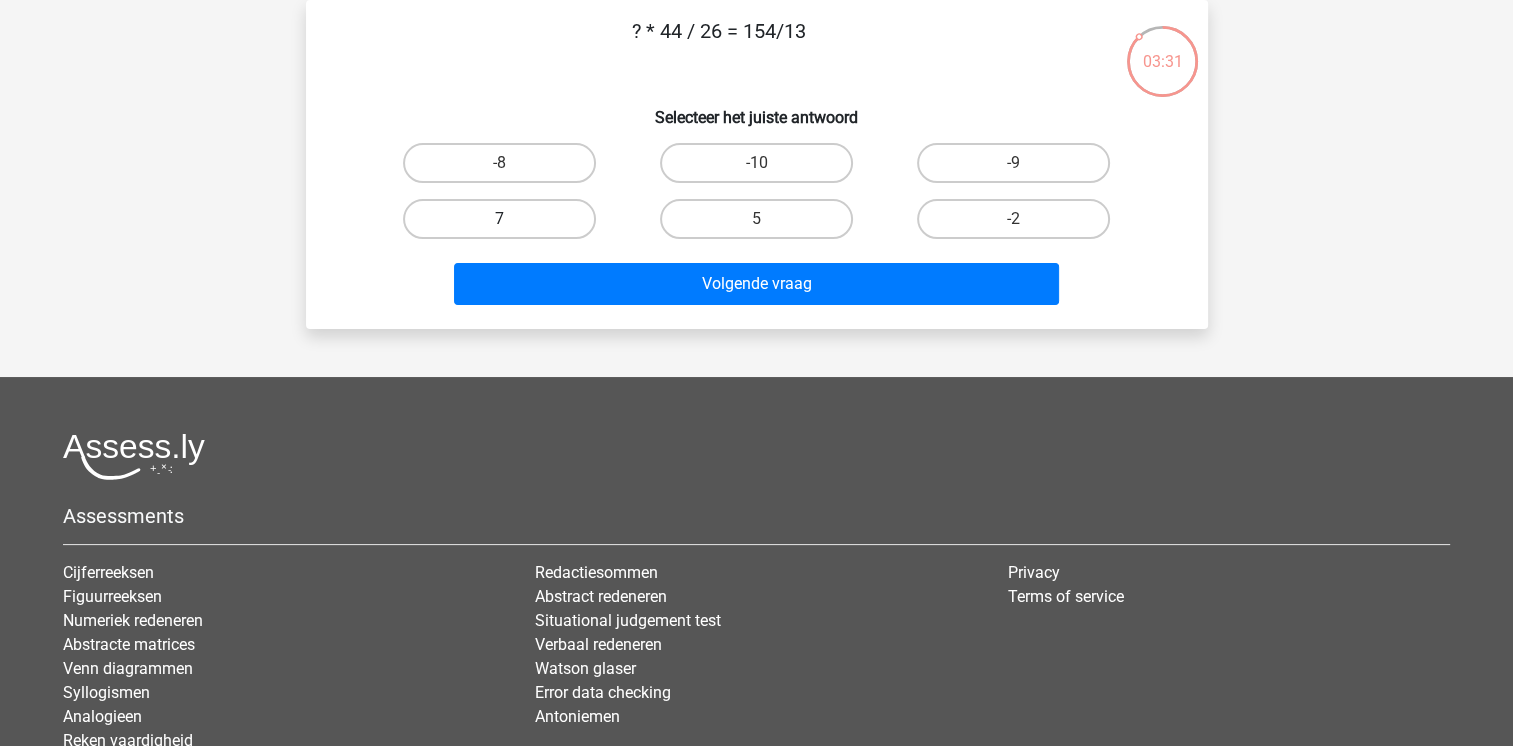 click on "7" at bounding box center [499, 219] 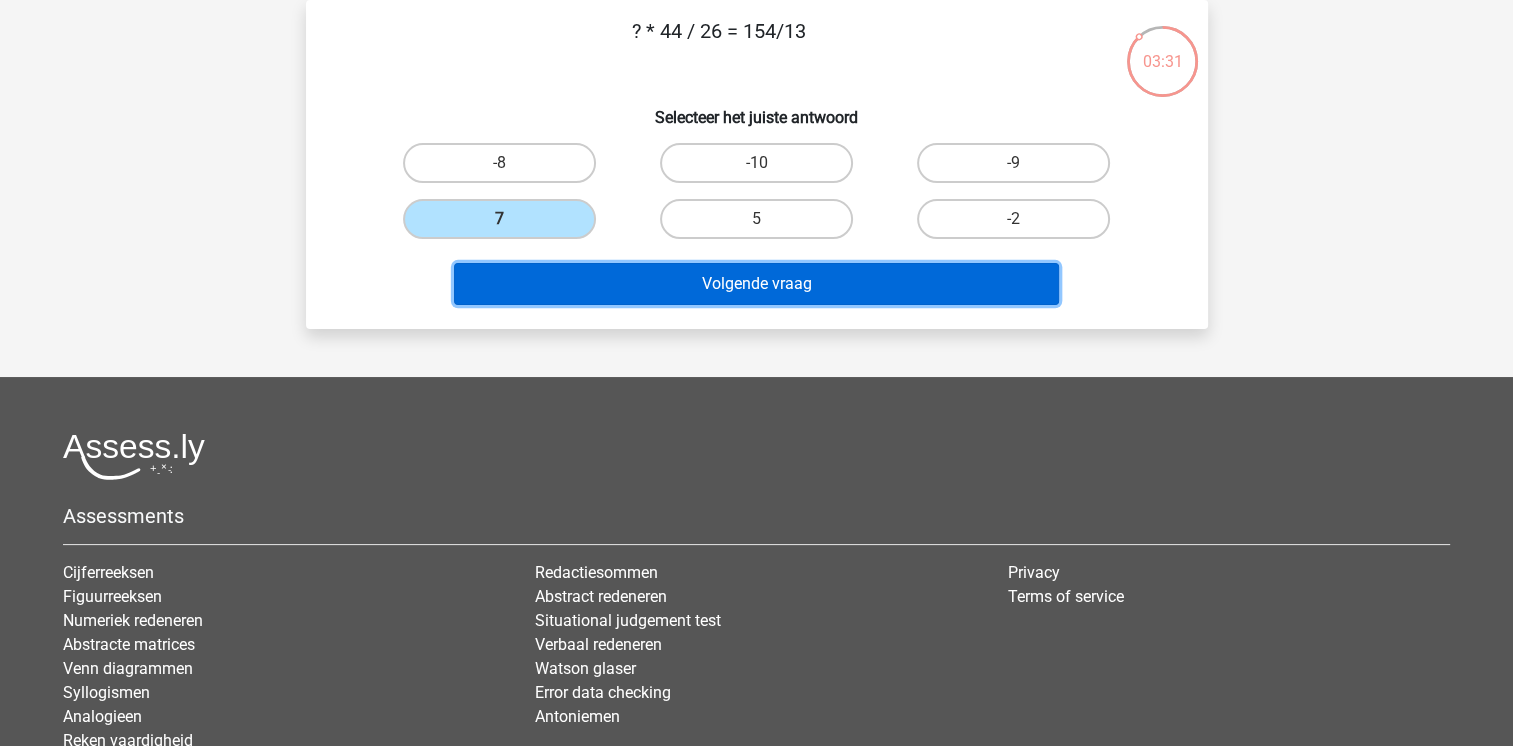 click on "Volgende vraag" at bounding box center (756, 284) 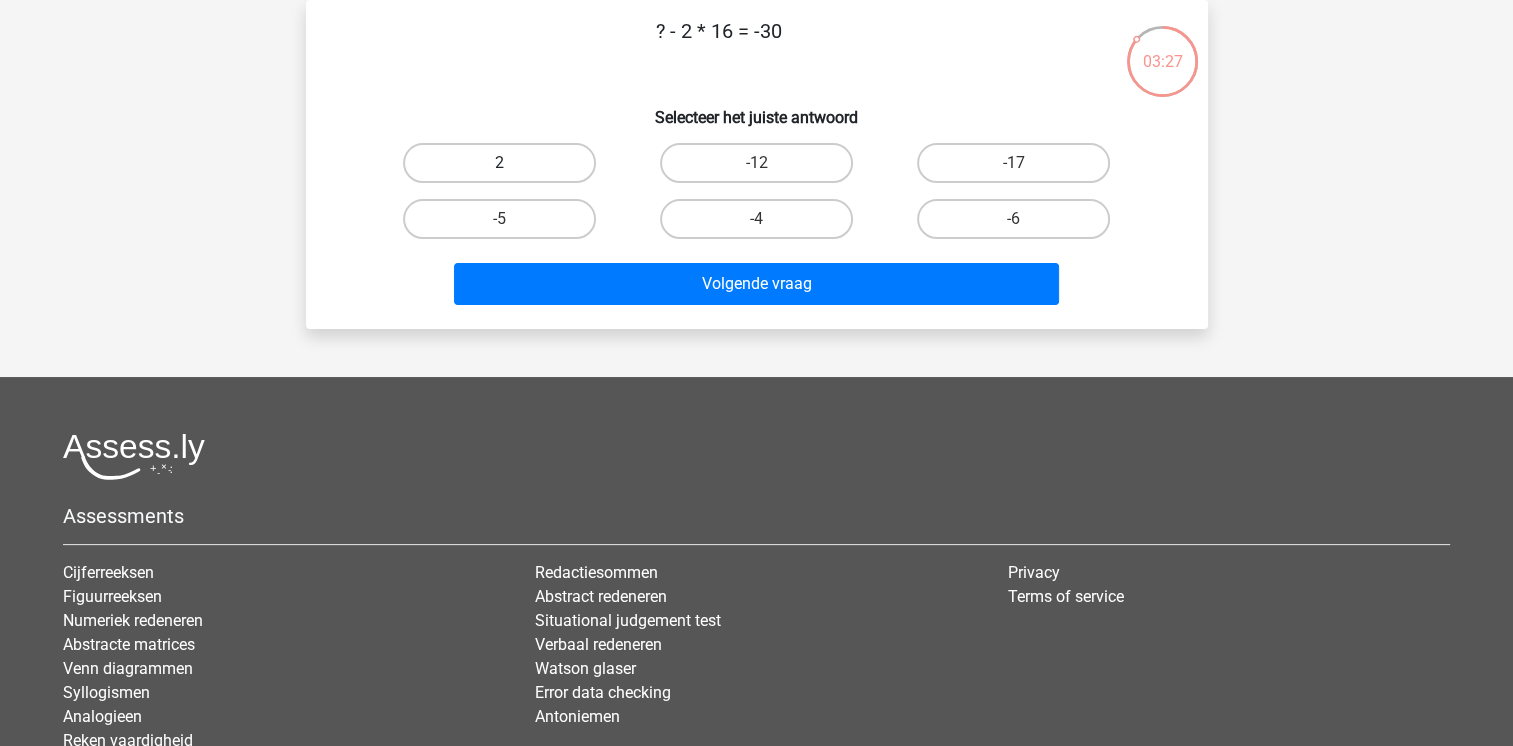 click on "2" at bounding box center [499, 163] 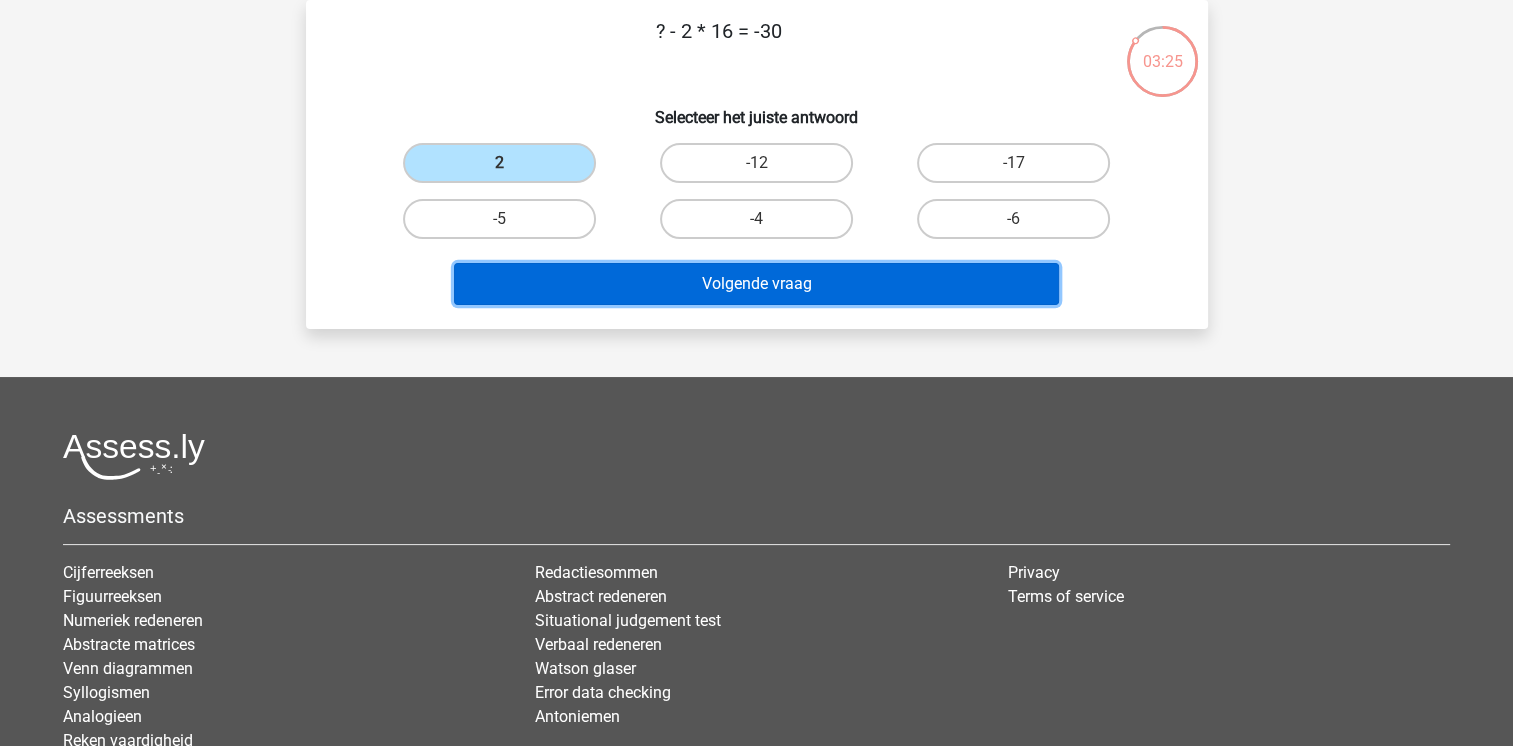 click on "Volgende vraag" at bounding box center (756, 284) 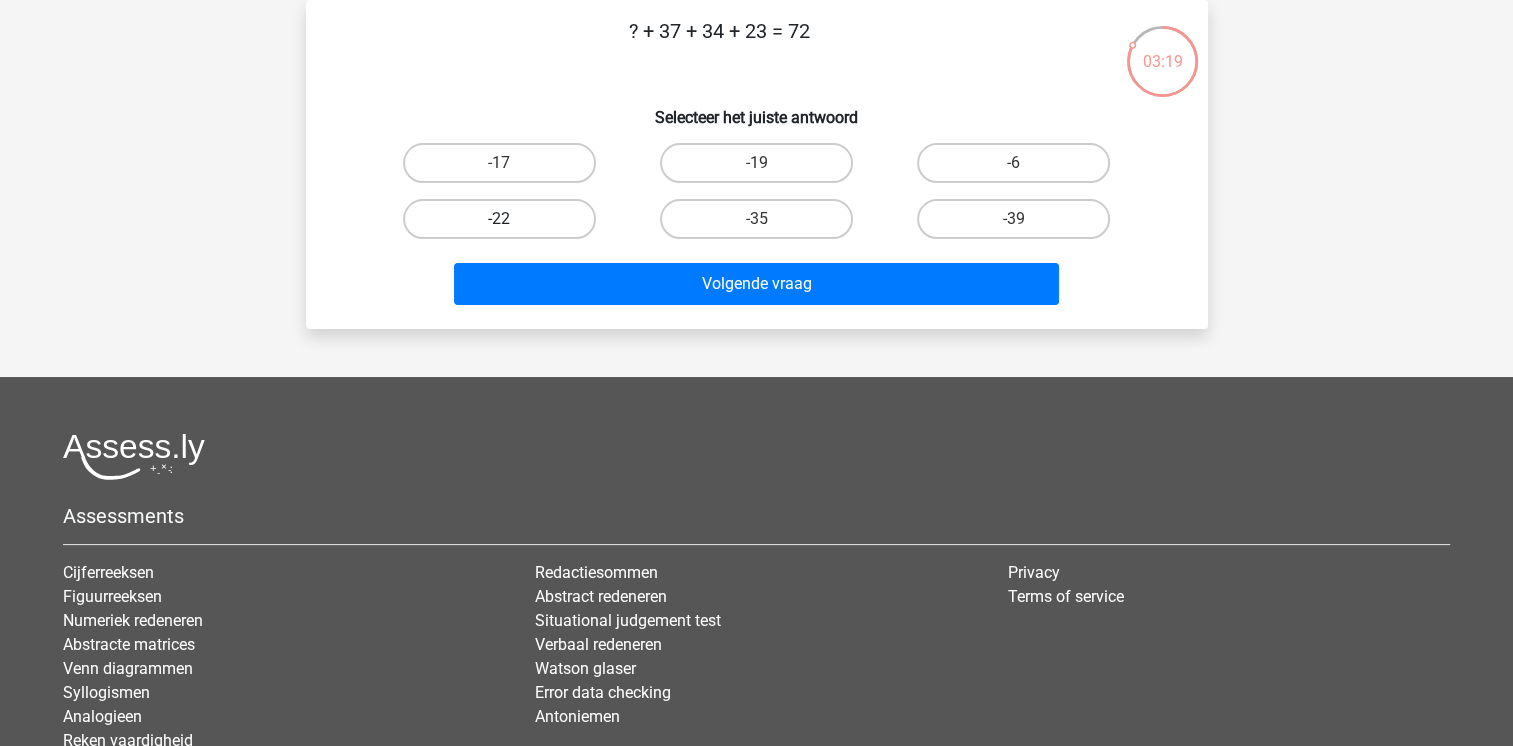 click on "-22" at bounding box center [499, 219] 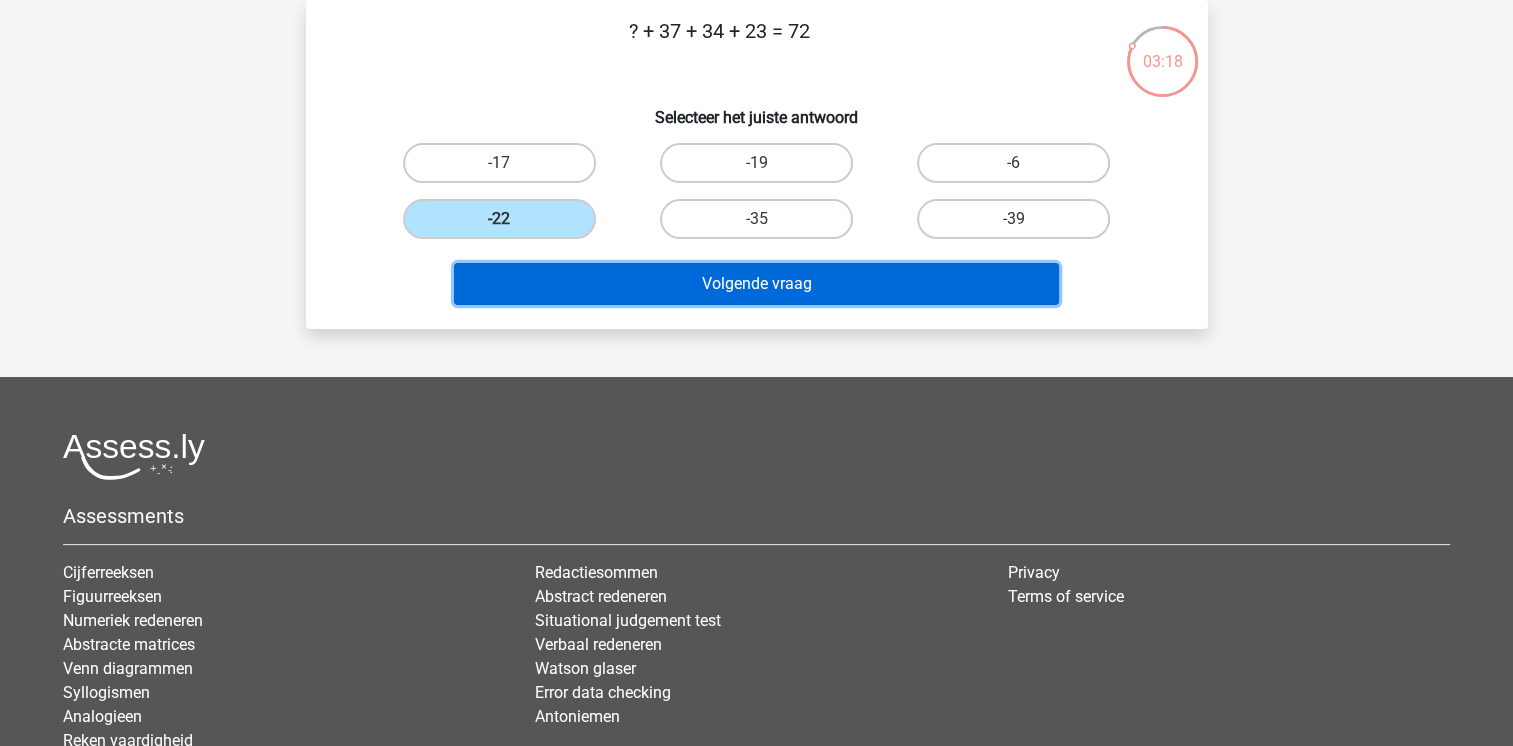 click on "Volgende vraag" at bounding box center [756, 284] 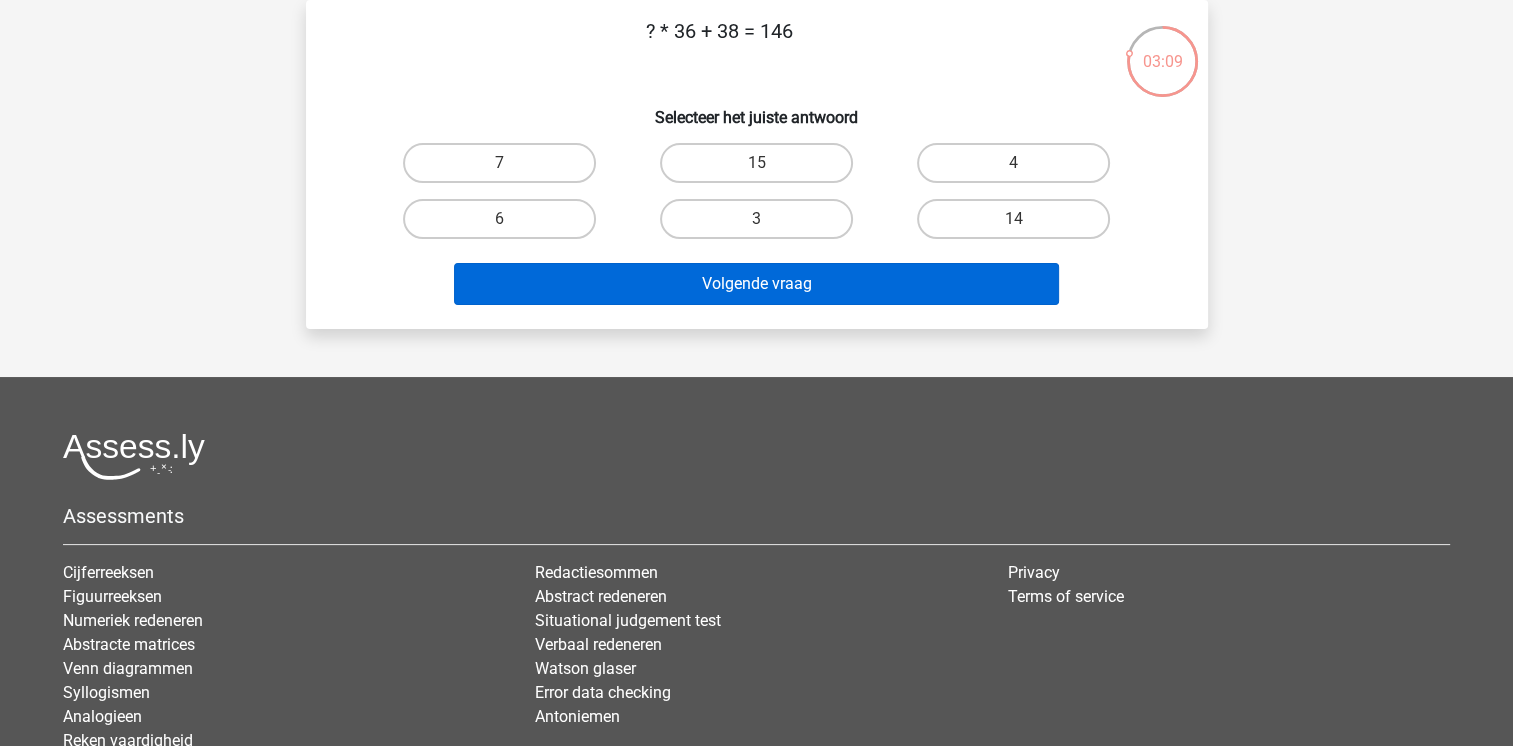 drag, startPoint x: 789, startPoint y: 215, endPoint x: 786, endPoint y: 282, distance: 67.06713 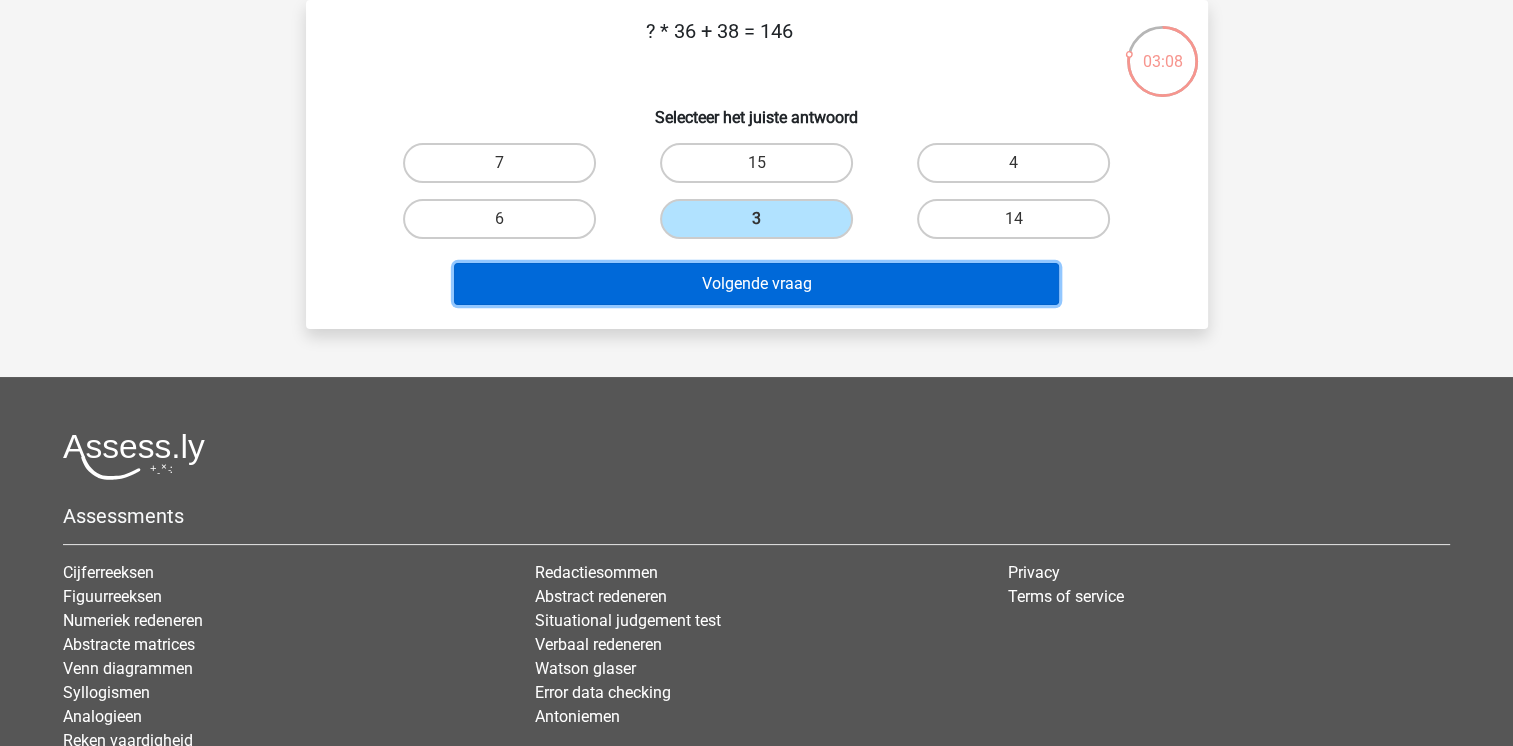 click on "Volgende vraag" at bounding box center [756, 284] 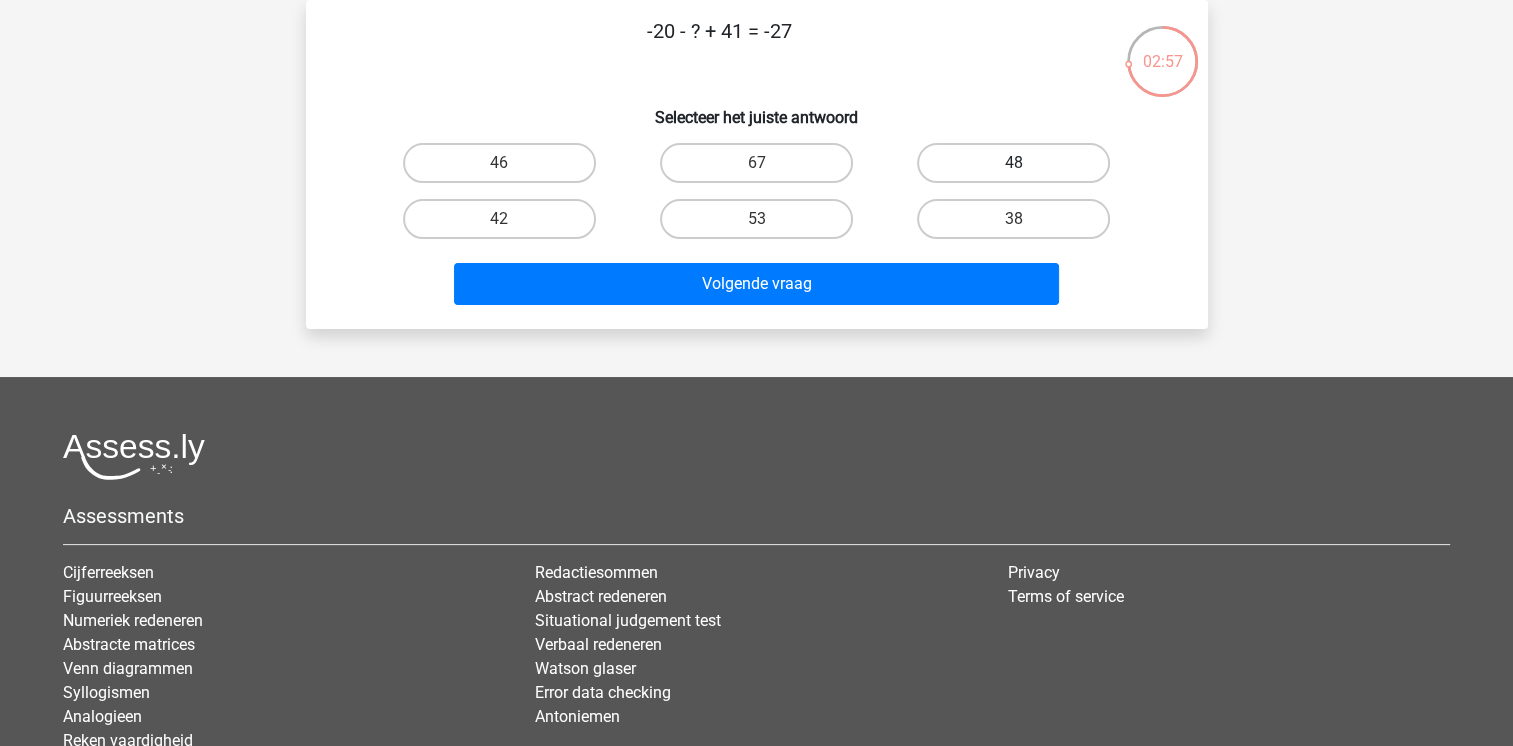 click on "48" at bounding box center (1013, 163) 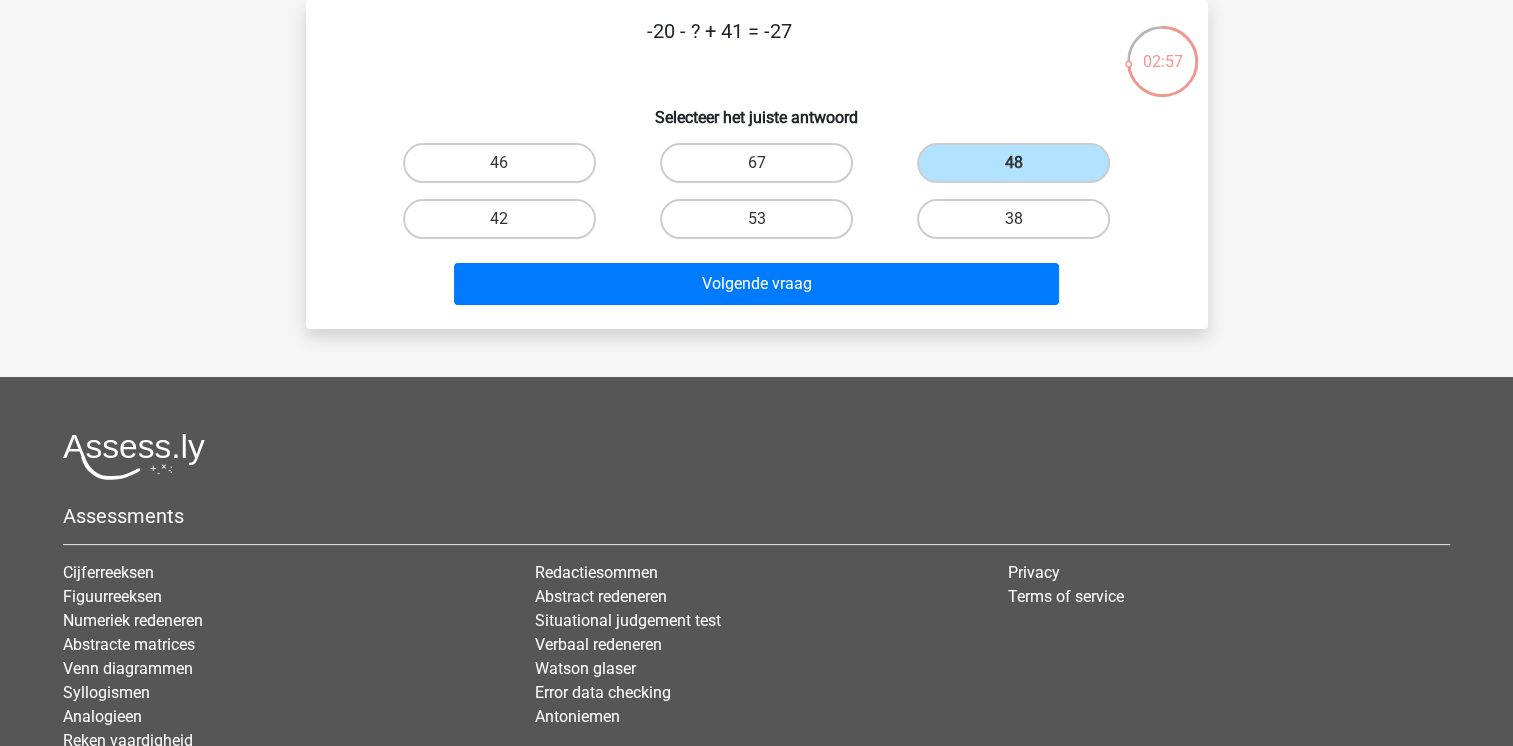 click on "Volgende vraag" at bounding box center [757, 280] 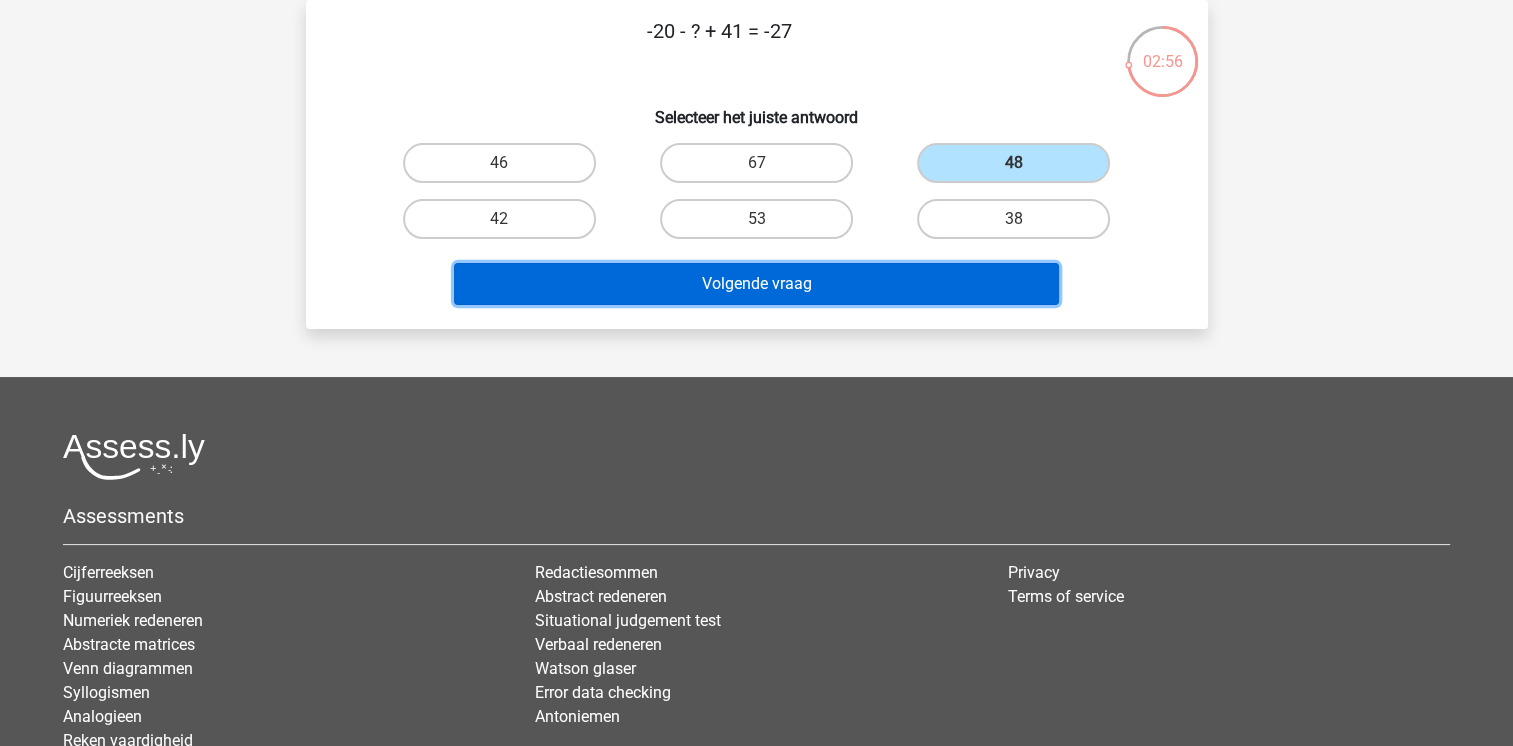 click on "Volgende vraag" at bounding box center [756, 284] 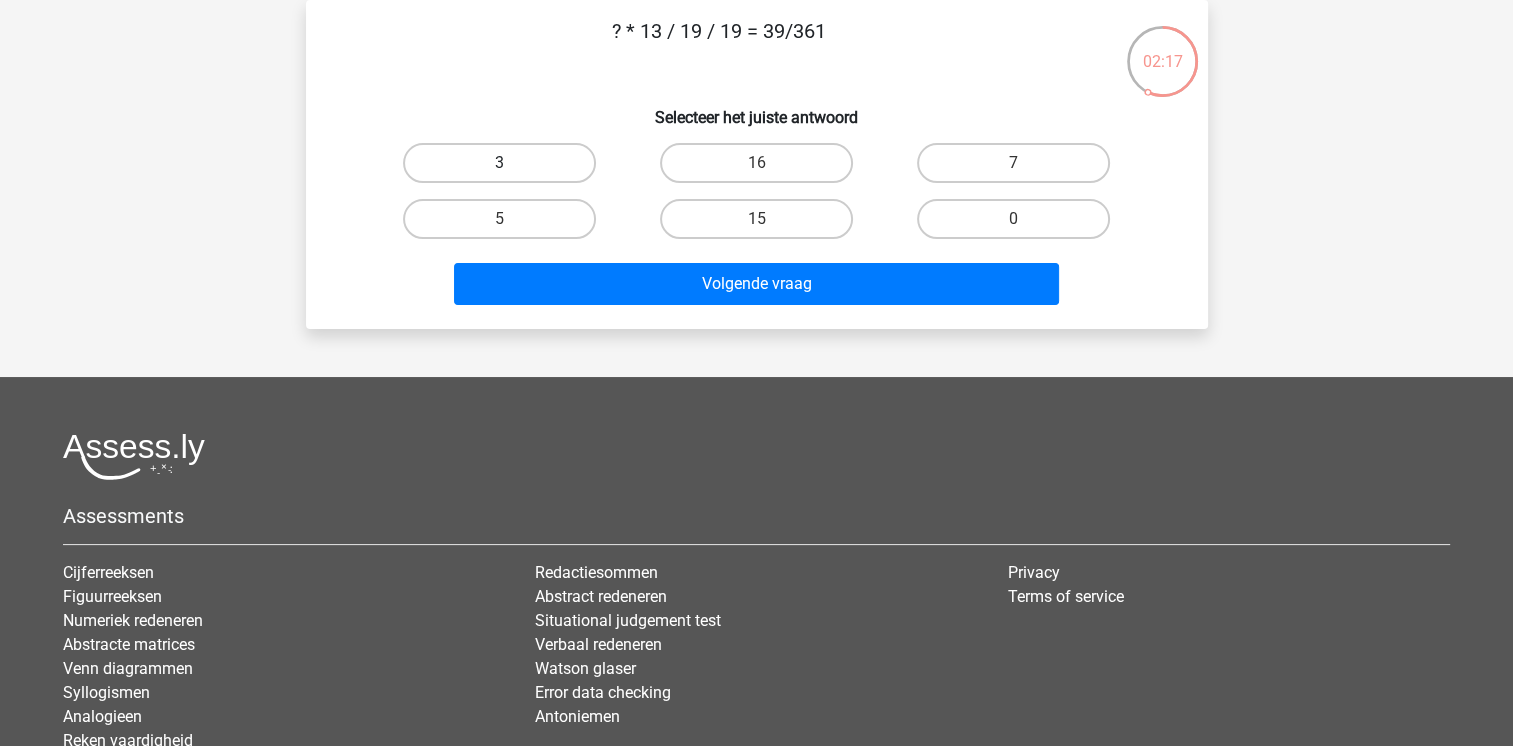 click on "3" at bounding box center [499, 163] 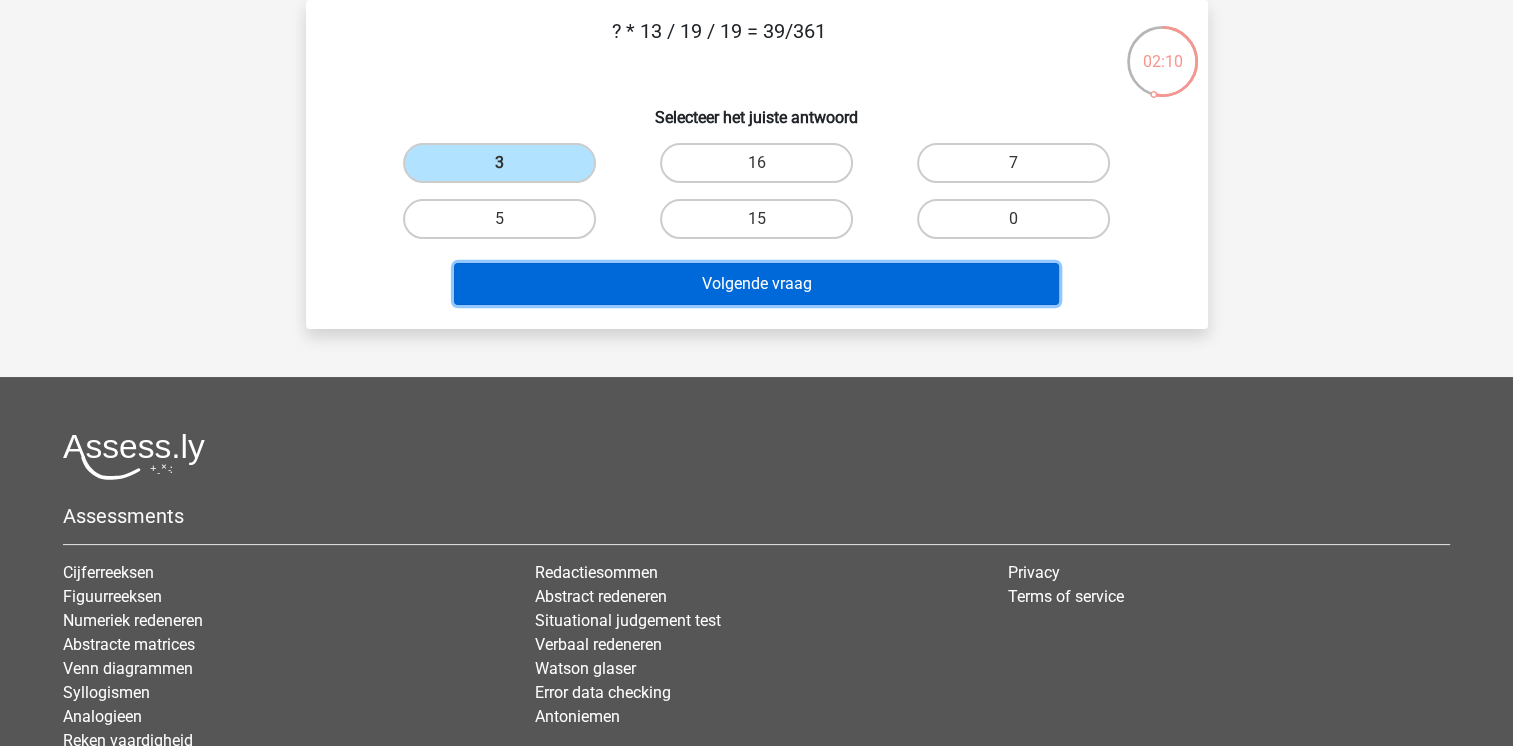 click on "Volgende vraag" at bounding box center [756, 284] 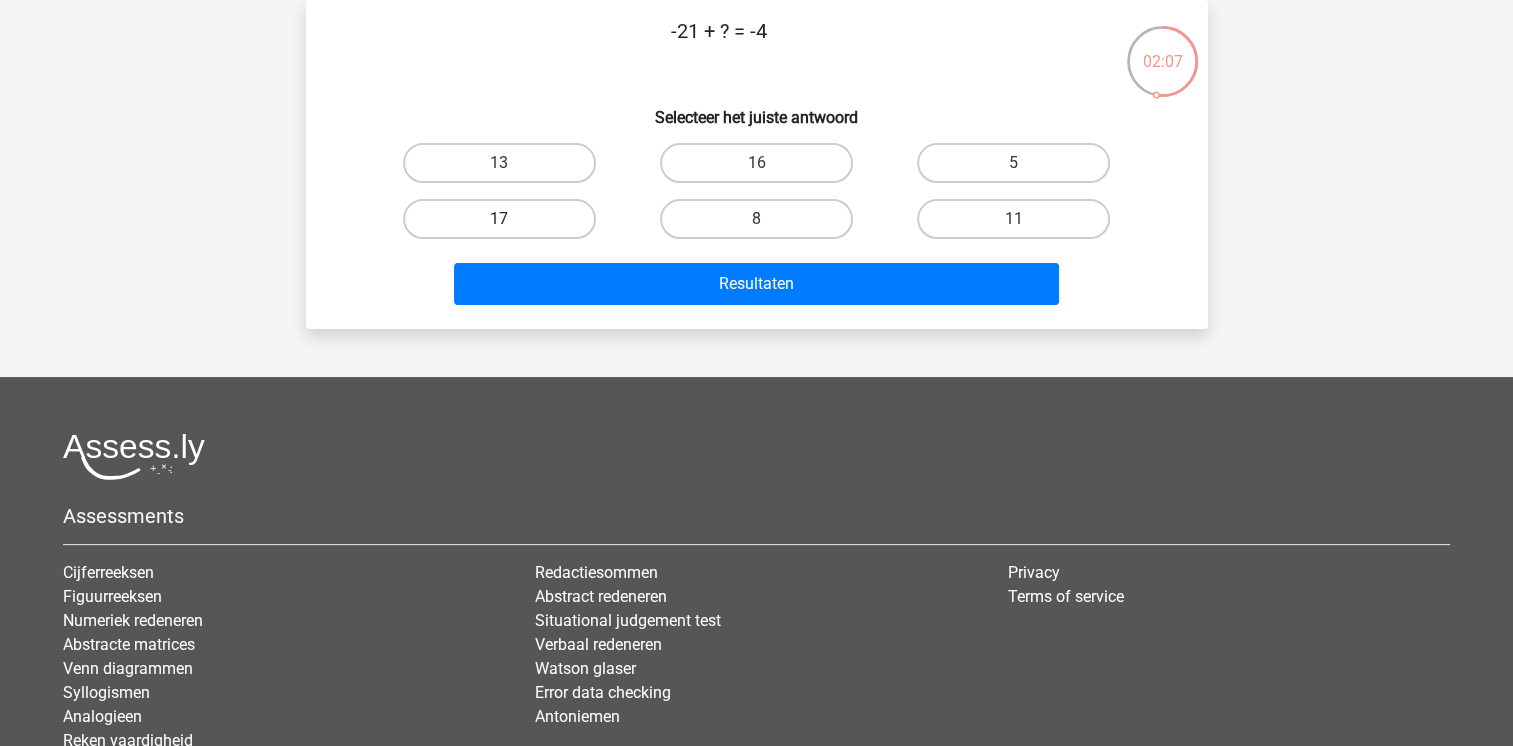 click on "17" at bounding box center [499, 219] 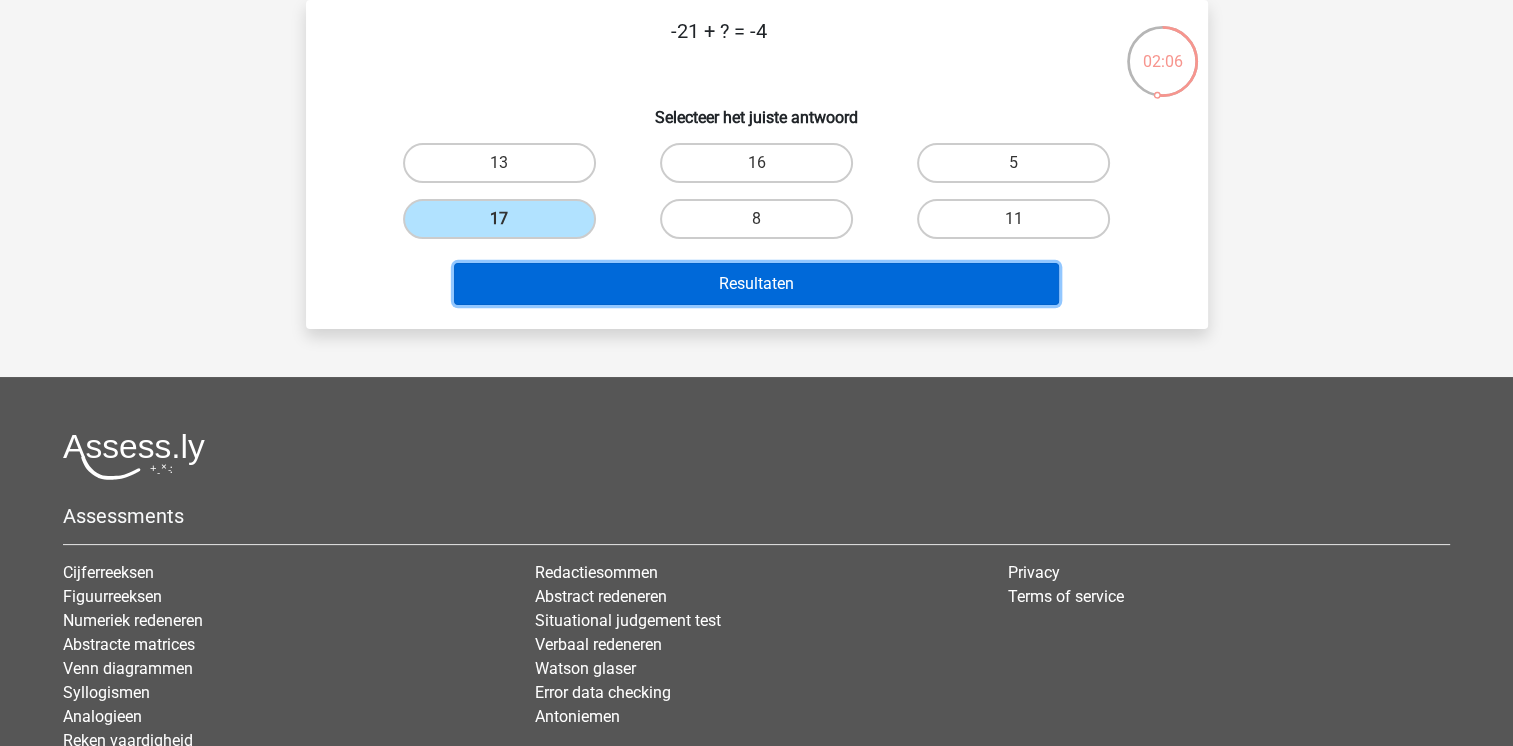 click on "Resultaten" at bounding box center [756, 284] 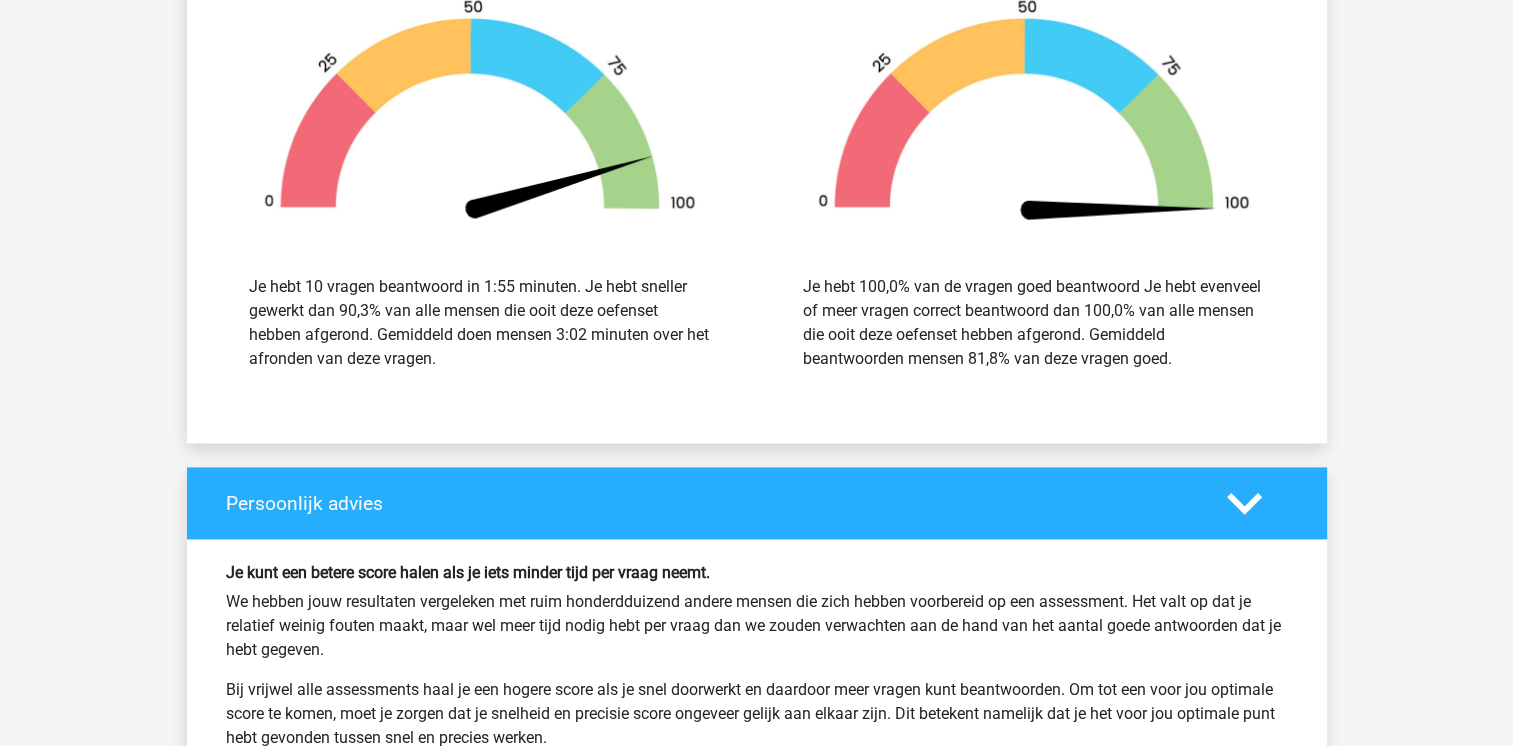 scroll, scrollTop: 2400, scrollLeft: 0, axis: vertical 